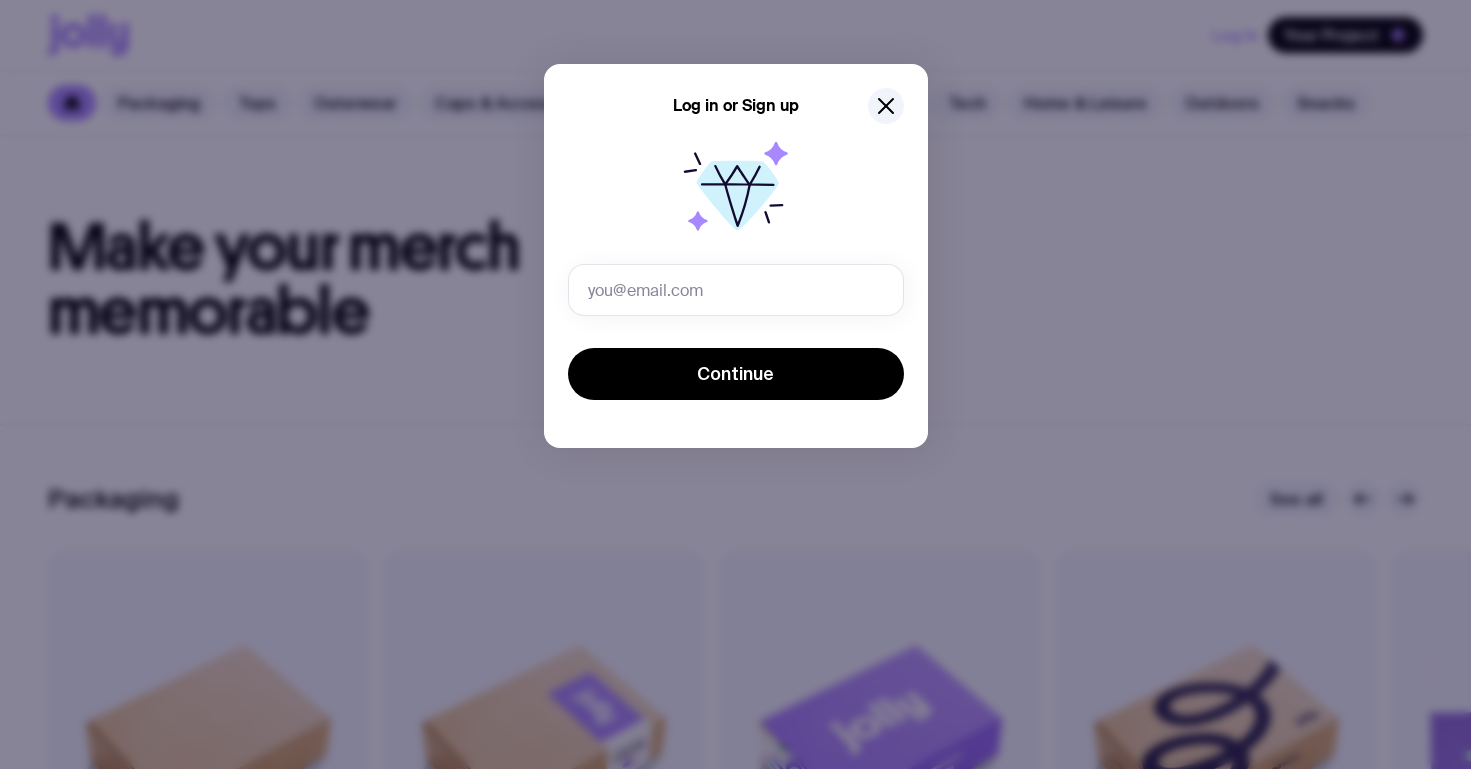 scroll, scrollTop: 0, scrollLeft: 0, axis: both 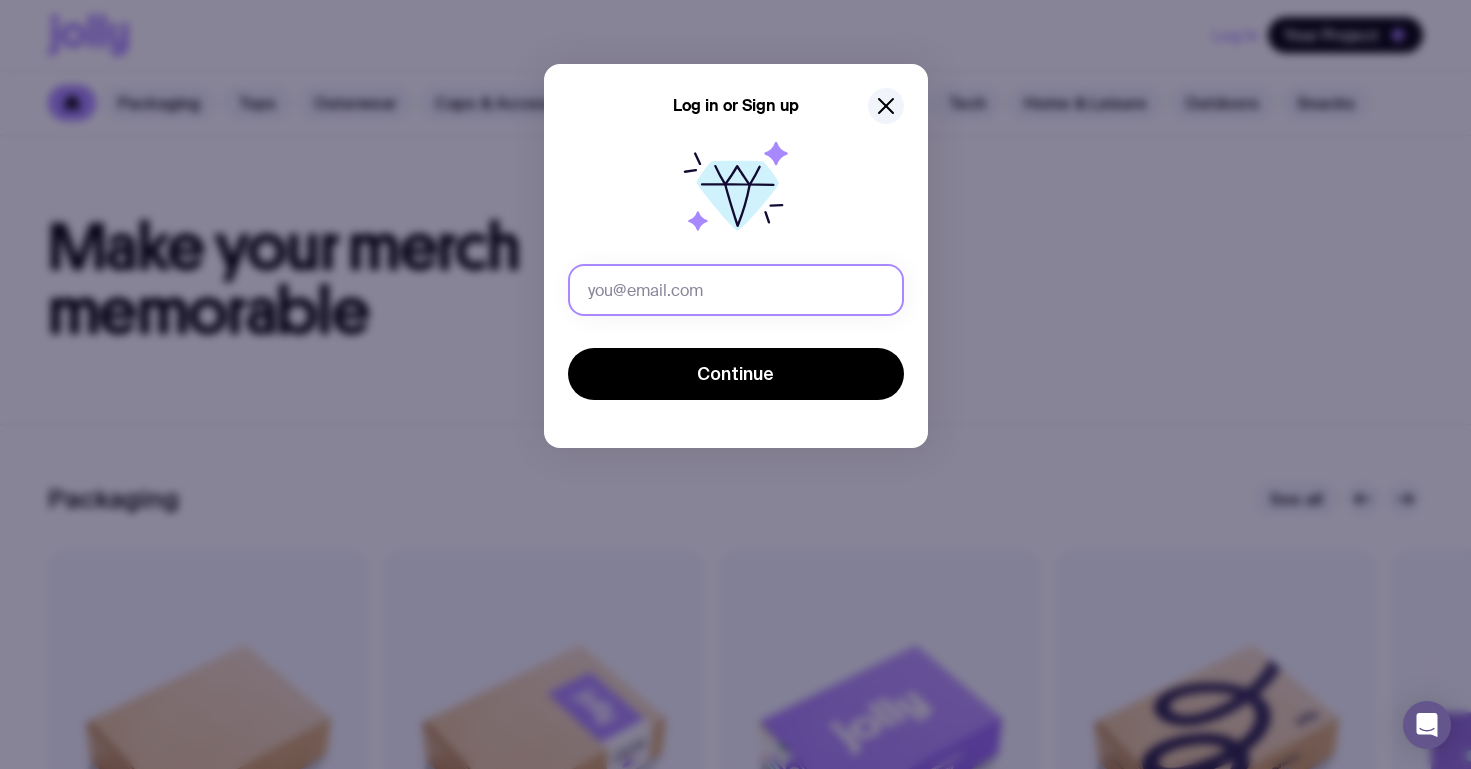 click 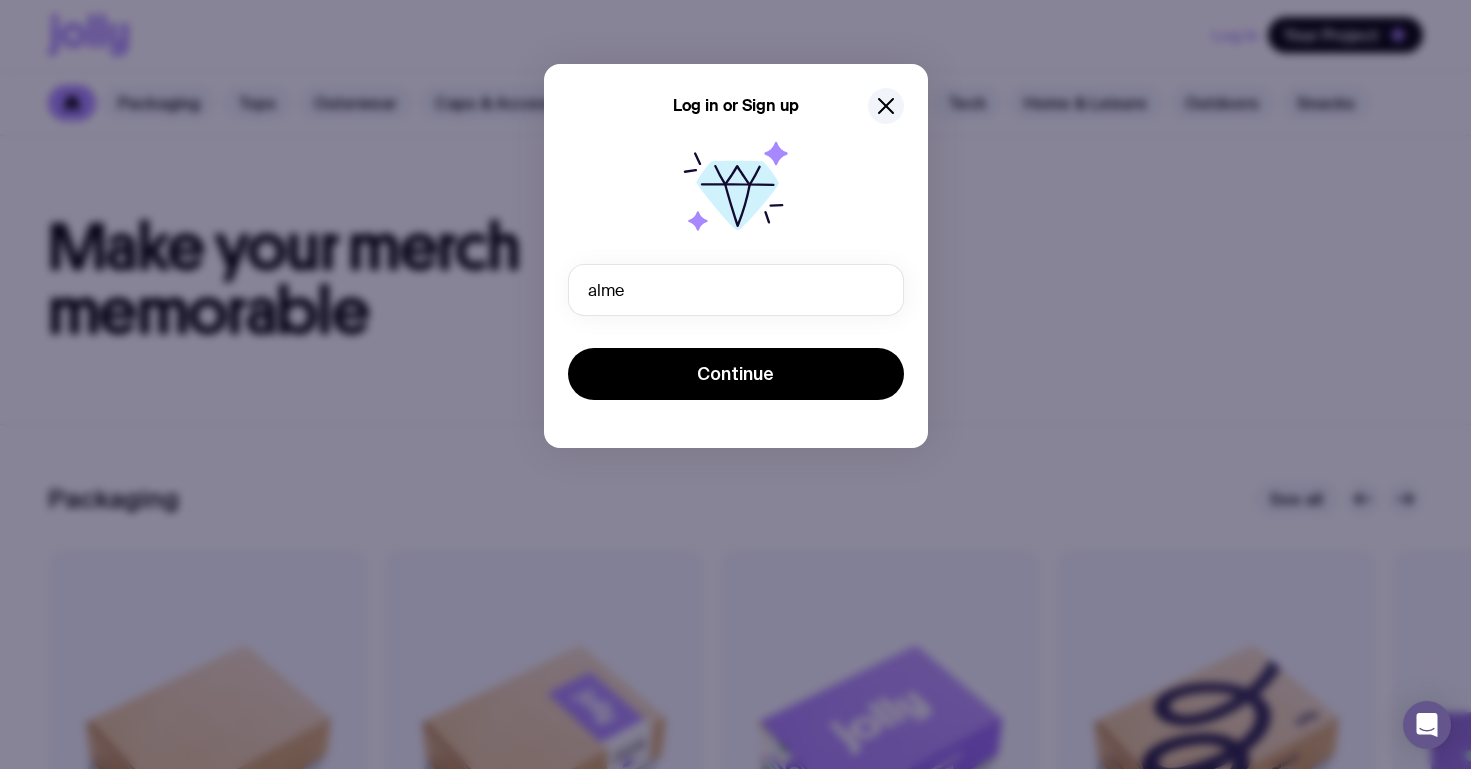 type on "[PERSON_NAME][EMAIL_ADDRESS][PERSON_NAME][DOMAIN_NAME]" 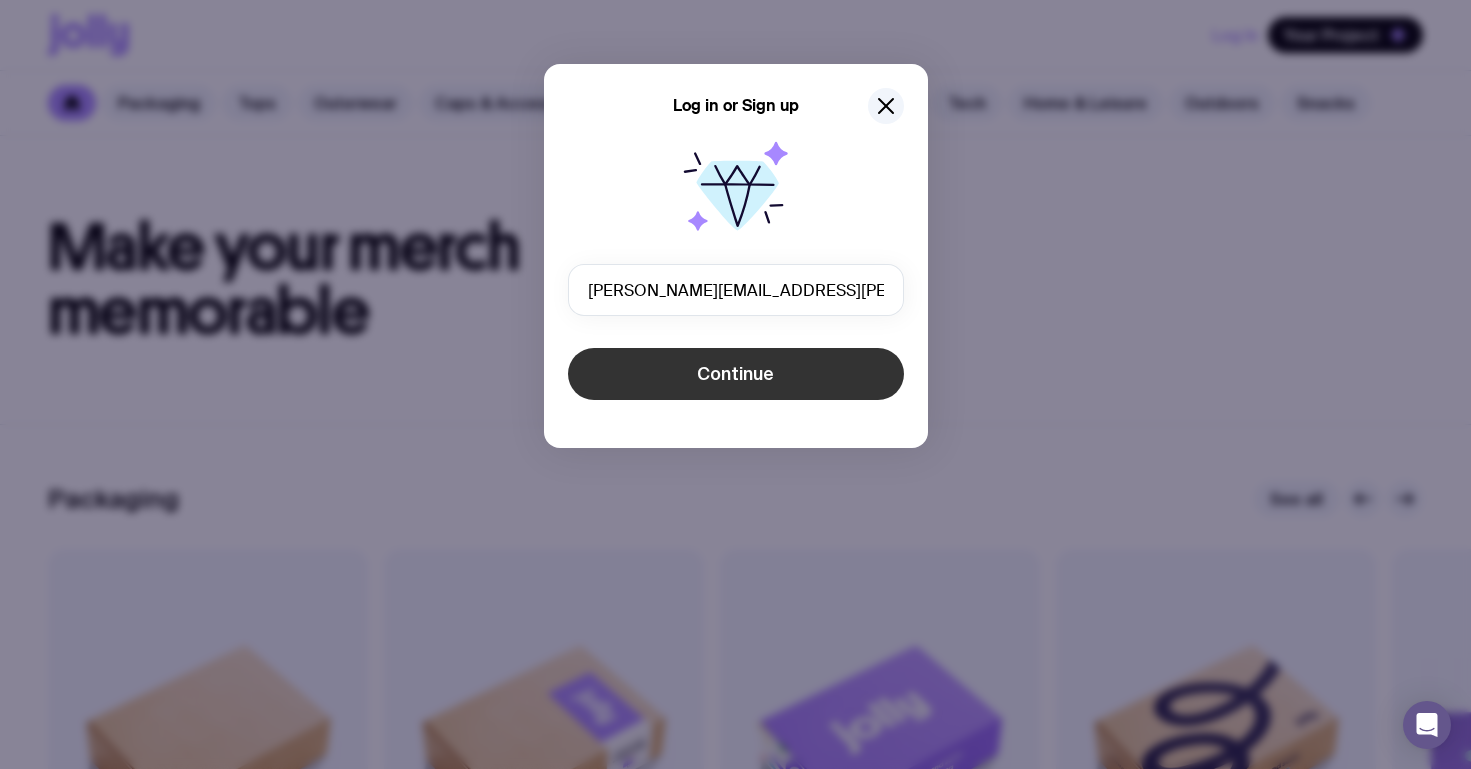 click on "Continue" 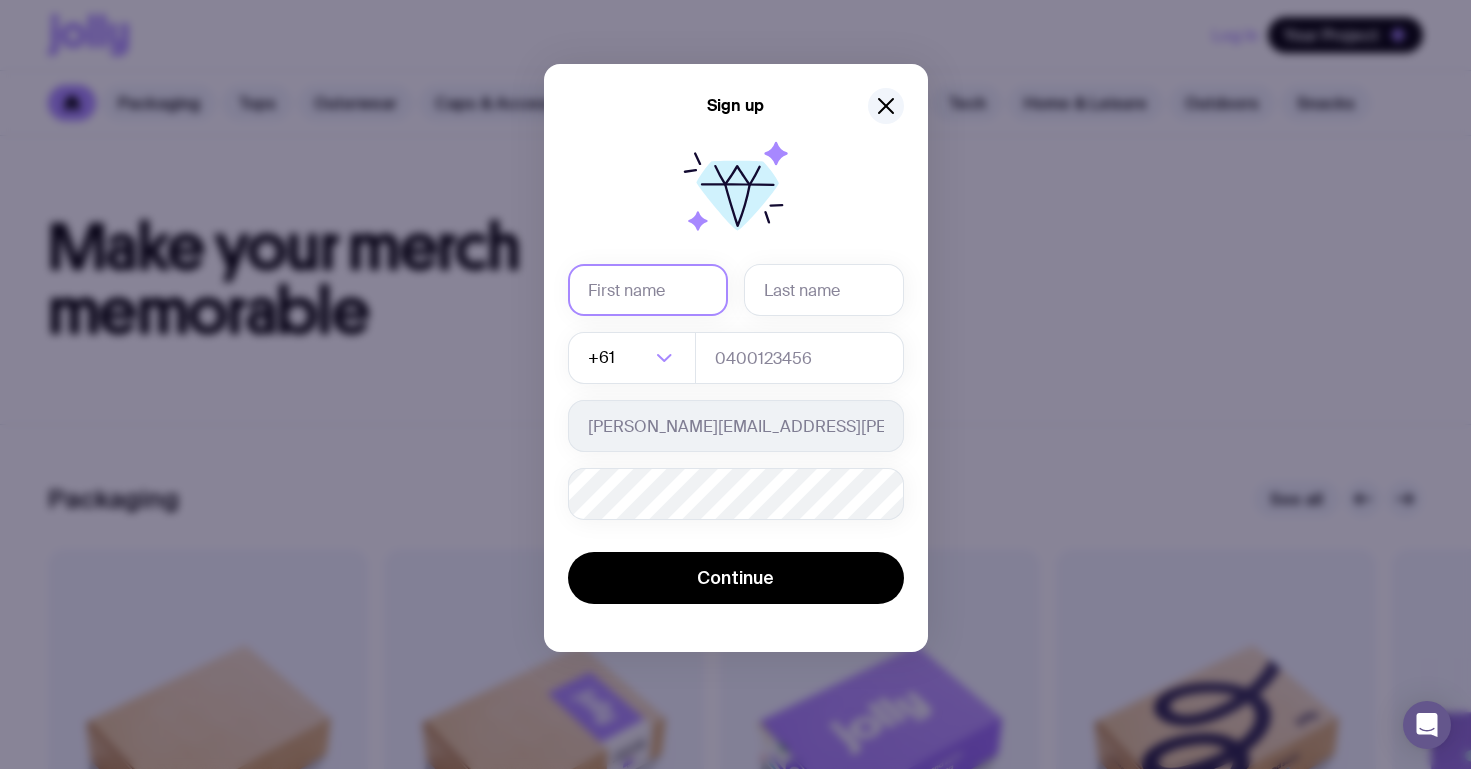 click 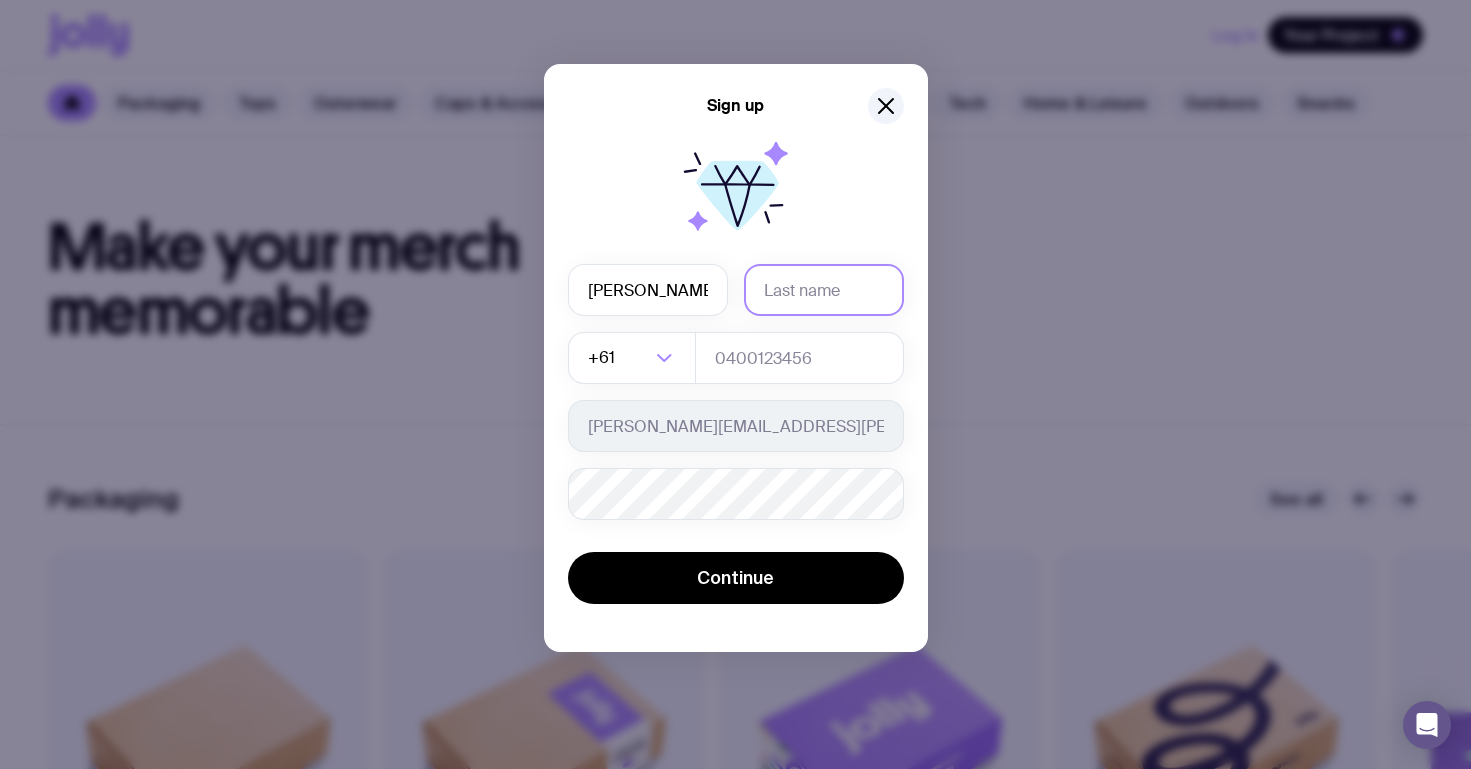 click 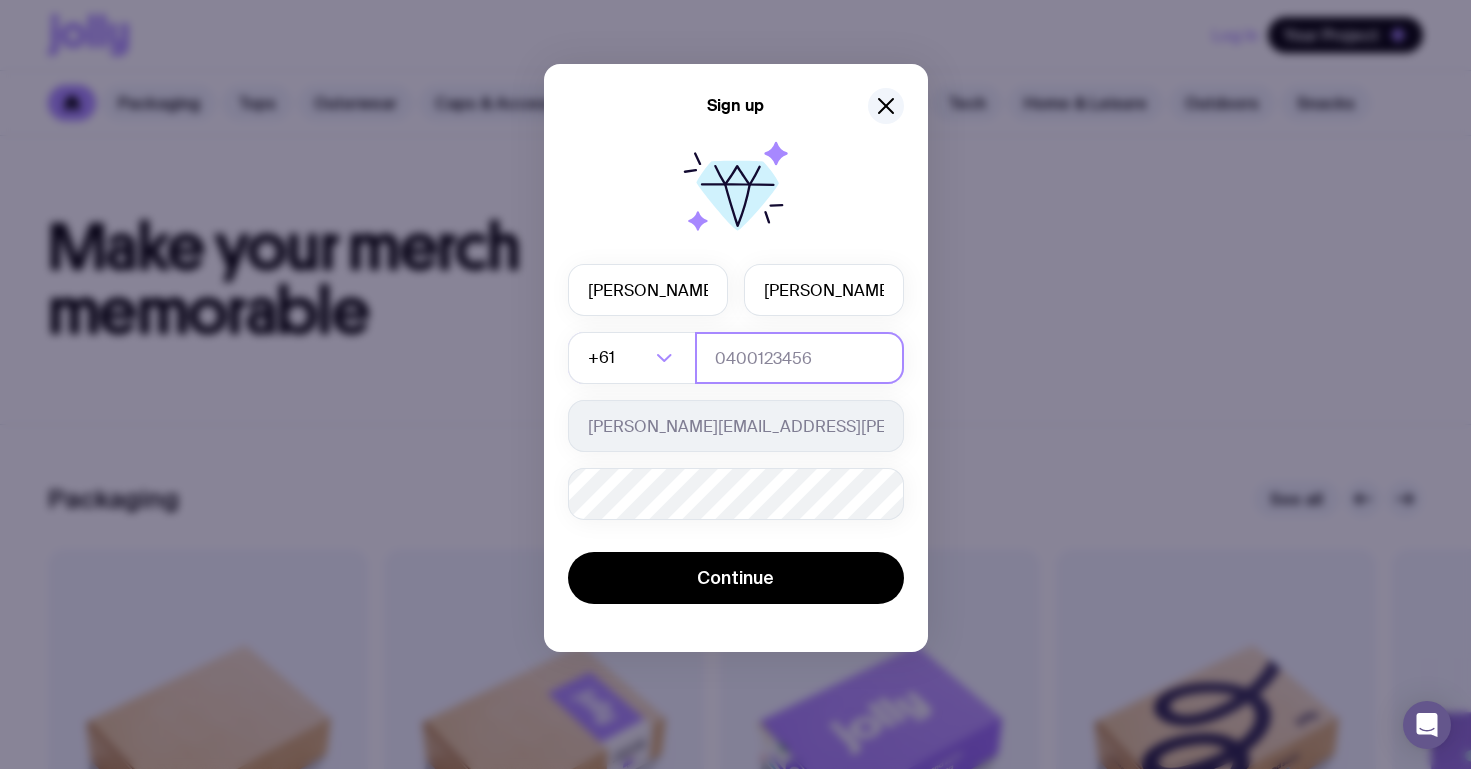 click at bounding box center [799, 358] 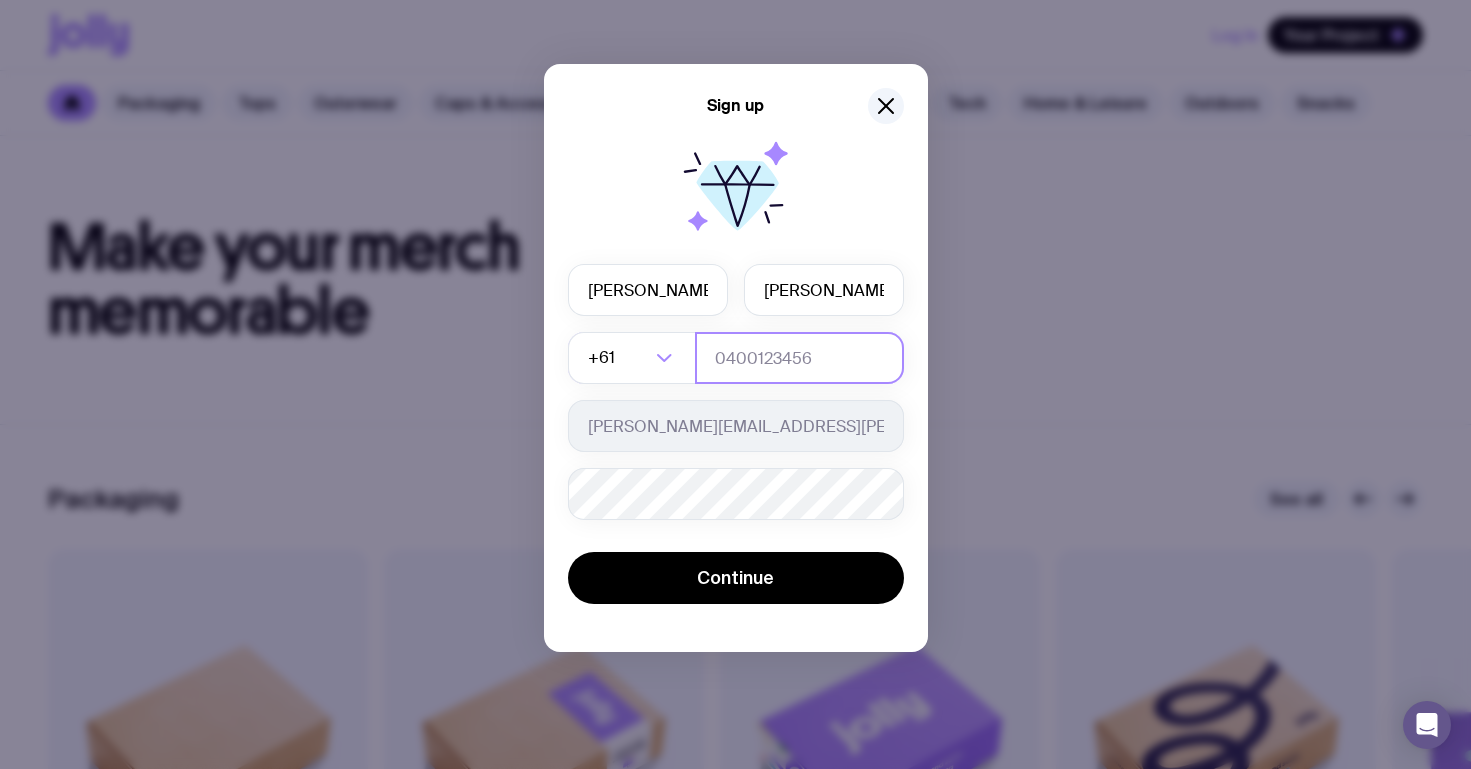 type on "0467597065" 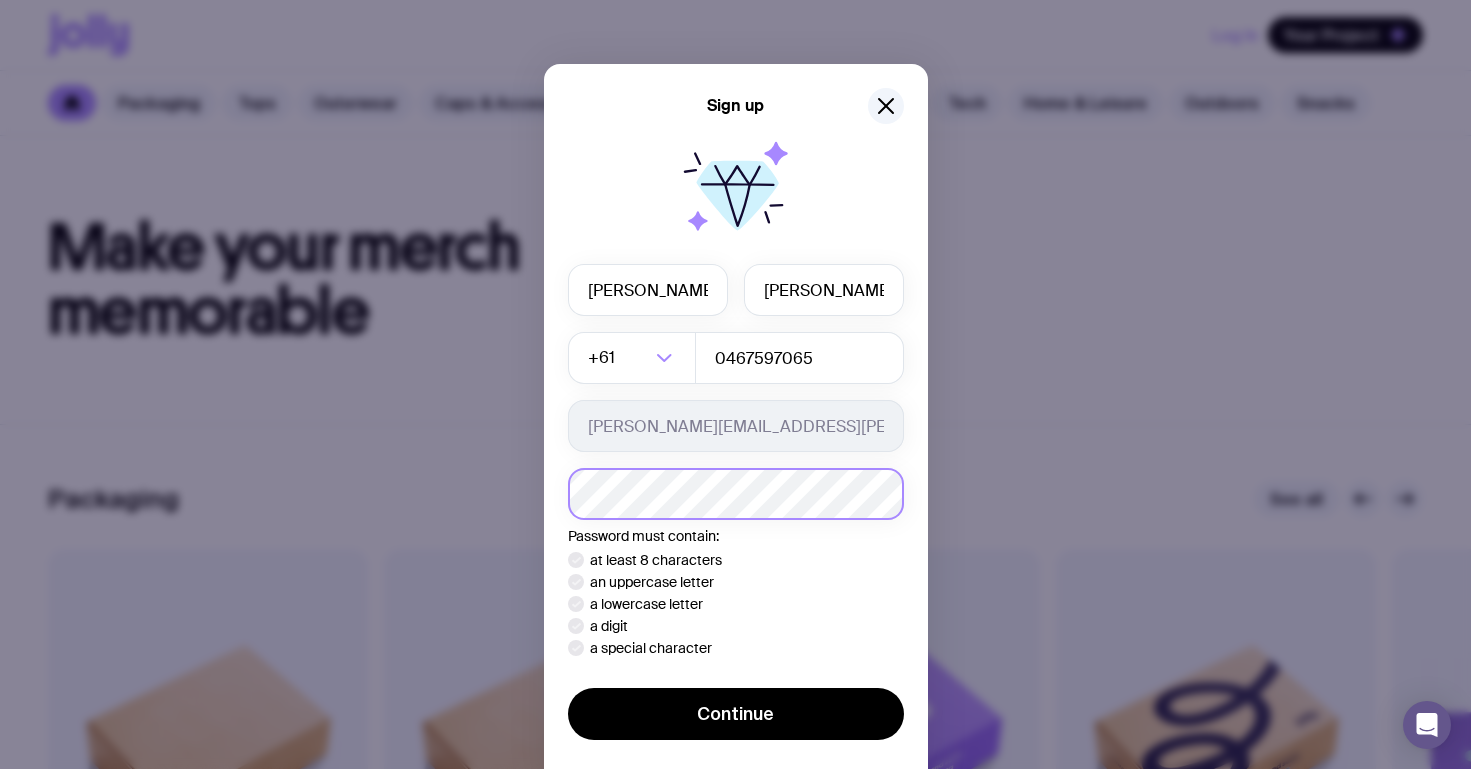 click 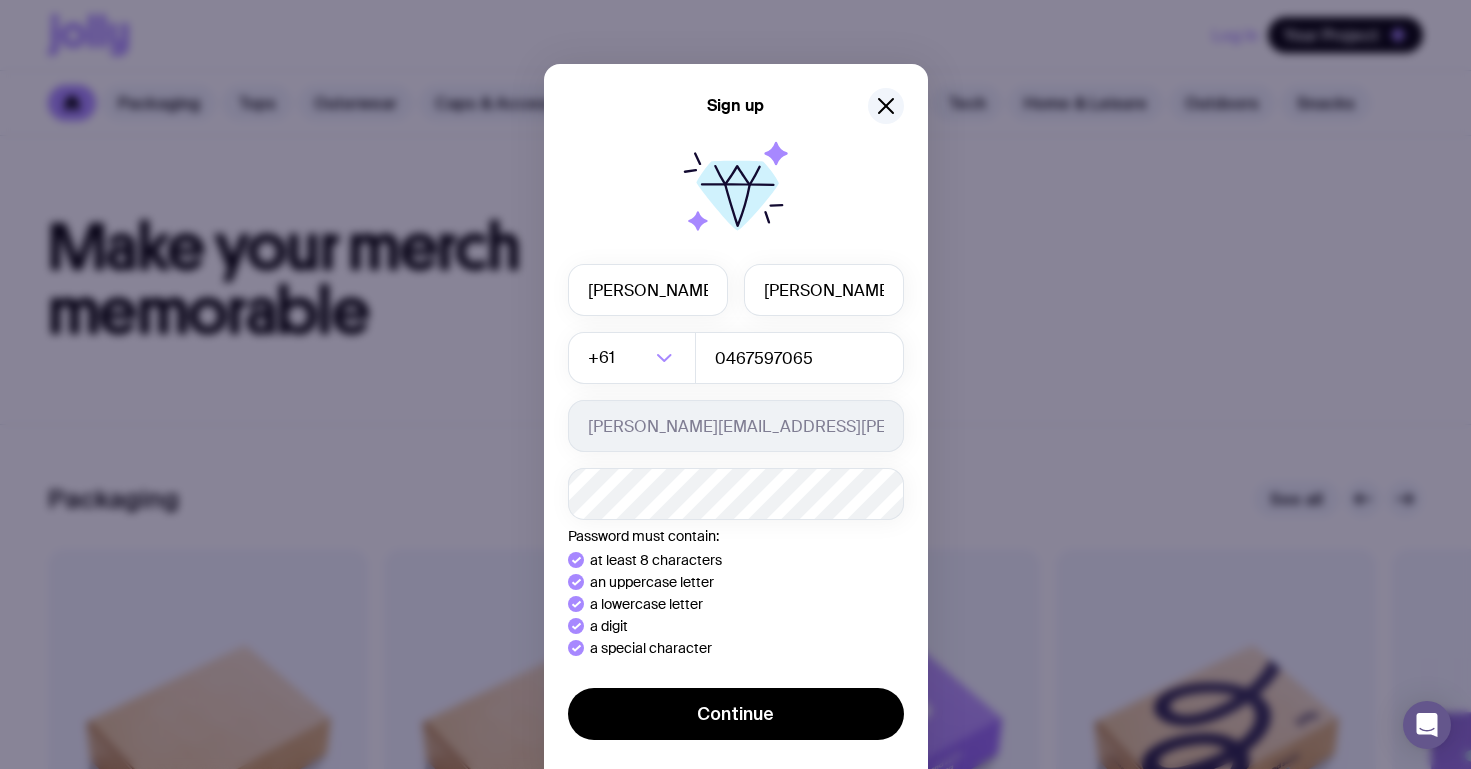 click on "[PERSON_NAME] +61 Loading... 0467597065 [PERSON_NAME][EMAIL_ADDRESS][PERSON_NAME][DOMAIN_NAME] Password must contain: at least 8 characters an uppercase letter a lowercase letter a digit a special character Continue" 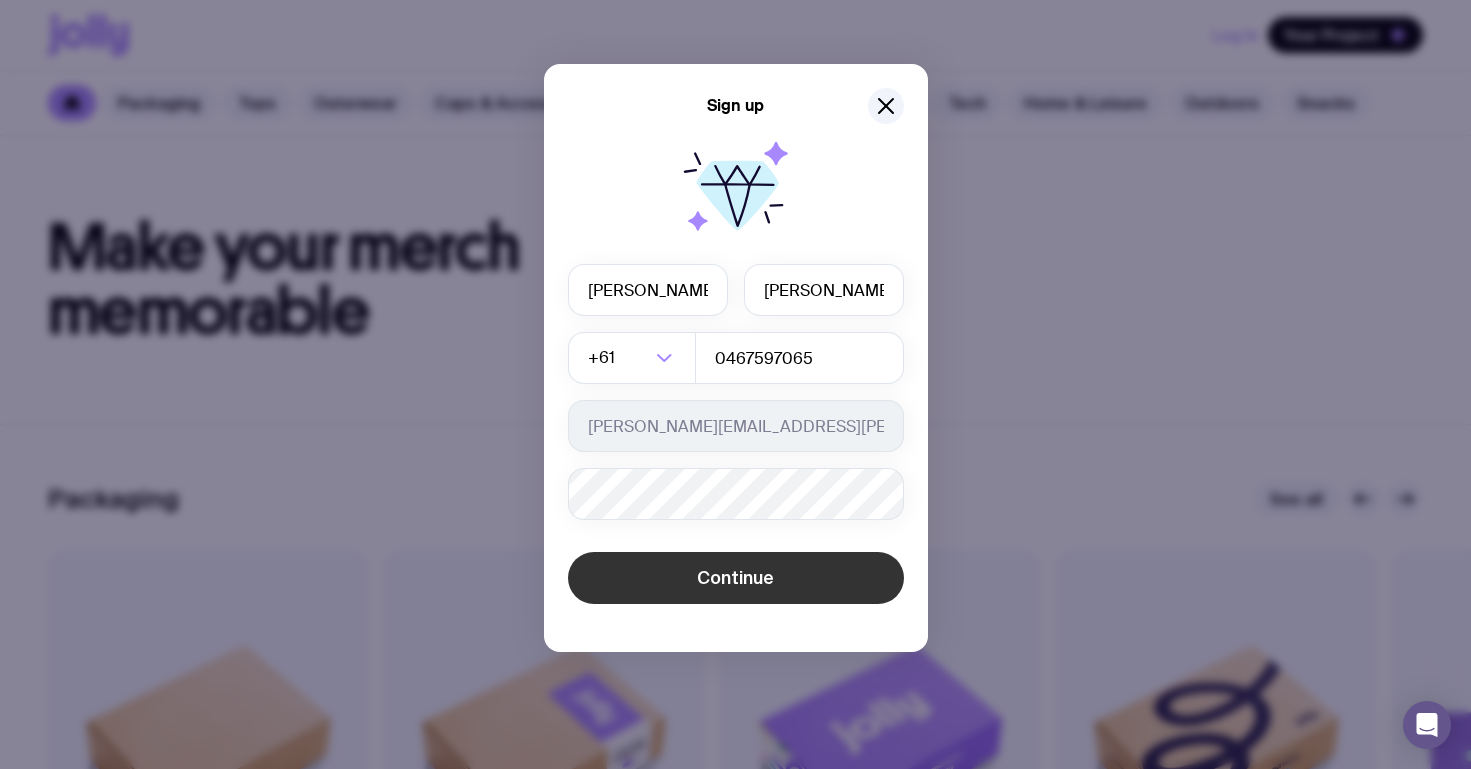 click on "Continue" at bounding box center (736, 578) 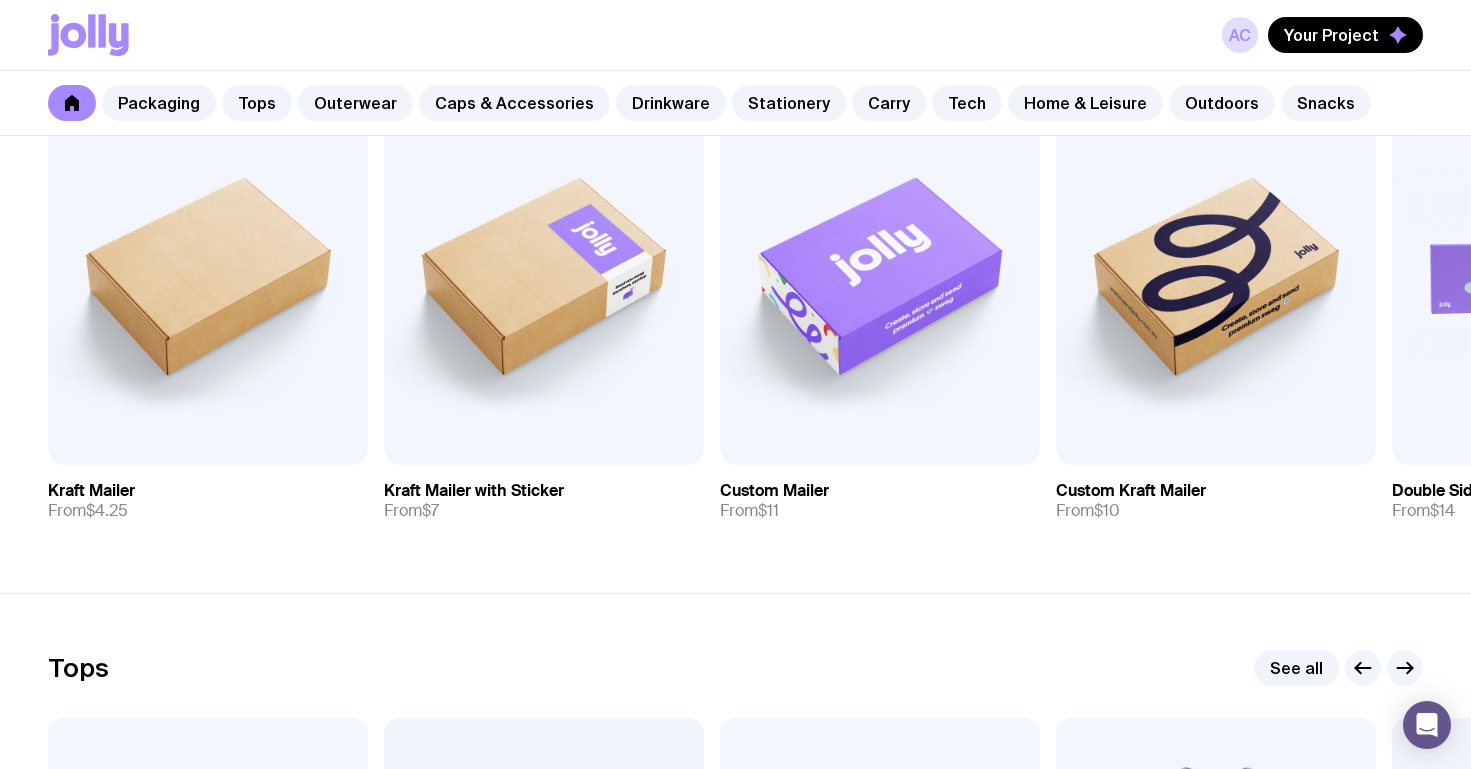 scroll, scrollTop: 0, scrollLeft: 0, axis: both 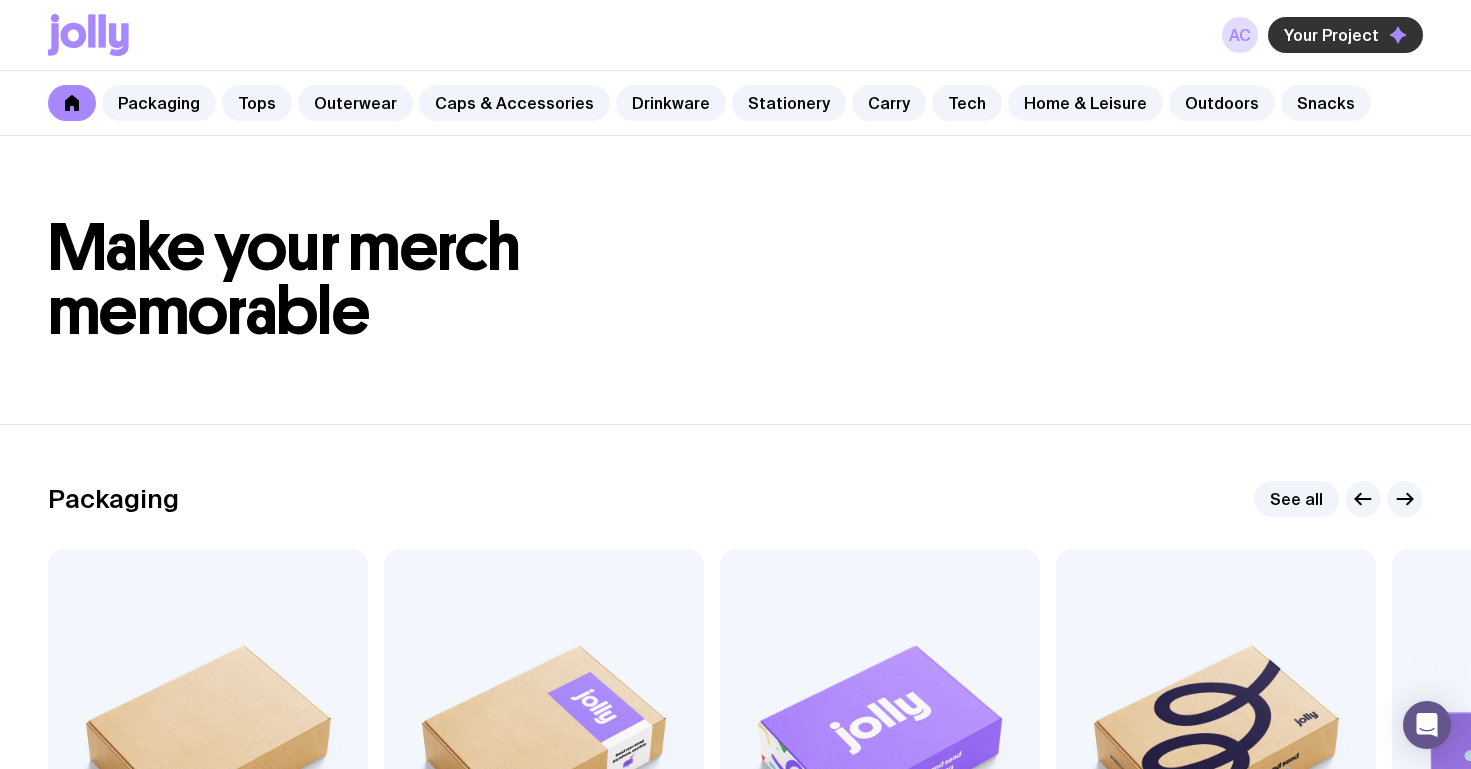 click on "Your Project" at bounding box center (1331, 35) 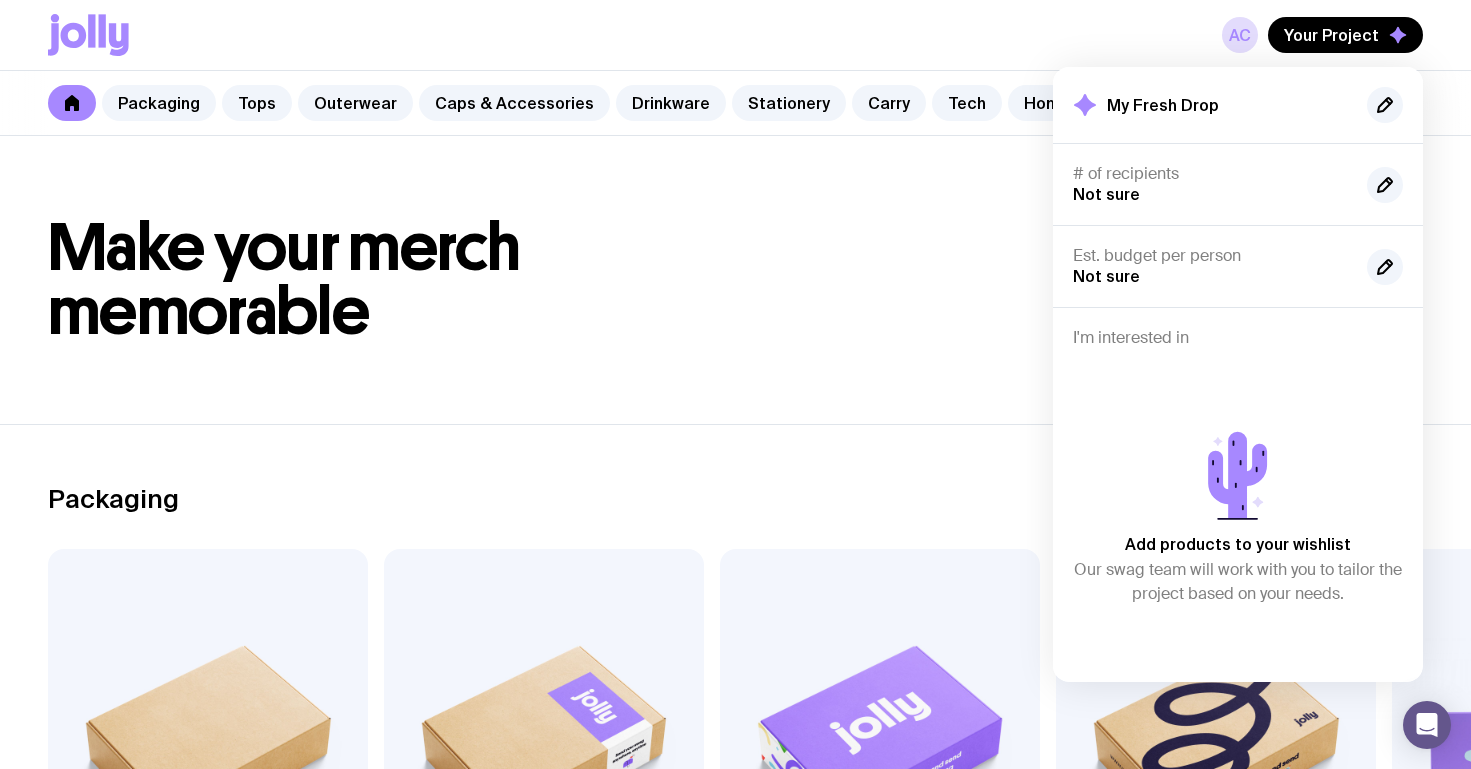 click on "Packaging  See all  Add to wishlist View Kraft Mailer From  $4.25 Add to wishlist View Kraft Mailer with Sticker From  $7 Add to wishlist View Custom Mailer From  $11 Add to wishlist View Custom Kraft Mailer From  $10 Add to wishlist View Double Sided-Mailer From  $14 Add to wishlist View Holographic Mailer From  $8 Add to wishlist View Magnetic Flap Box From  $9 Add to wishlist View Custom Mailer Bag From  $3.75" at bounding box center [735, 742] 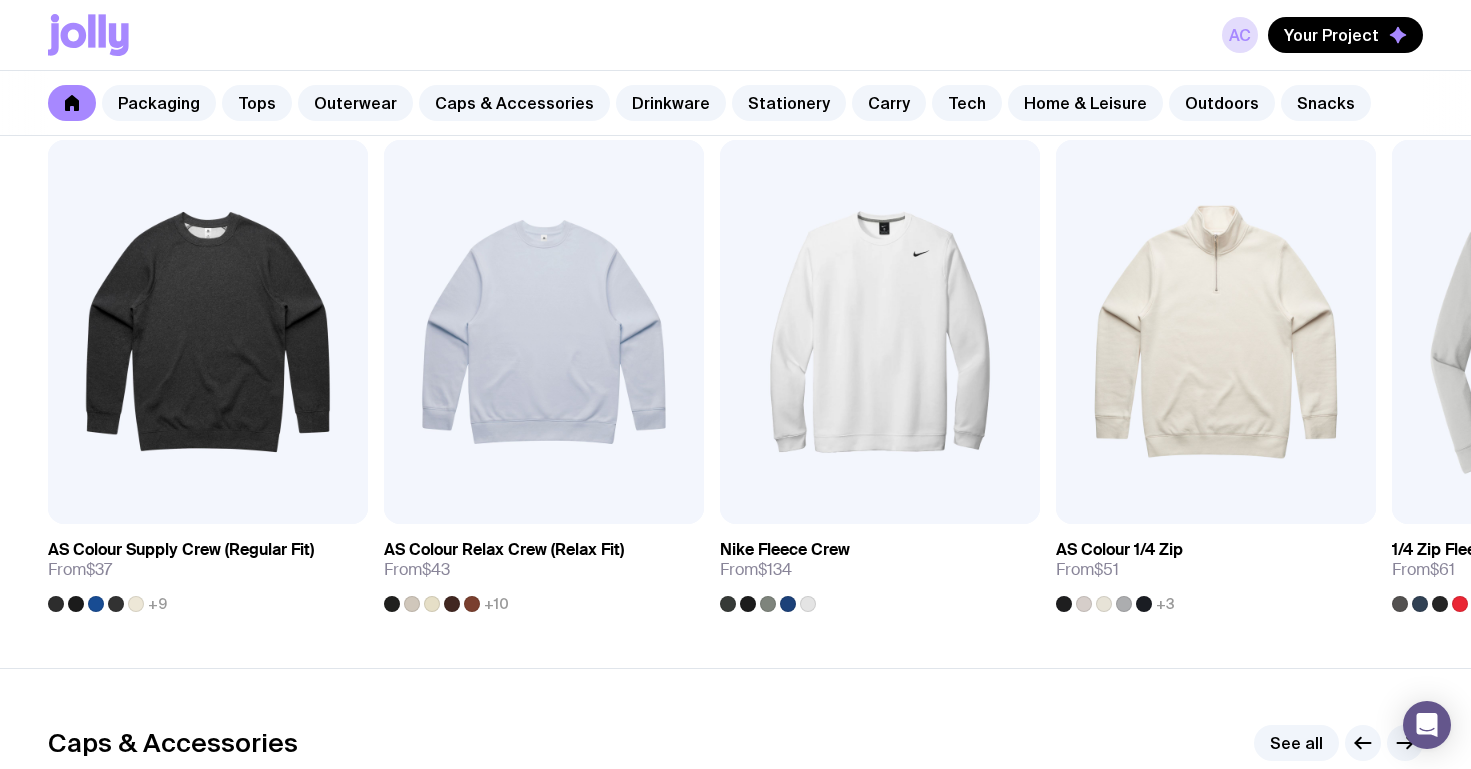 scroll, scrollTop: 892, scrollLeft: 0, axis: vertical 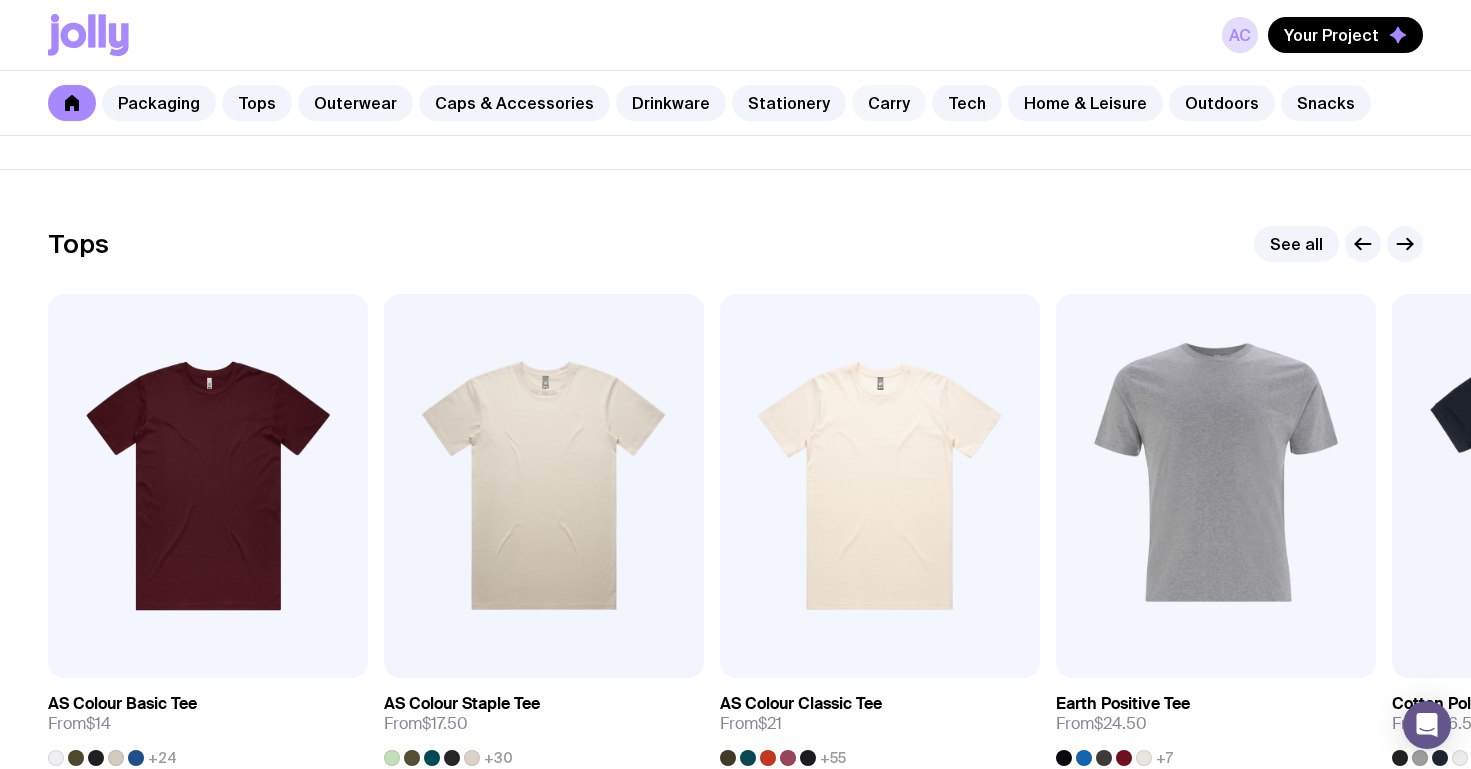 click on "Carry" at bounding box center (889, 103) 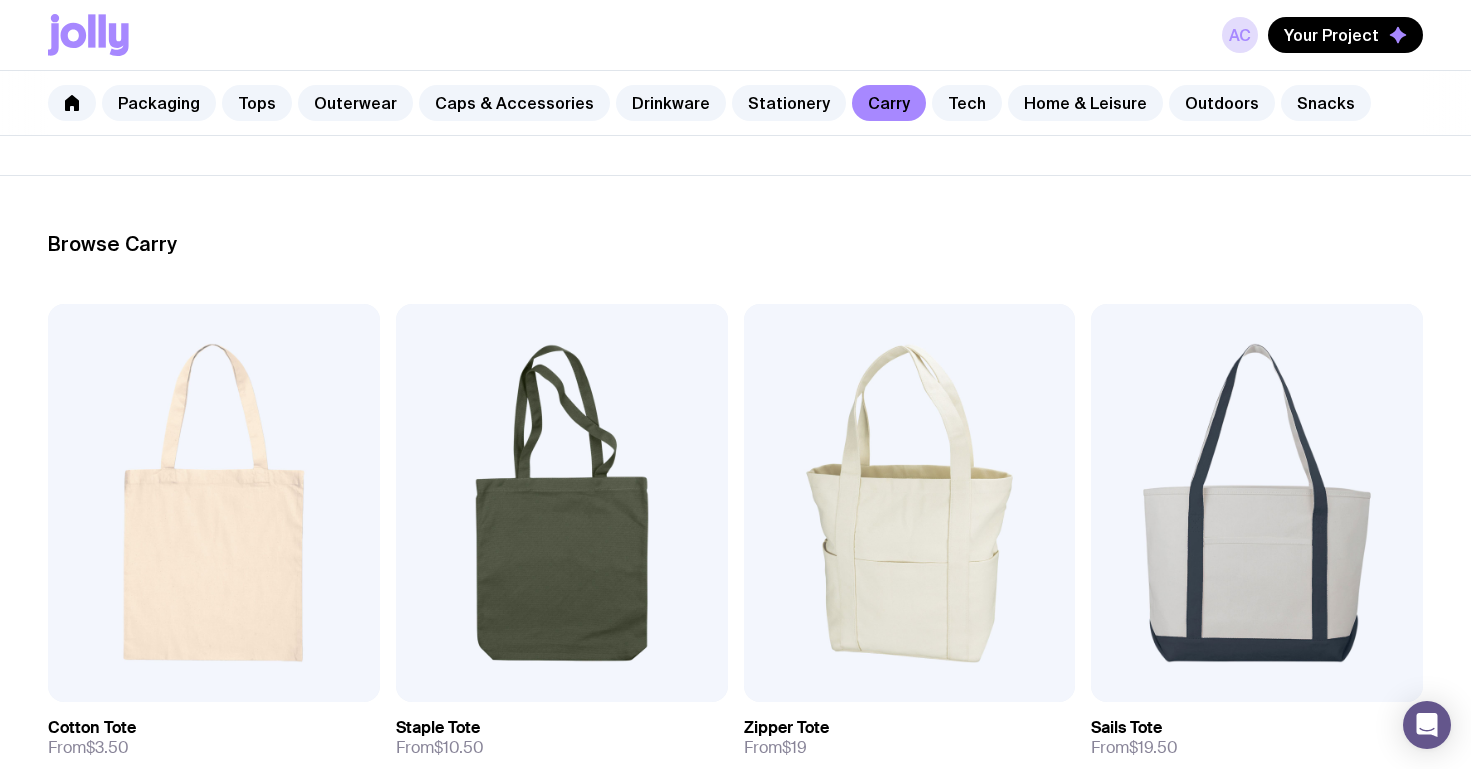 scroll, scrollTop: 221, scrollLeft: 0, axis: vertical 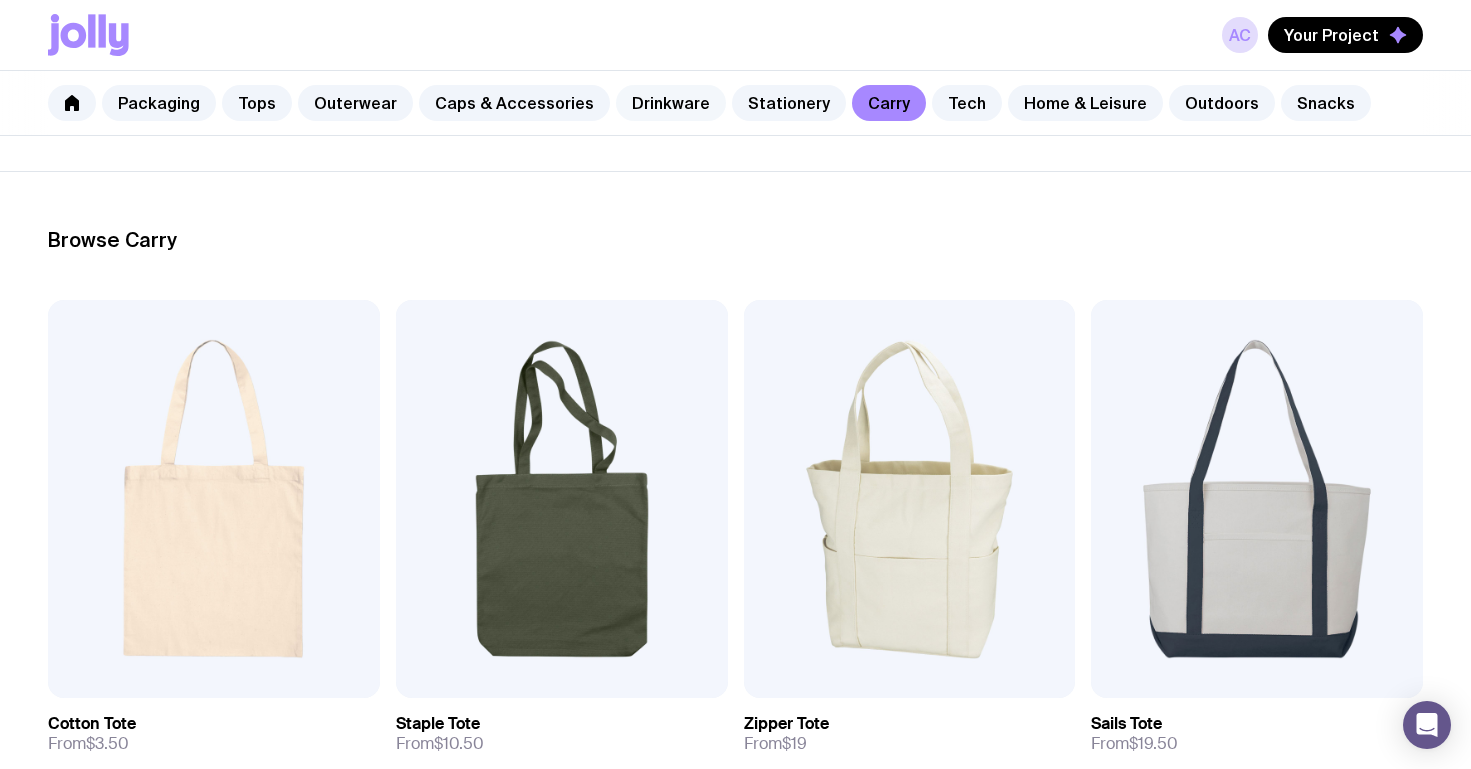 click on "Drinkware" at bounding box center [671, 103] 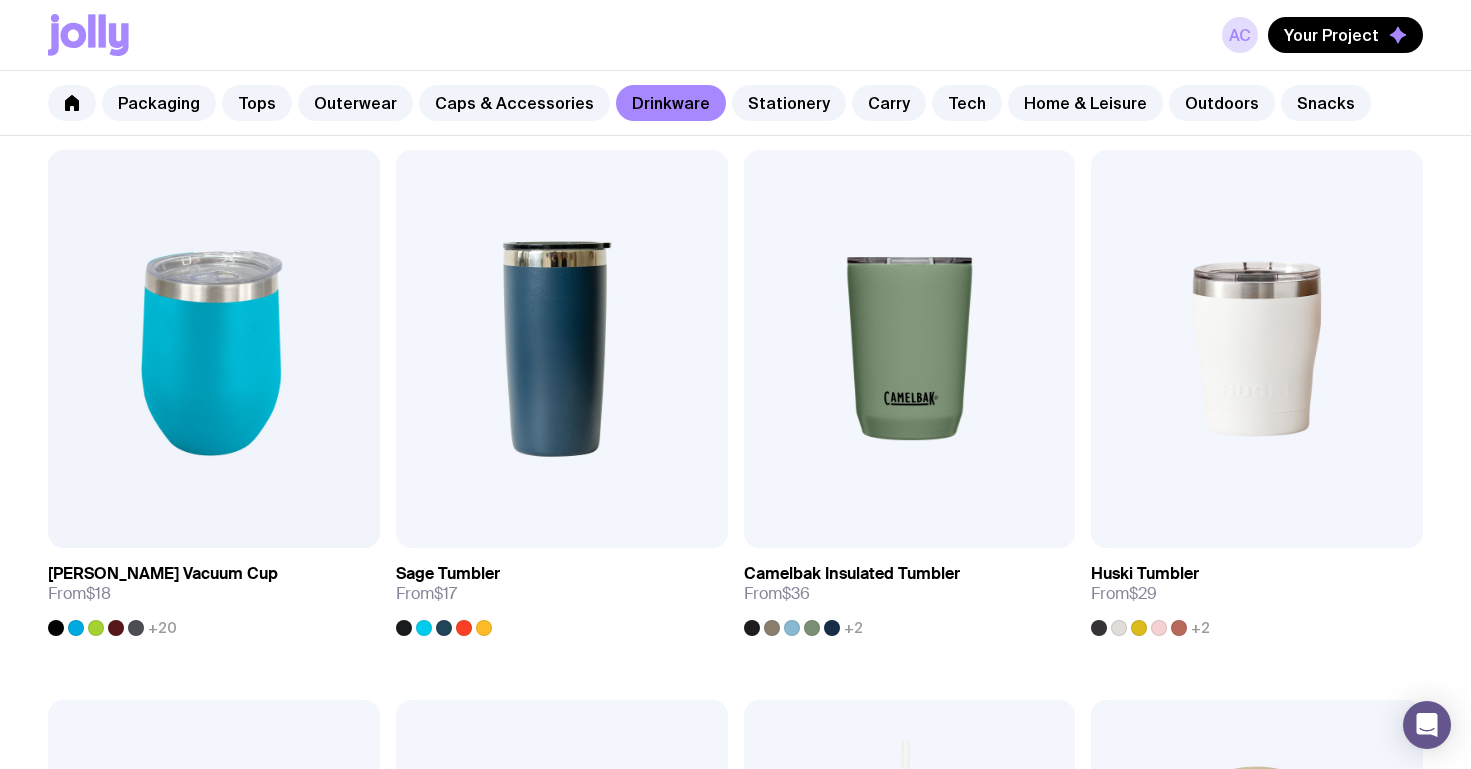 scroll, scrollTop: 941, scrollLeft: 0, axis: vertical 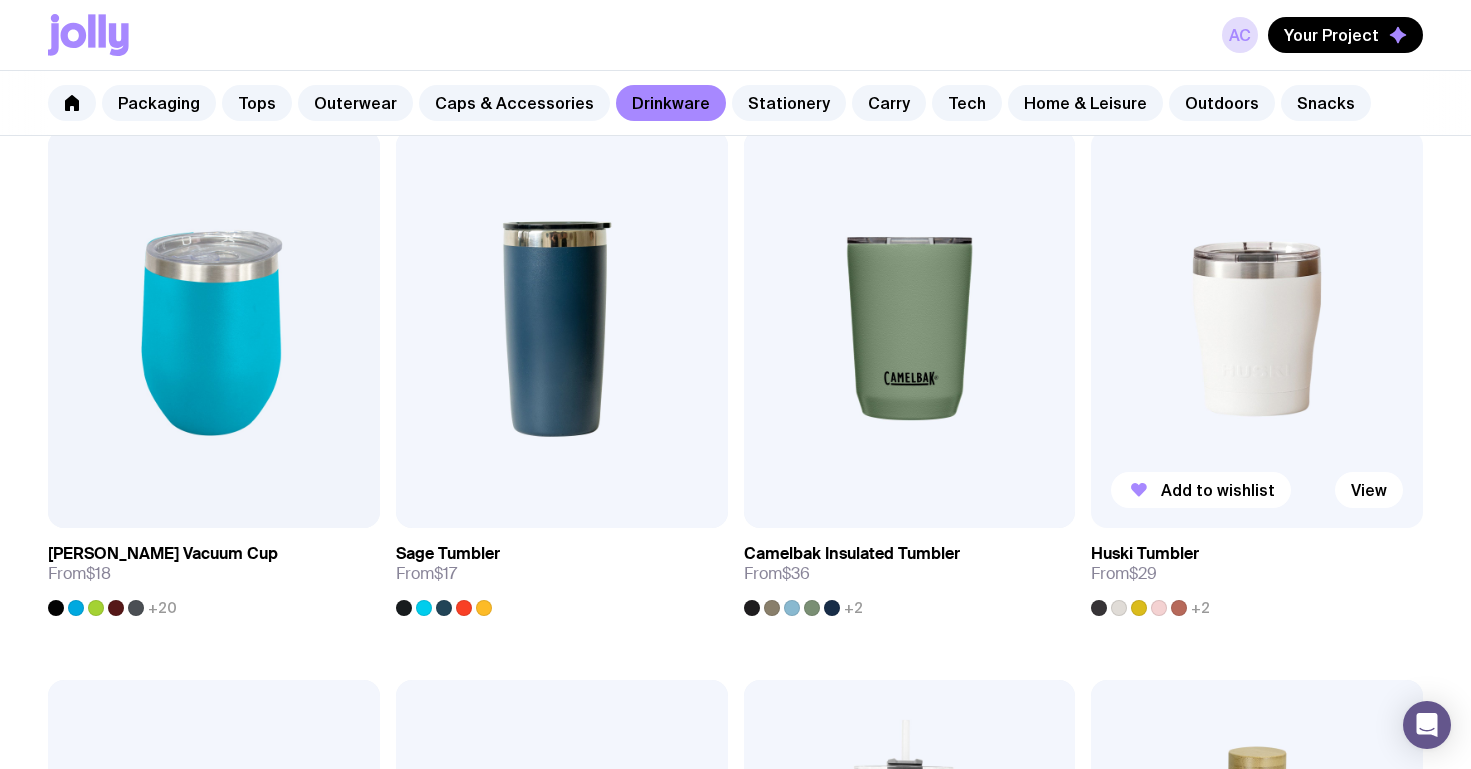 click at bounding box center (1257, 329) 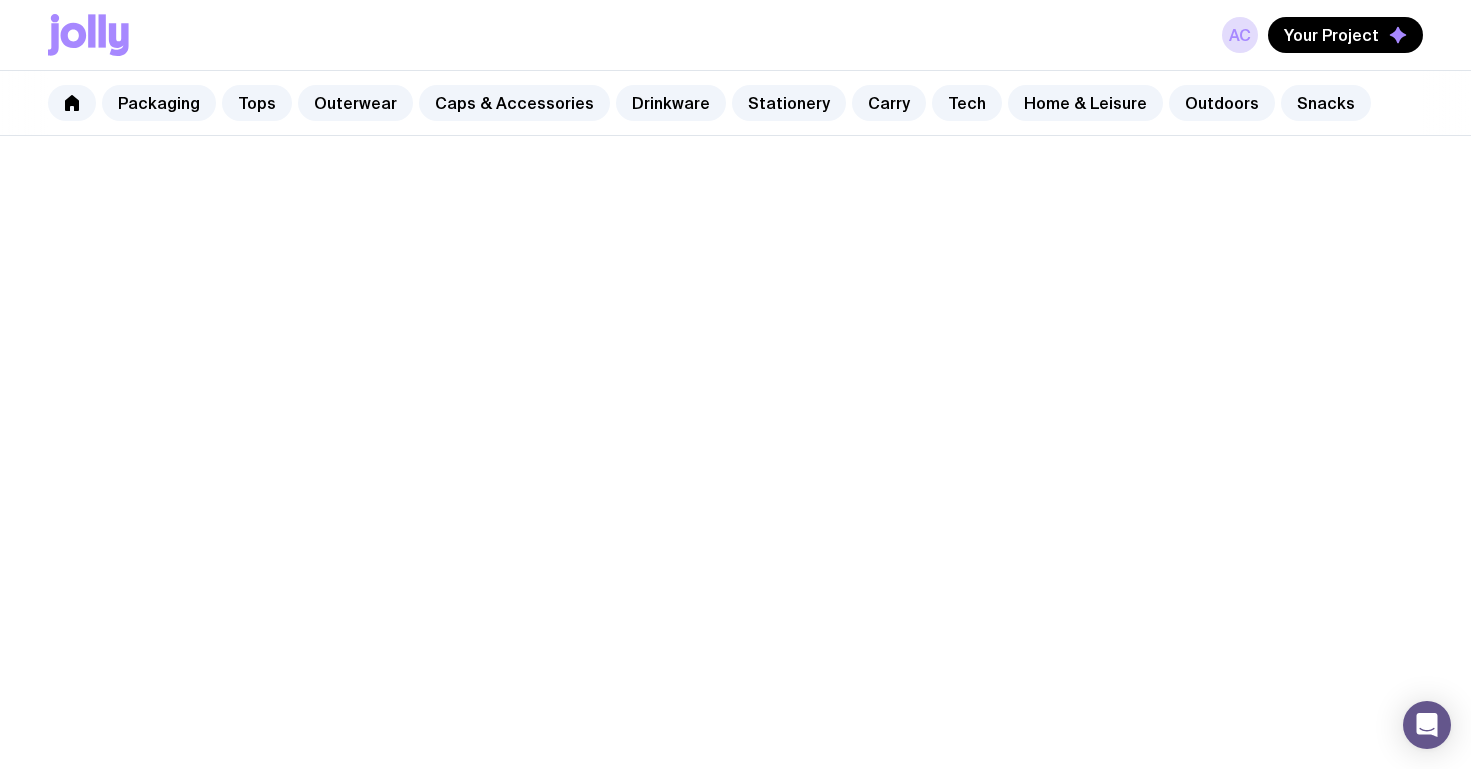 scroll, scrollTop: 0, scrollLeft: 0, axis: both 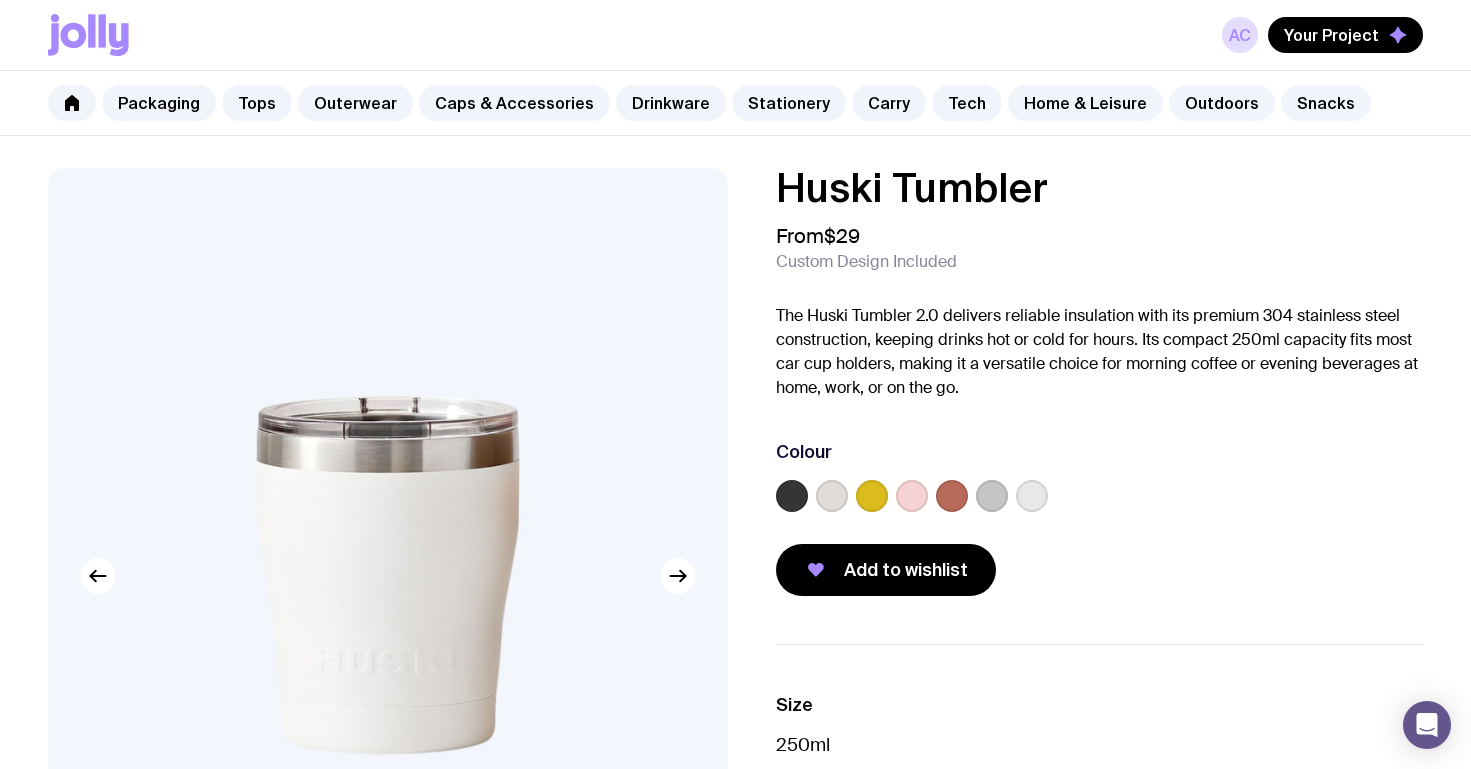 click 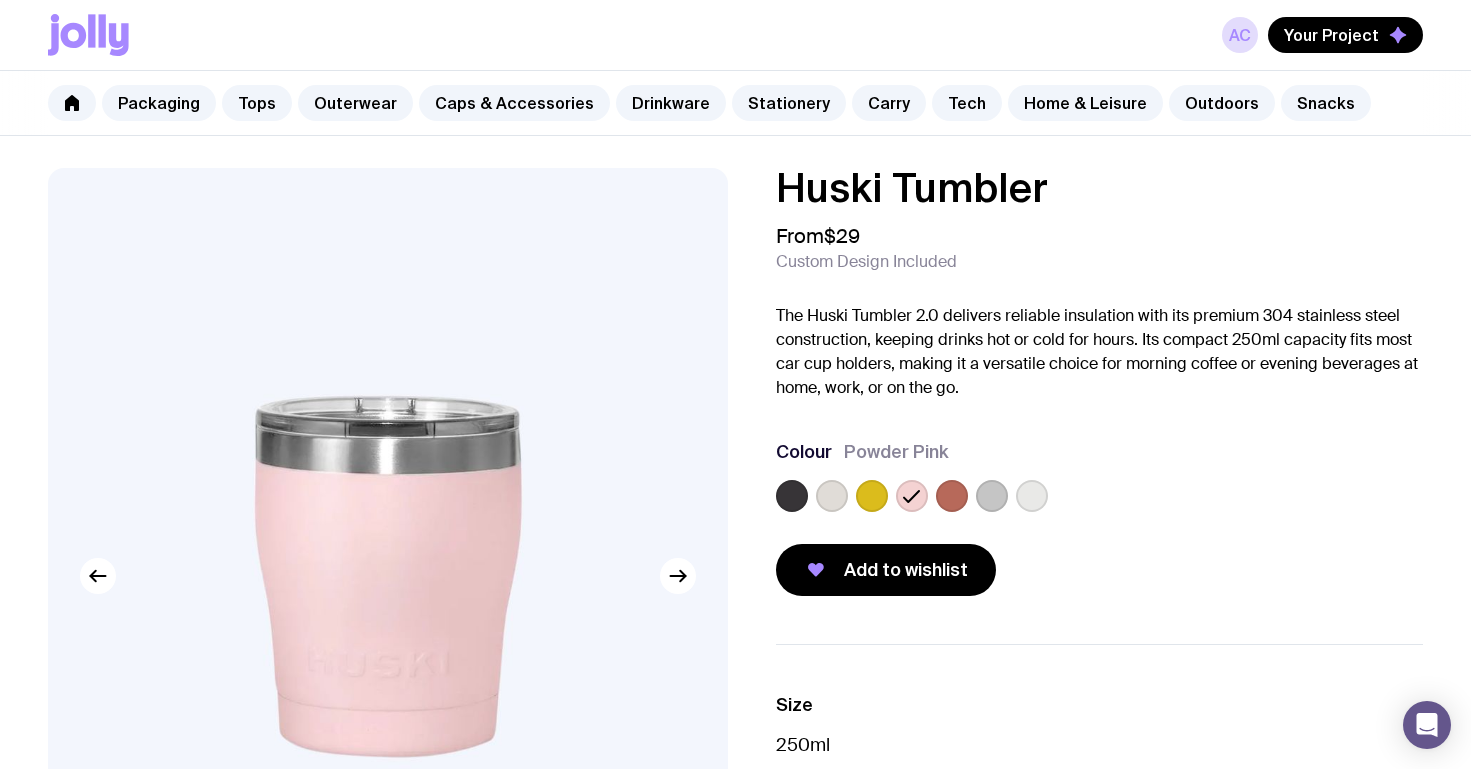 click 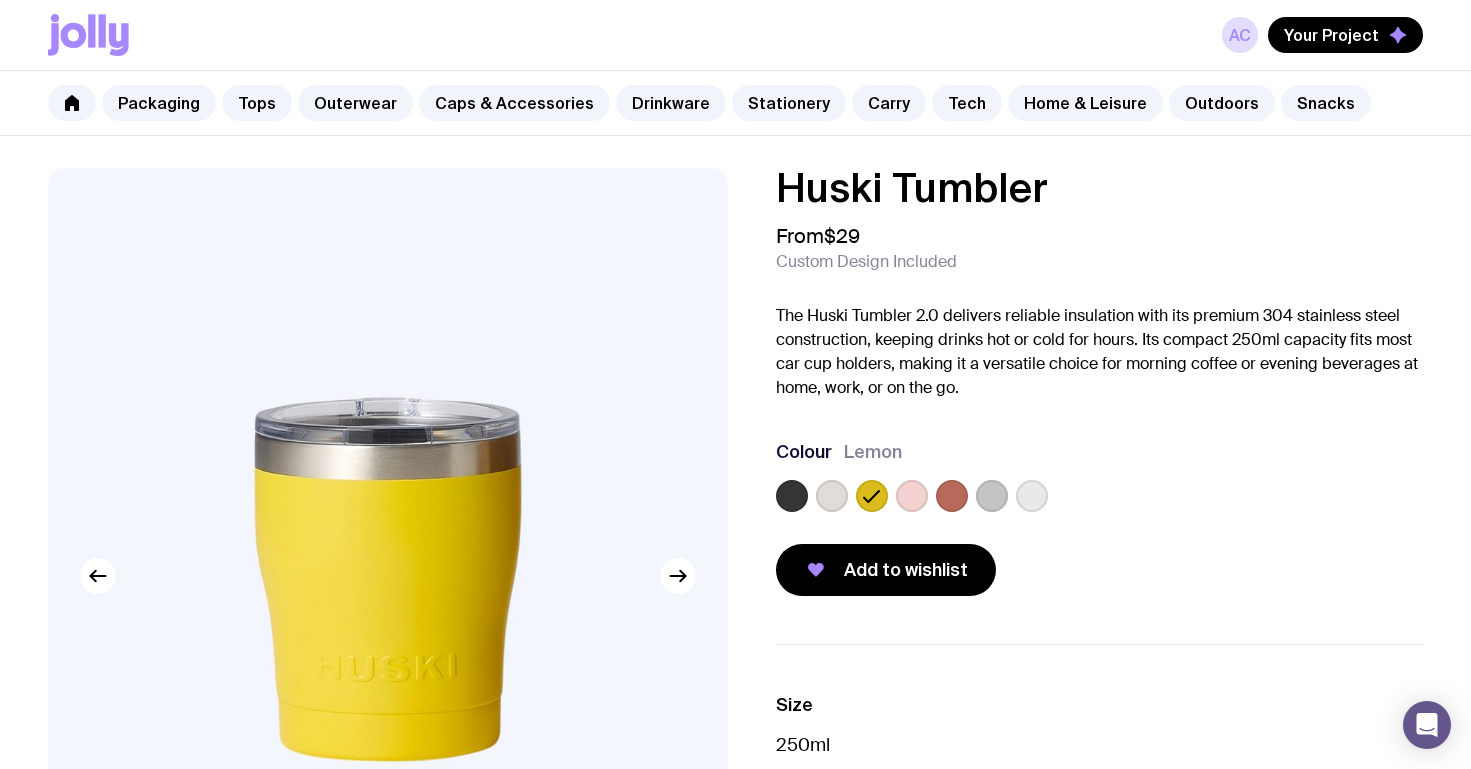click 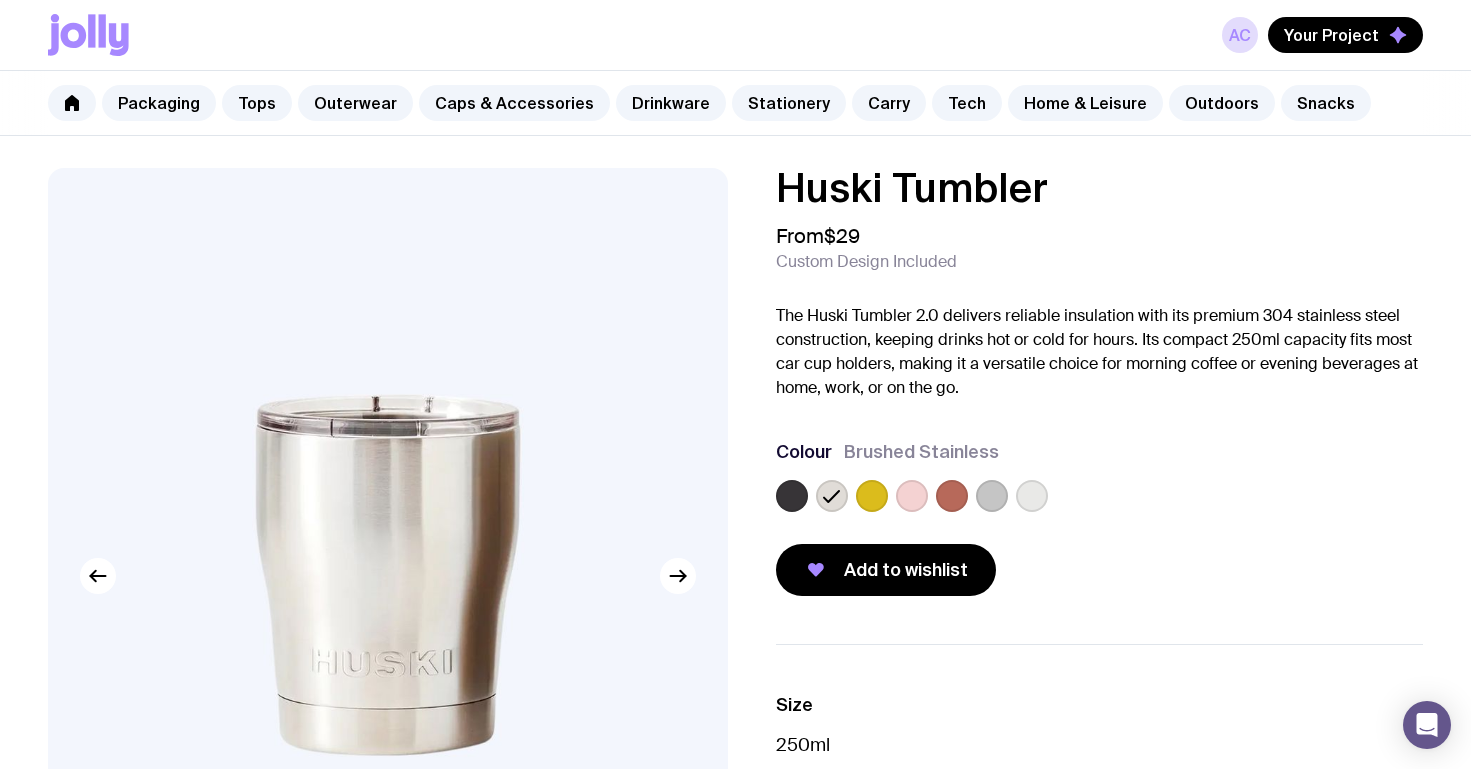click 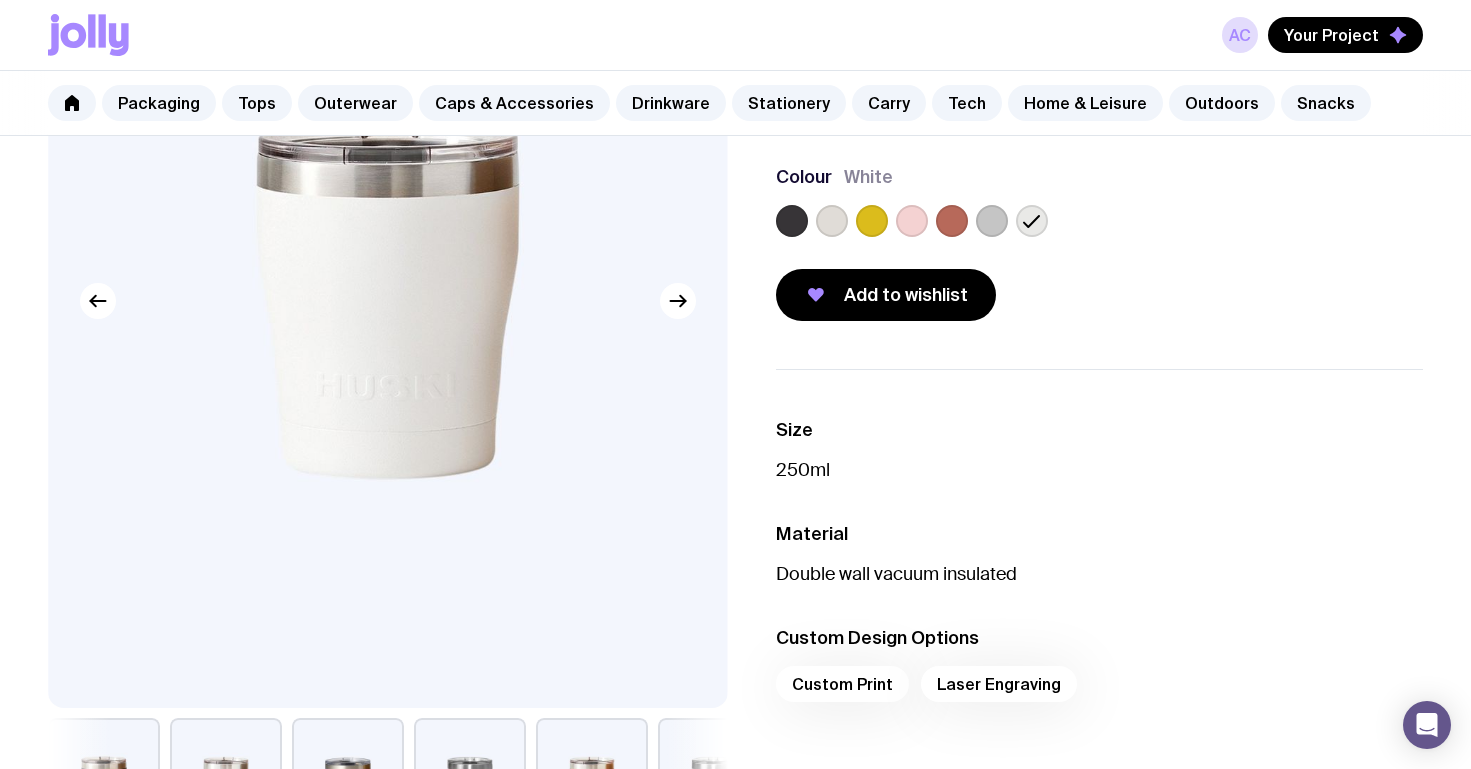 scroll, scrollTop: 273, scrollLeft: 0, axis: vertical 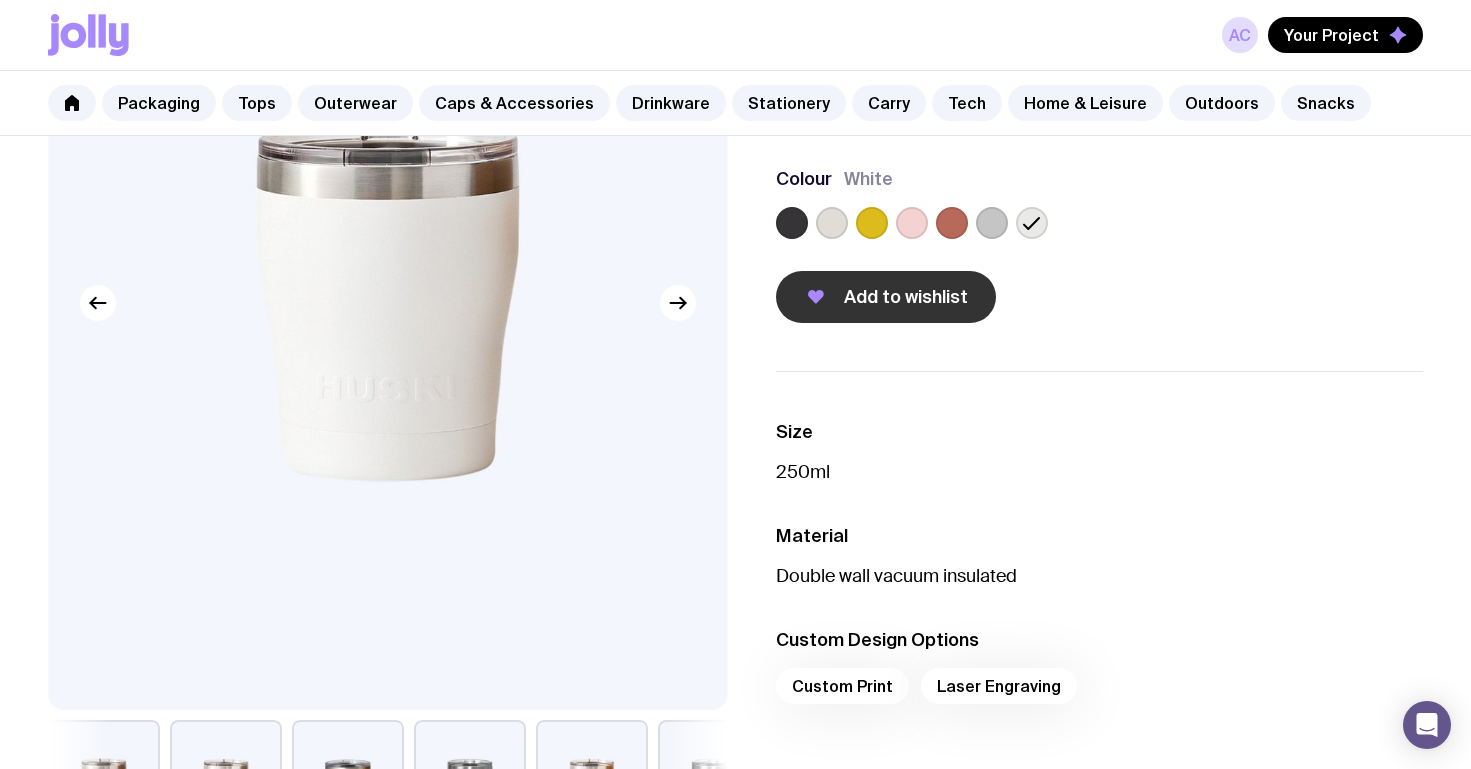 click on "Add to wishlist" 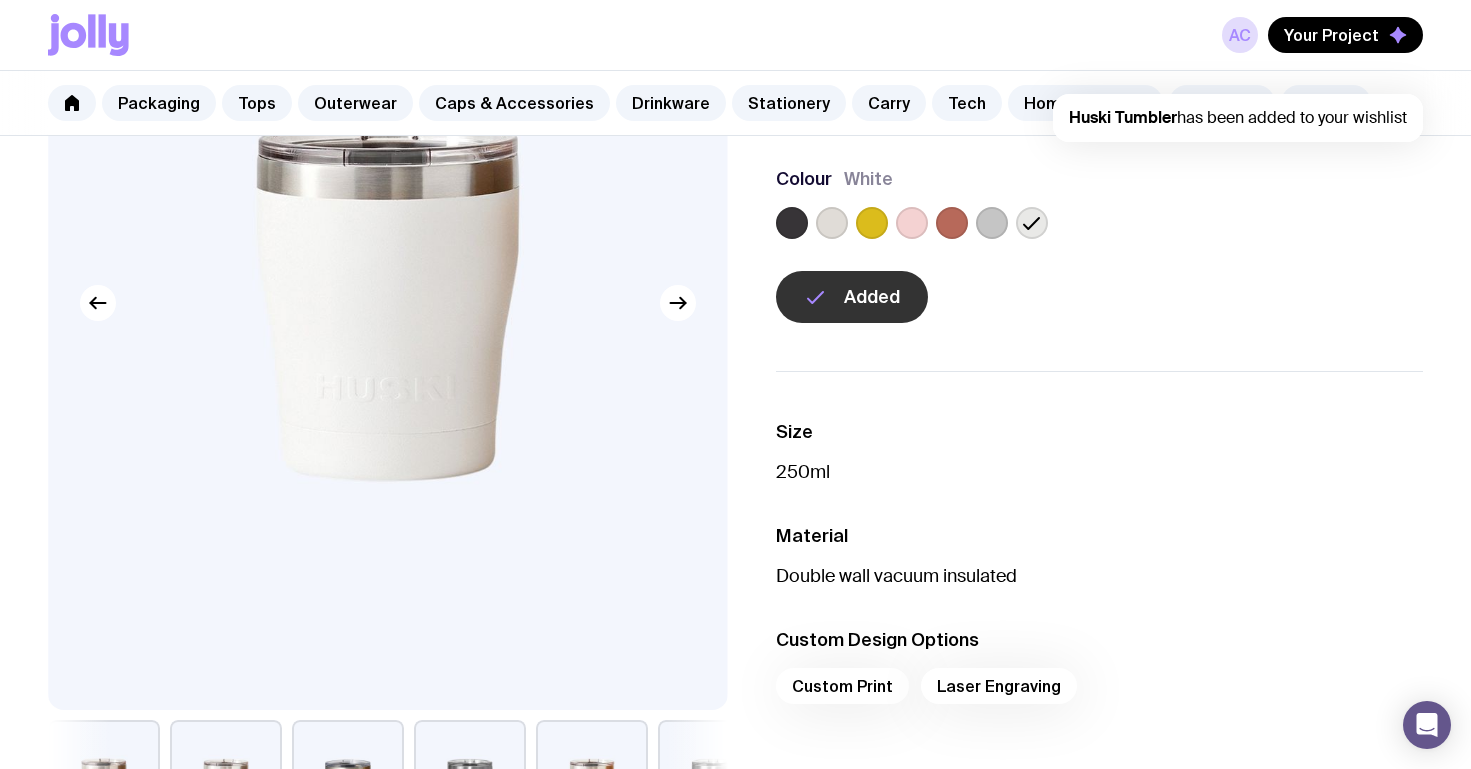 scroll, scrollTop: 0, scrollLeft: 0, axis: both 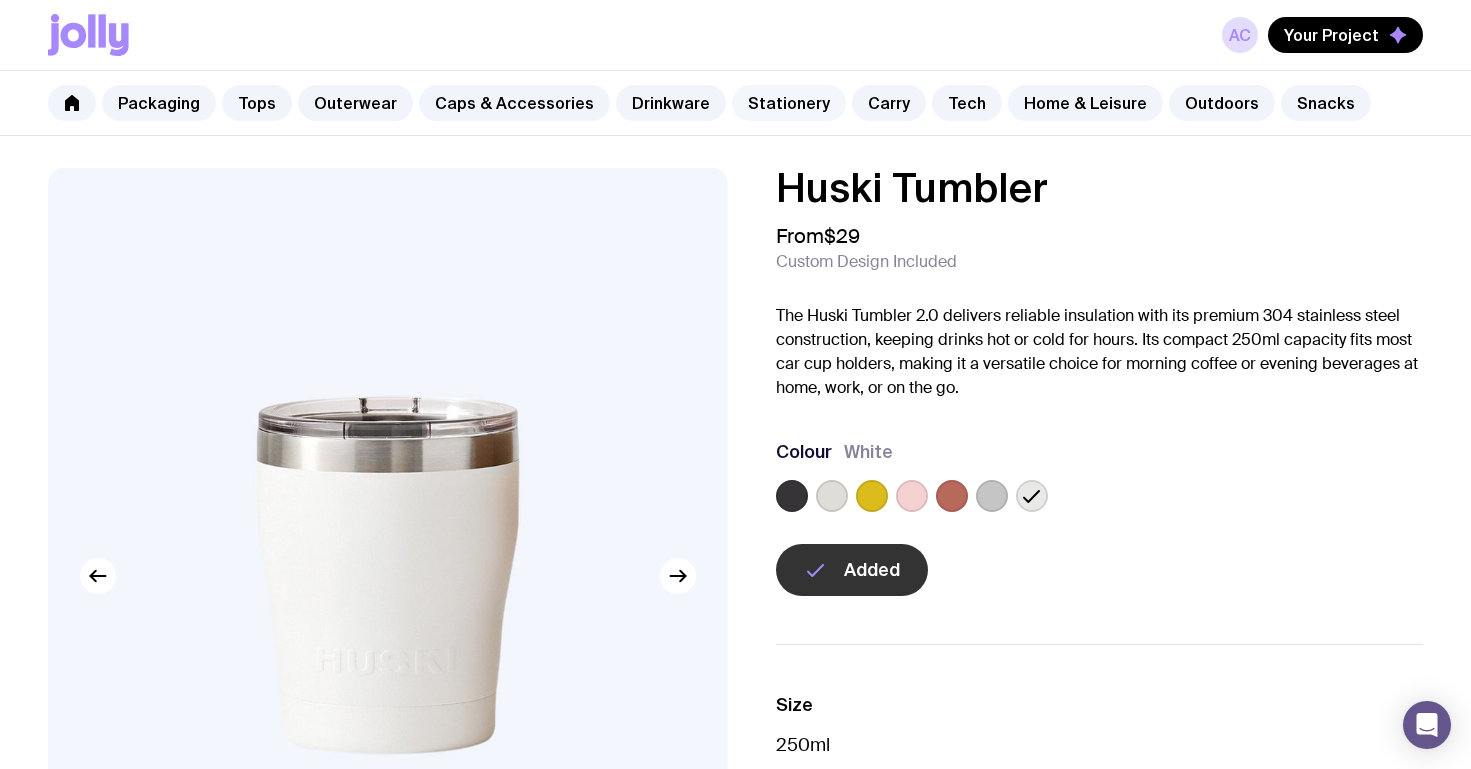 click on "Stationery" at bounding box center [789, 103] 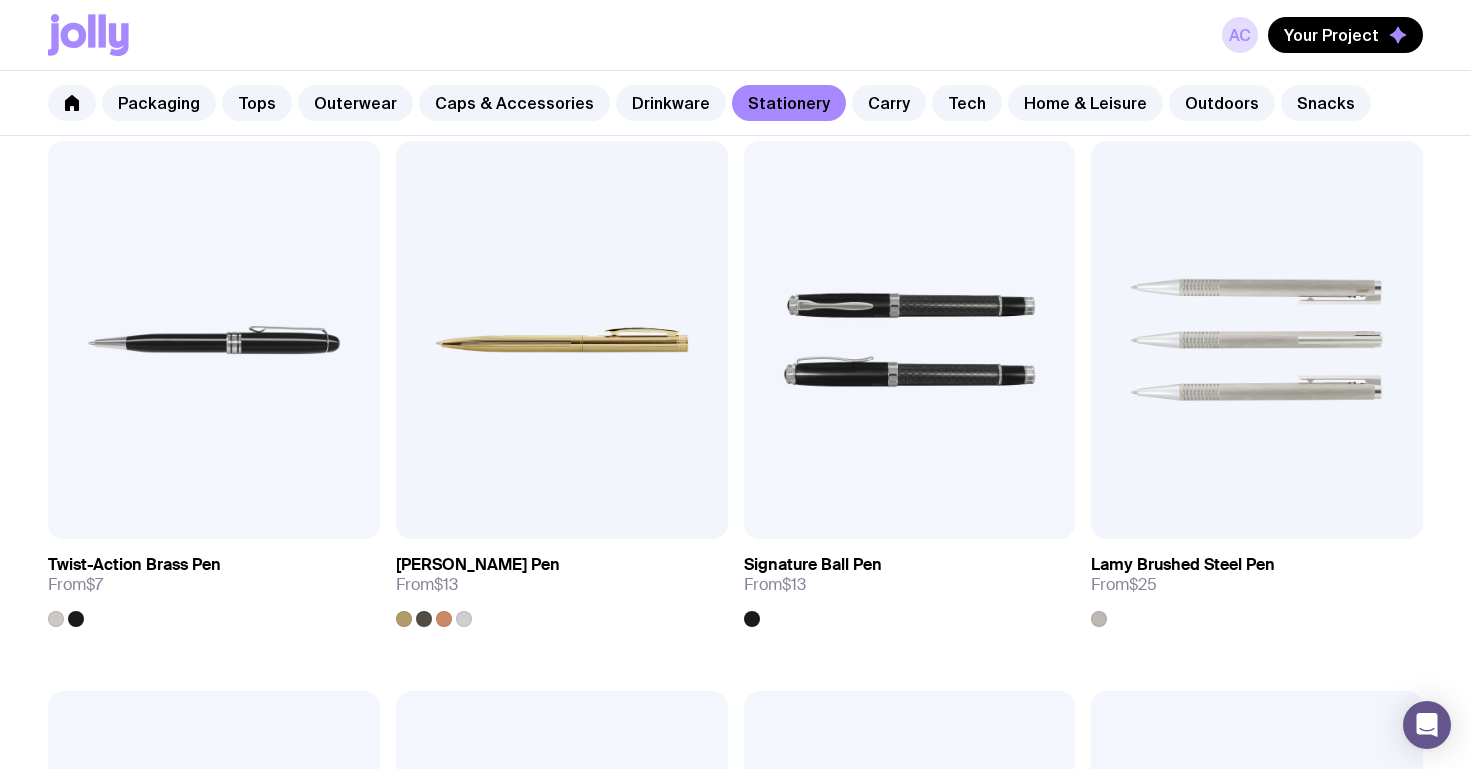 scroll, scrollTop: 949, scrollLeft: 0, axis: vertical 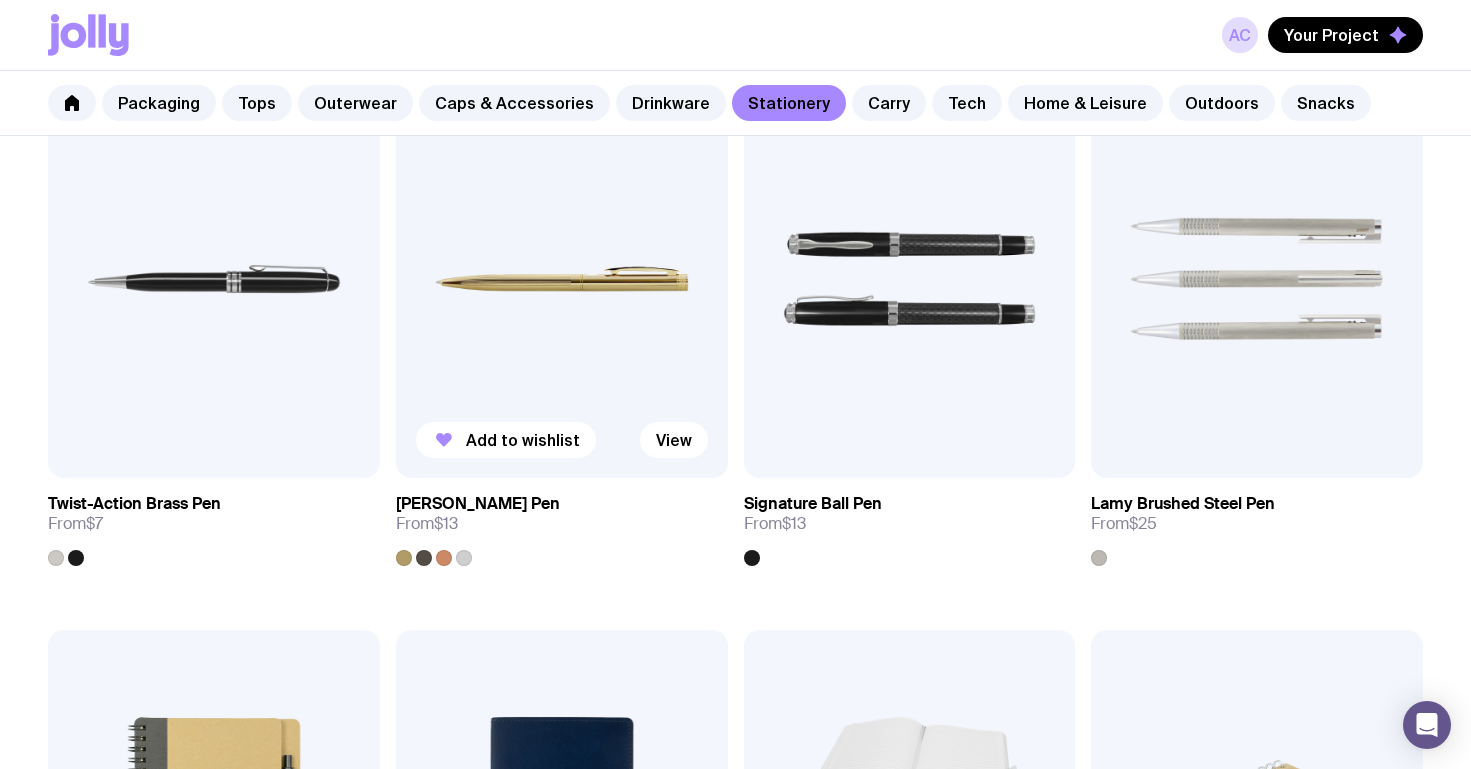 click at bounding box center [562, 279] 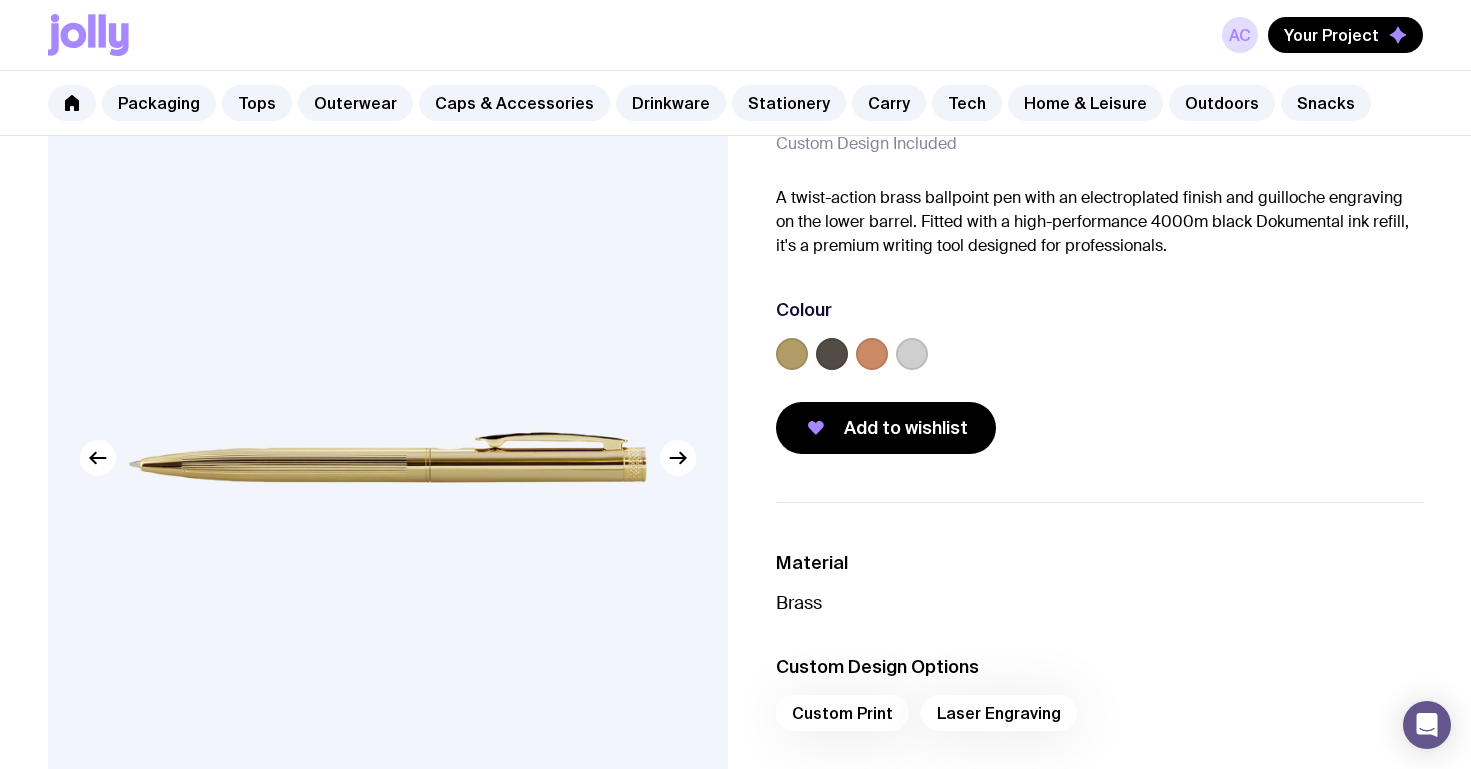 scroll, scrollTop: 124, scrollLeft: 0, axis: vertical 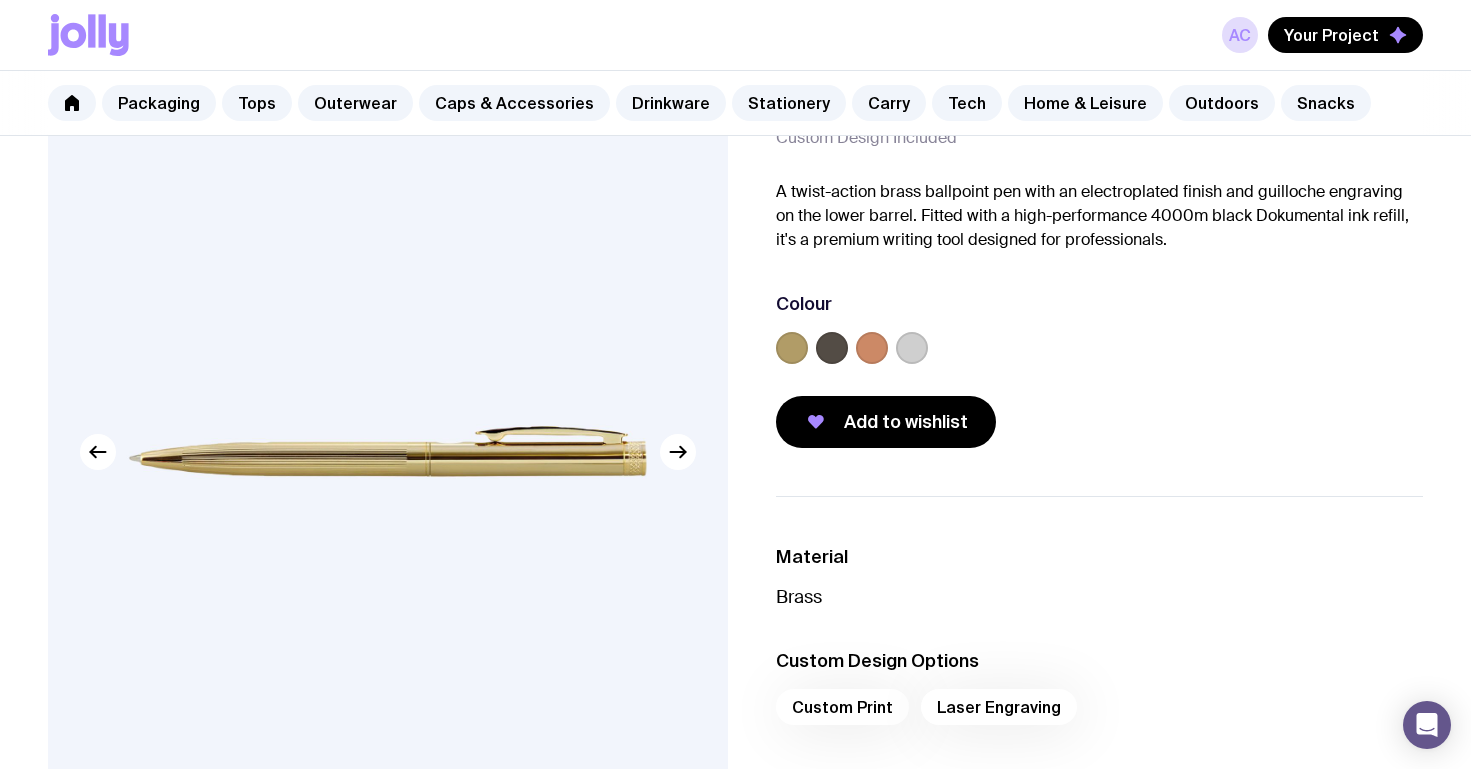 click 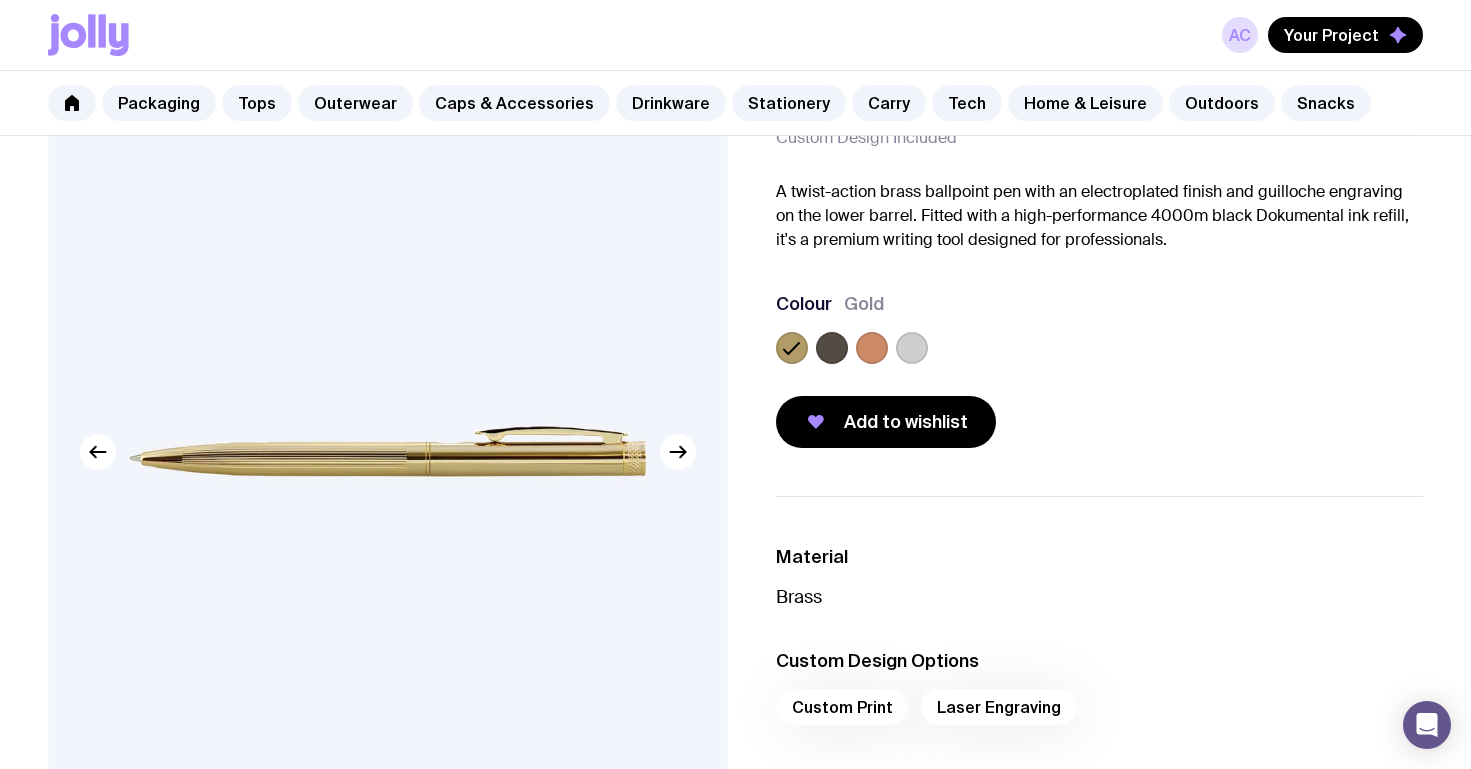 click 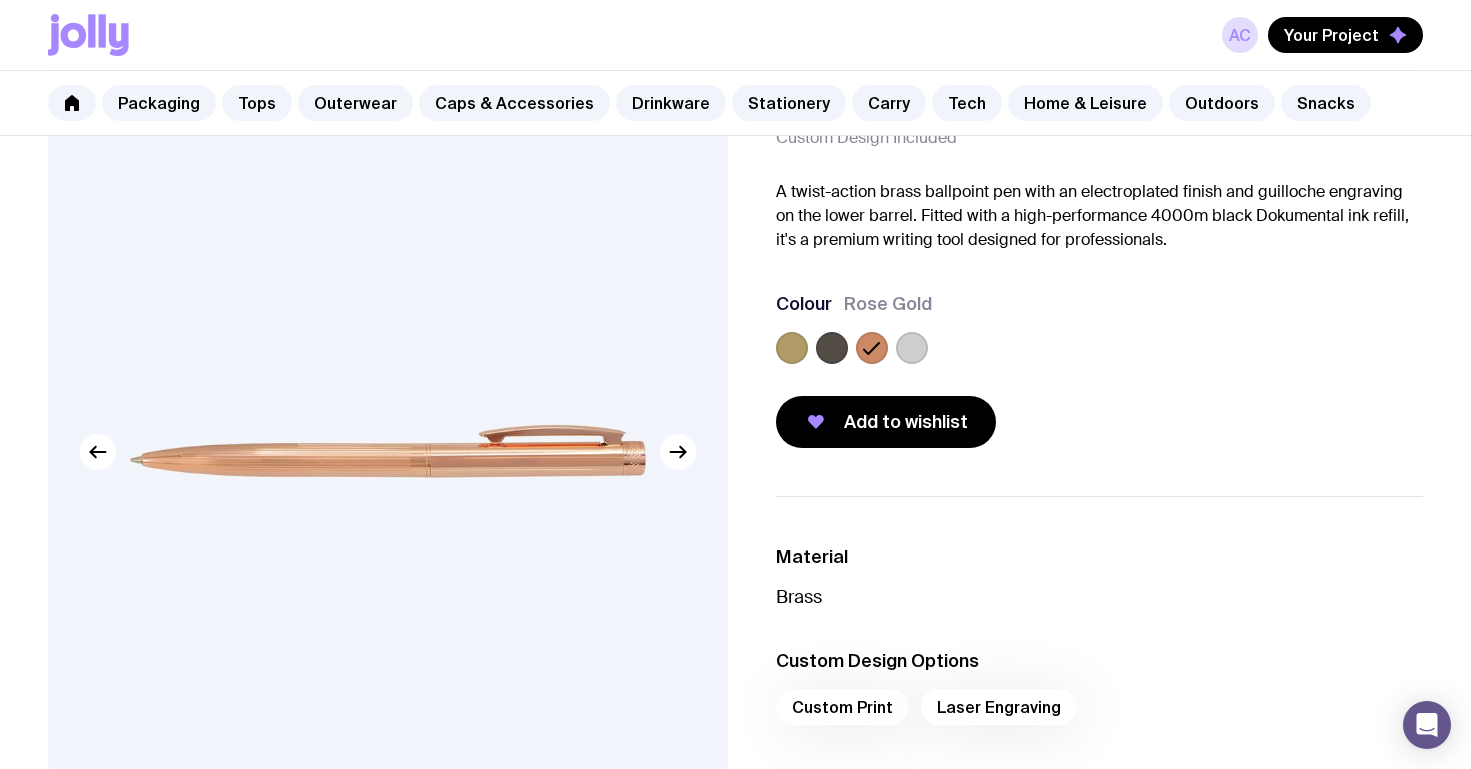 click at bounding box center [1100, 352] 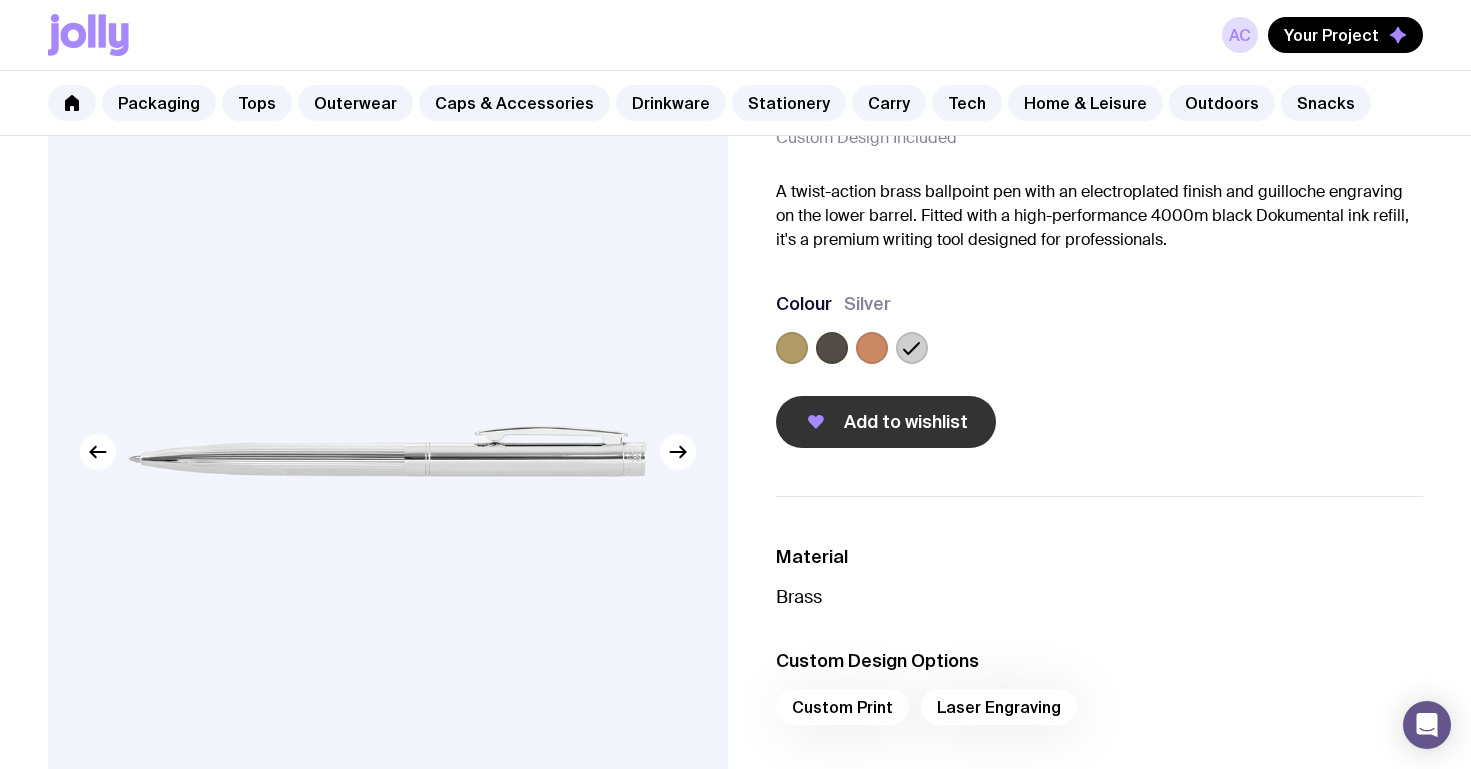 click on "Add to wishlist" 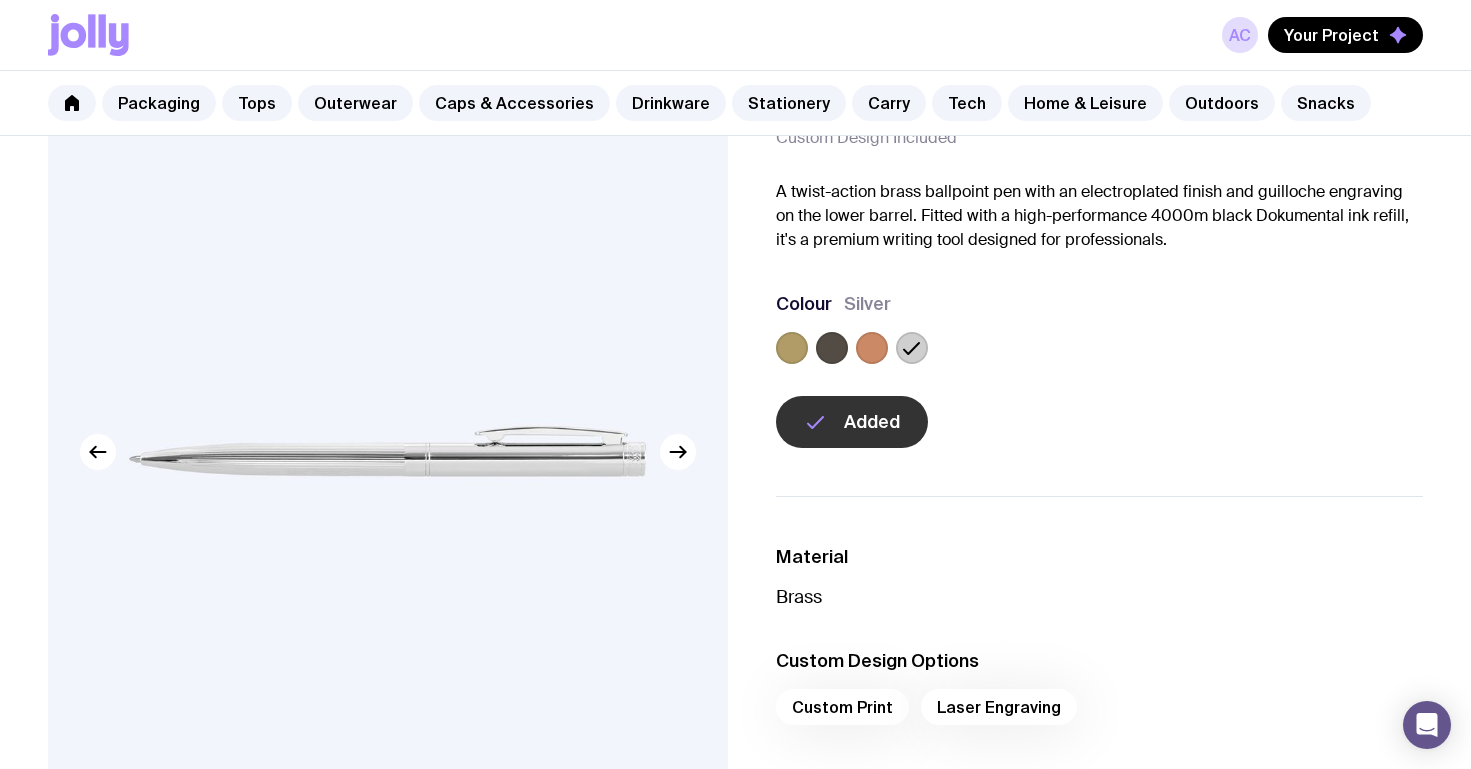 click on "AC Your Project" at bounding box center [735, 35] 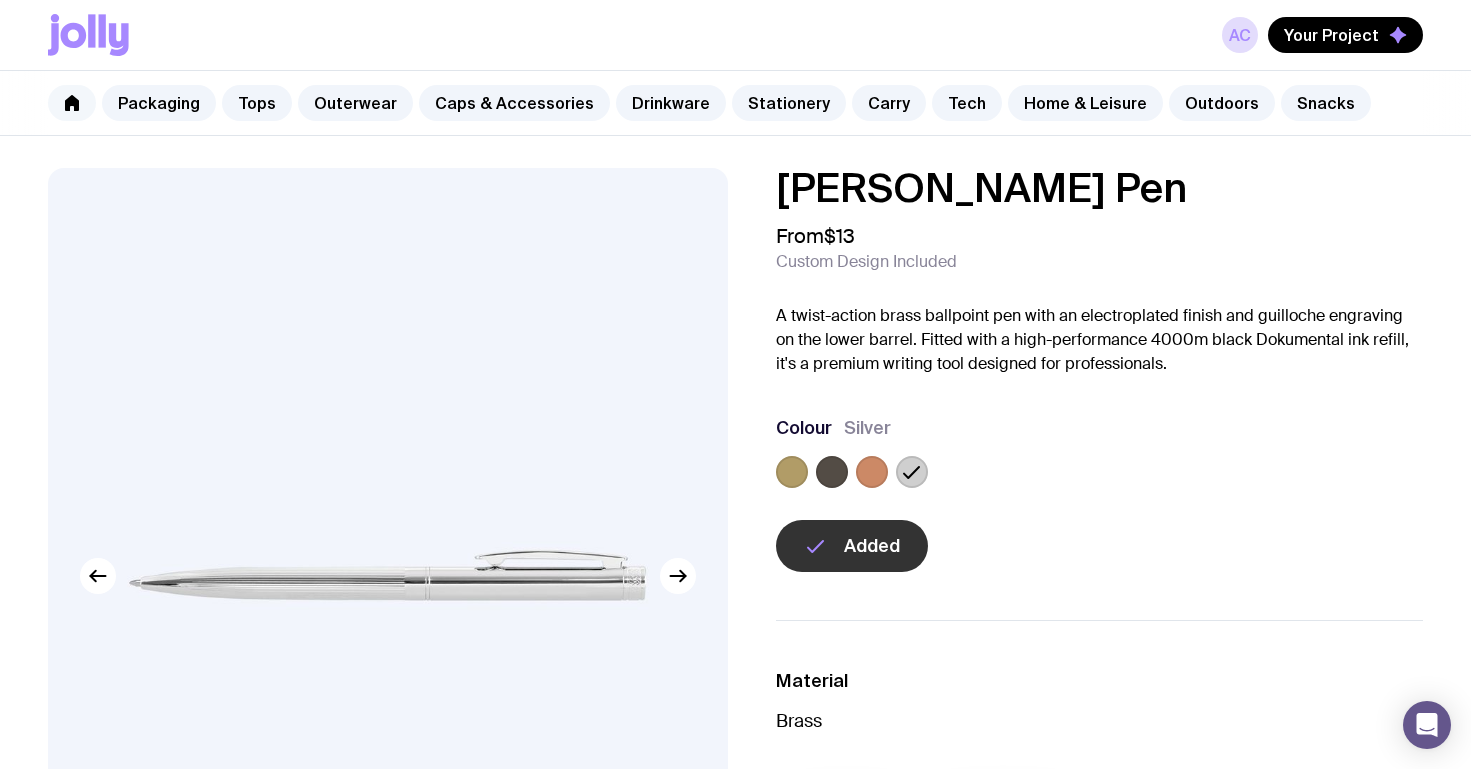click 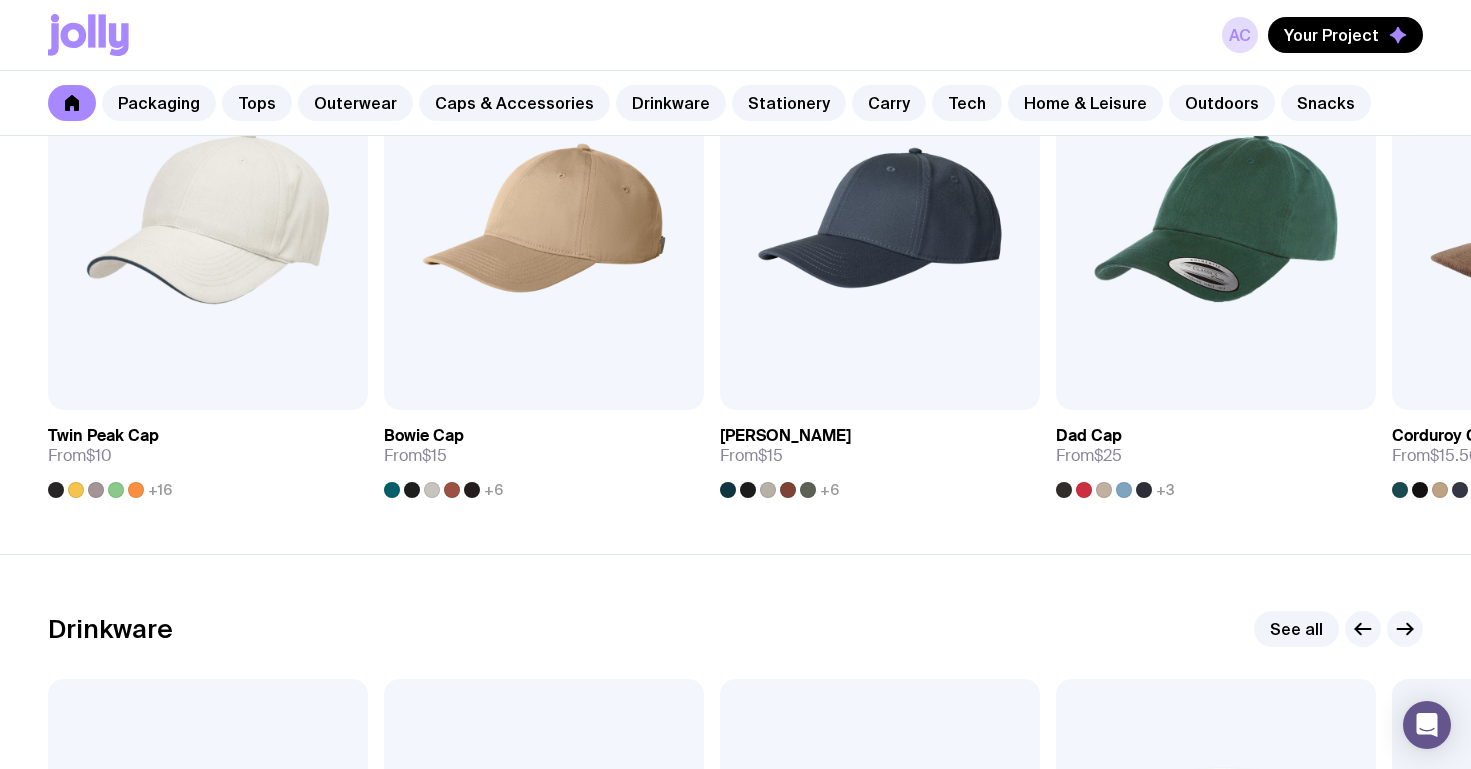 scroll, scrollTop: 2473, scrollLeft: 0, axis: vertical 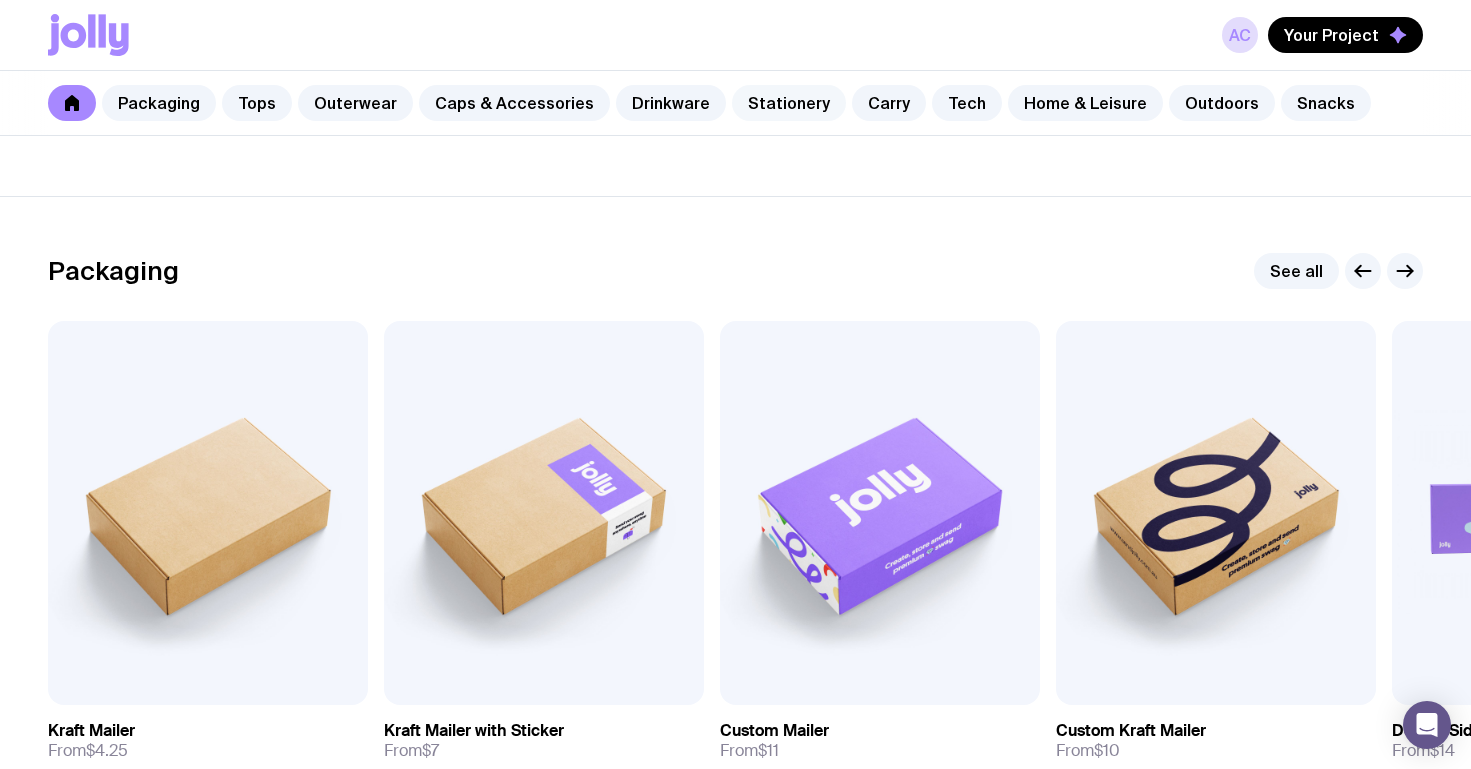 click on "Stationery" at bounding box center (789, 103) 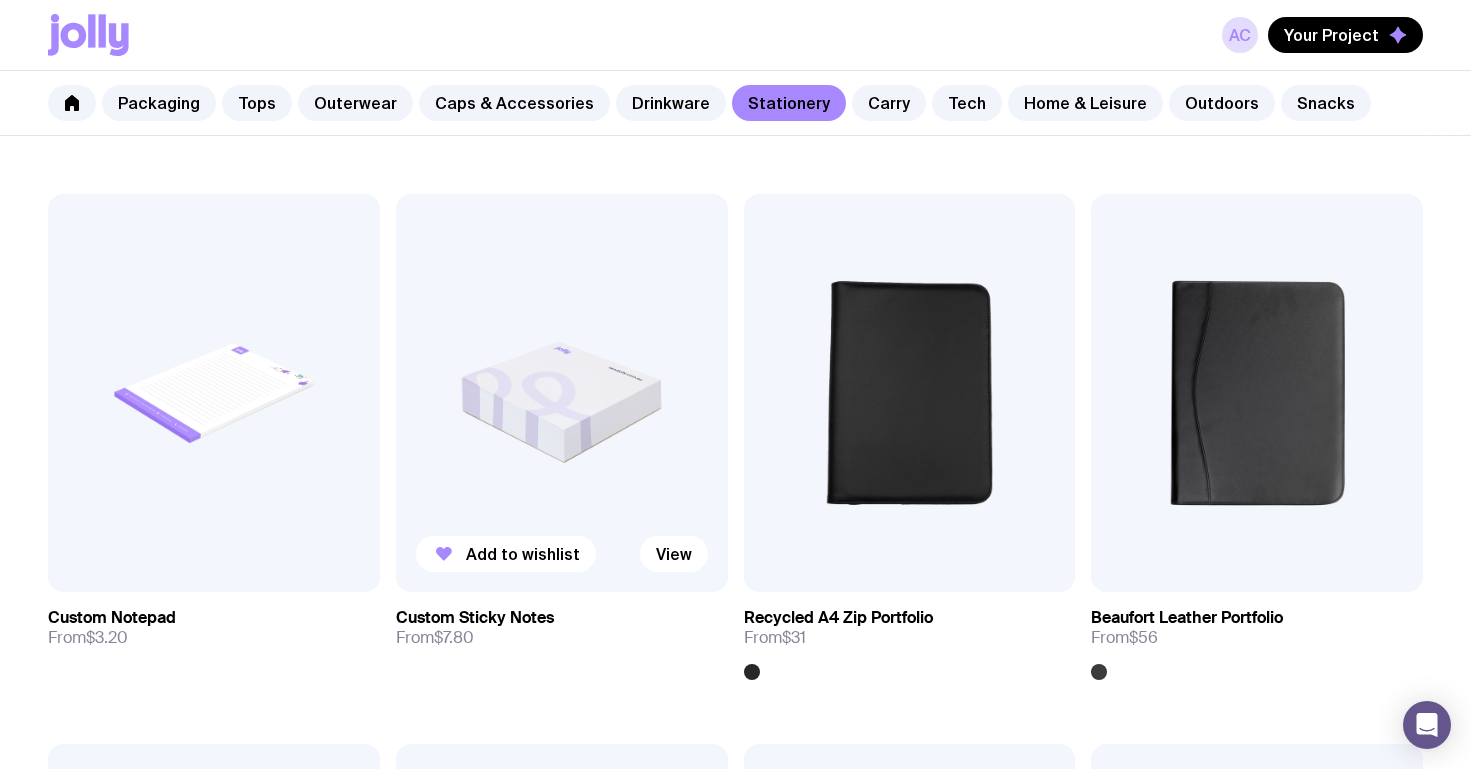 scroll, scrollTop: 2529, scrollLeft: 0, axis: vertical 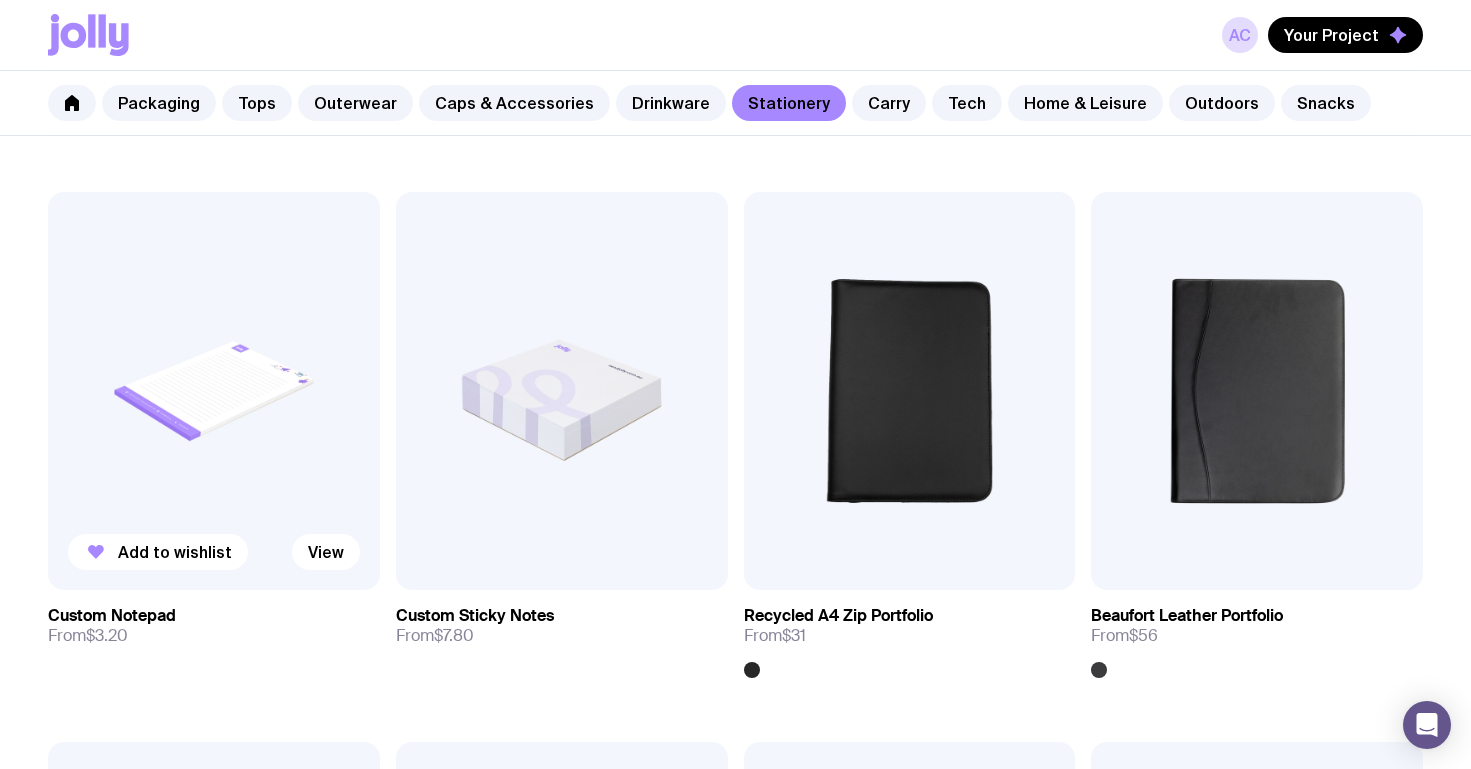 click at bounding box center [214, 391] 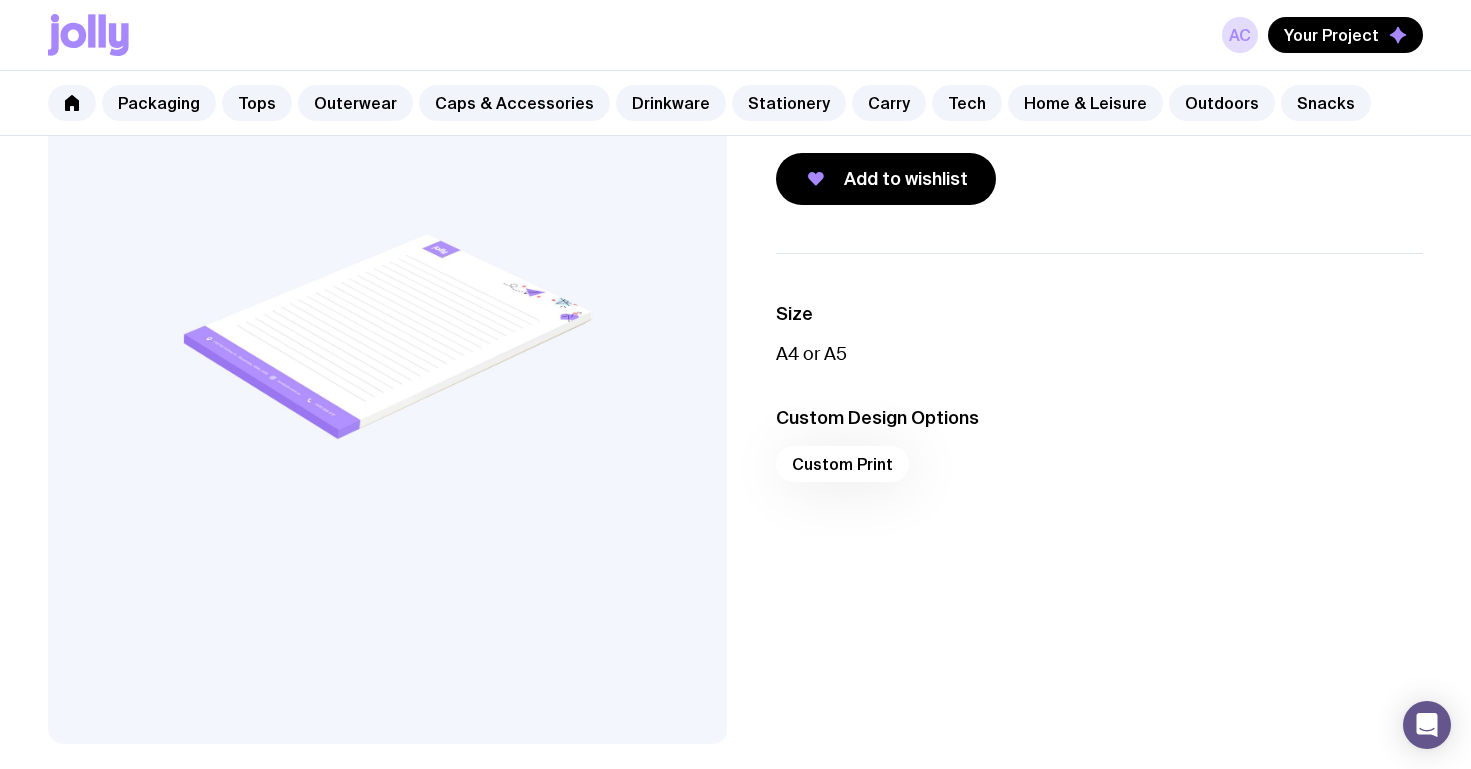 scroll, scrollTop: 209, scrollLeft: 0, axis: vertical 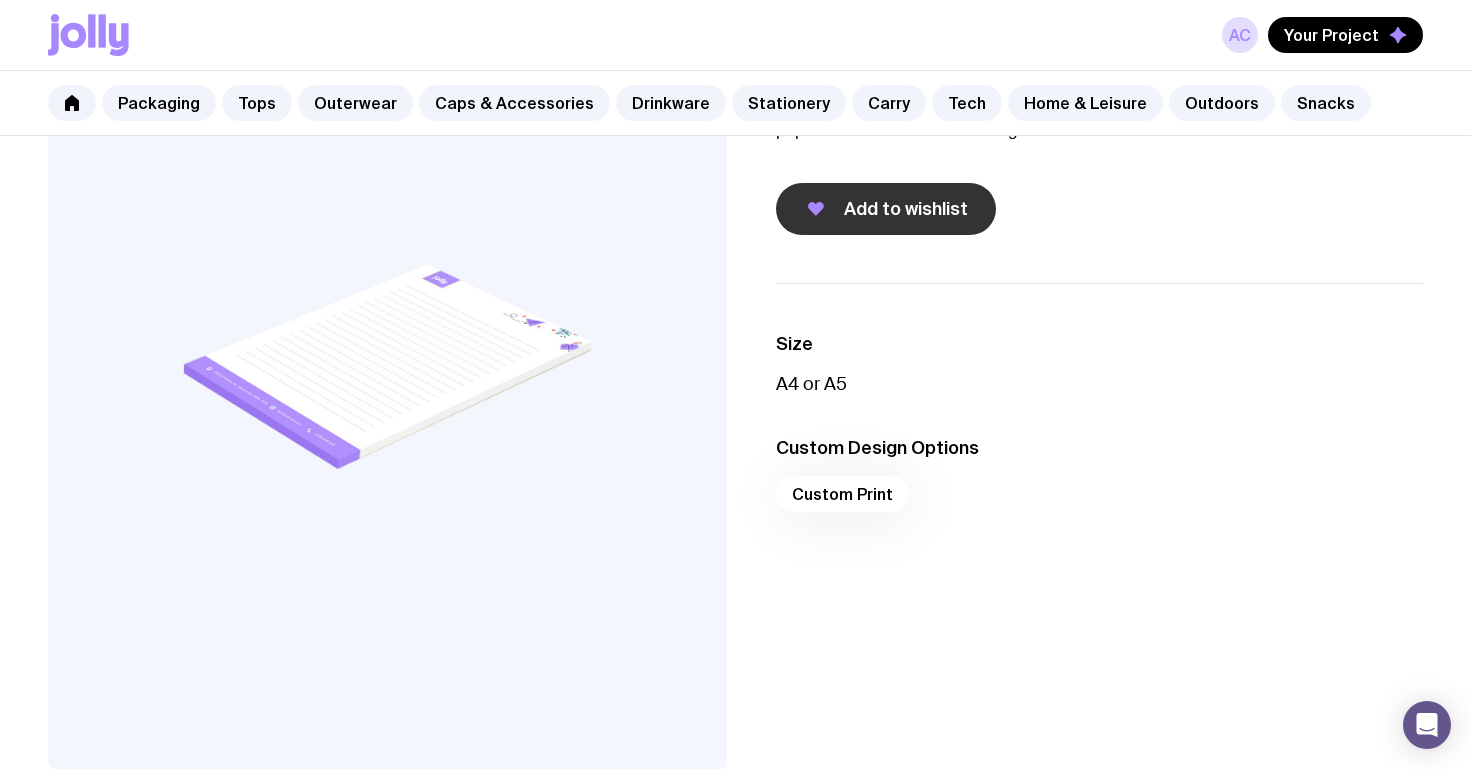 click on "Add to wishlist" 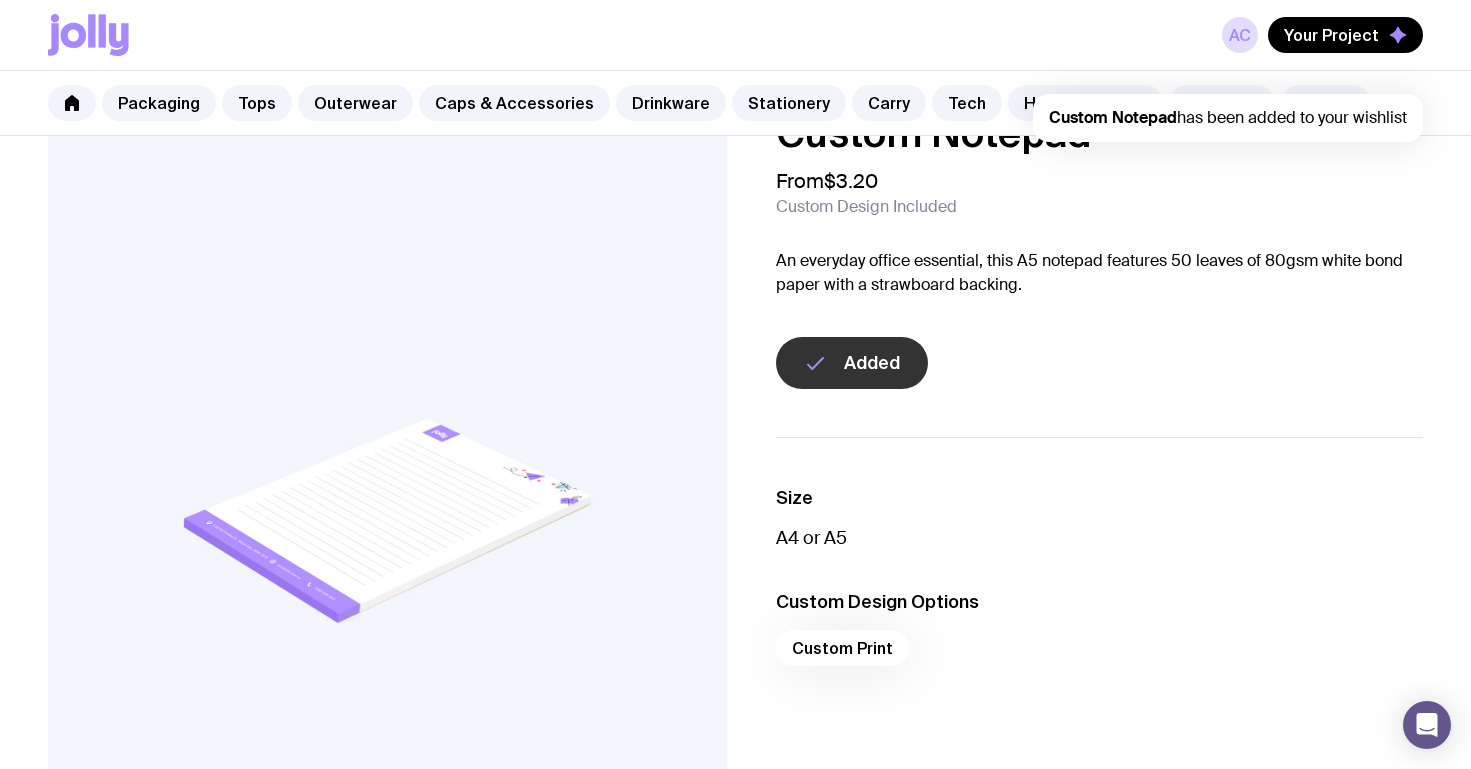 scroll, scrollTop: 0, scrollLeft: 0, axis: both 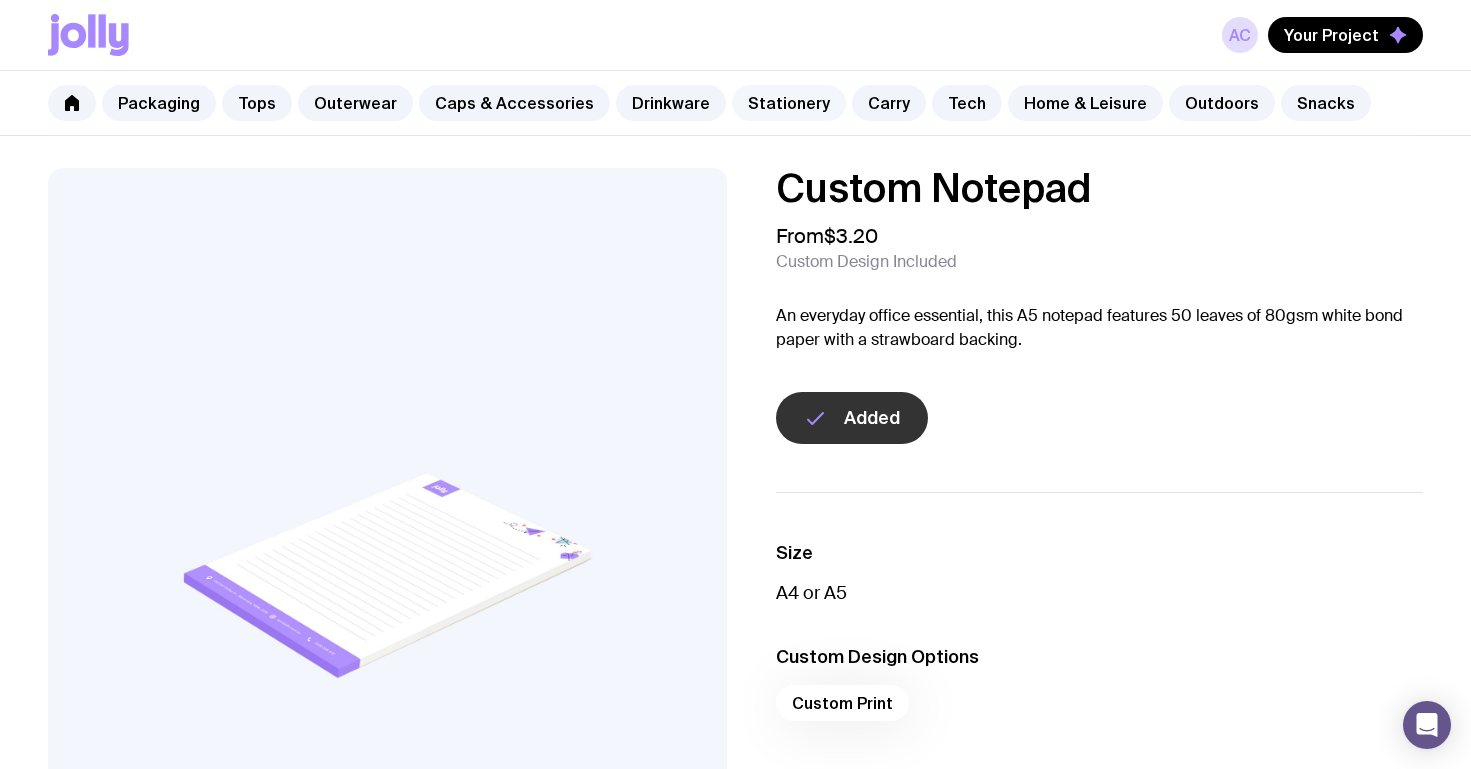 click on "Stationery" at bounding box center [789, 103] 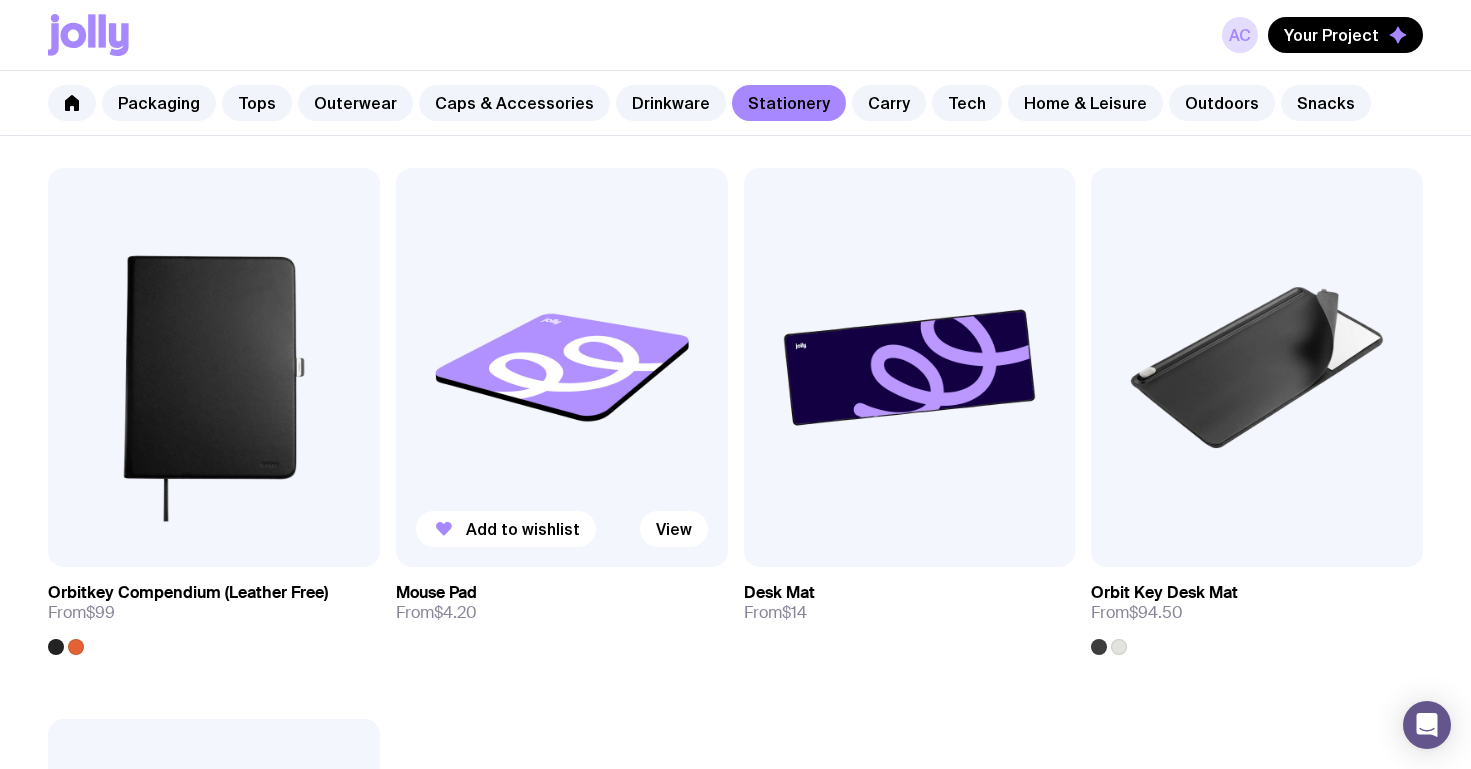 scroll, scrollTop: 3106, scrollLeft: 0, axis: vertical 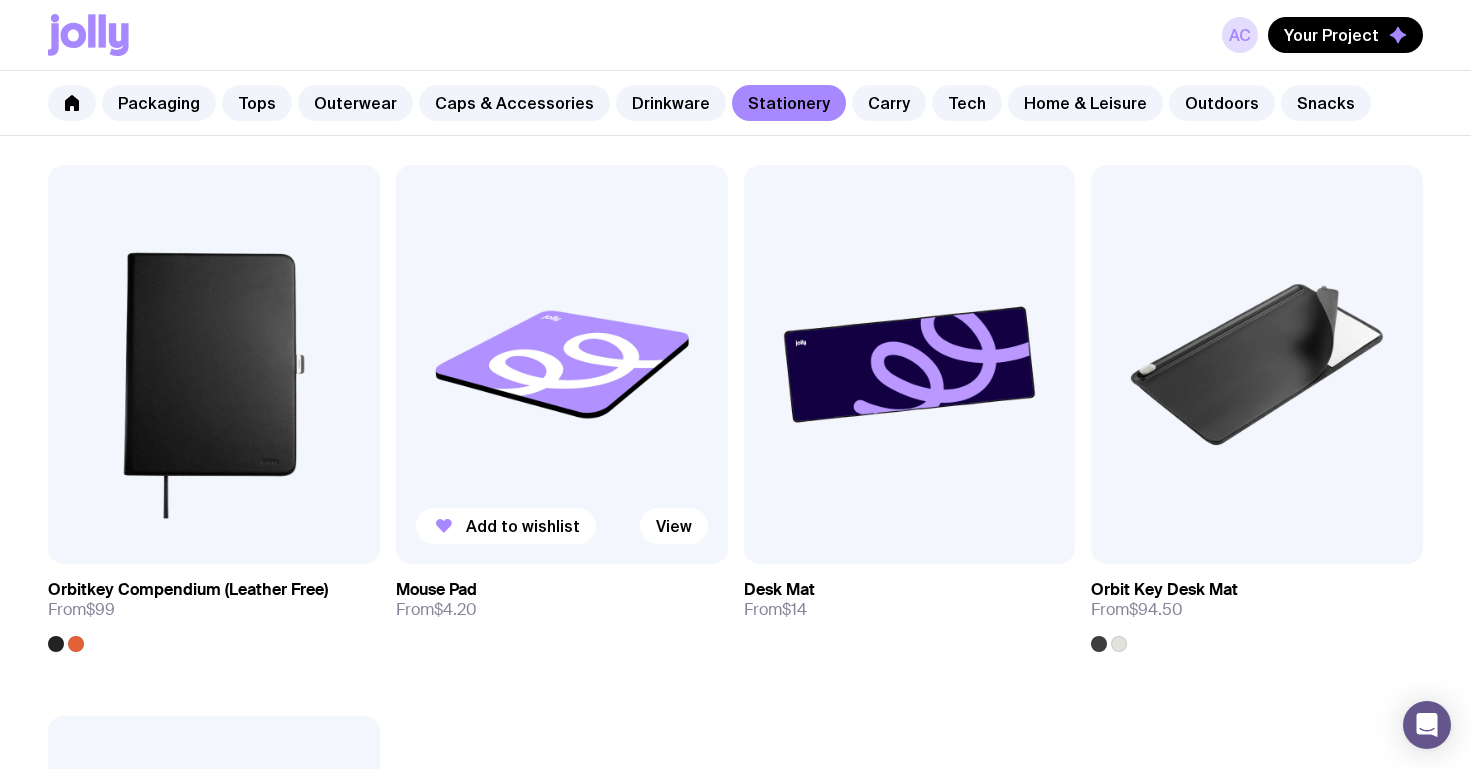 click at bounding box center [562, 364] 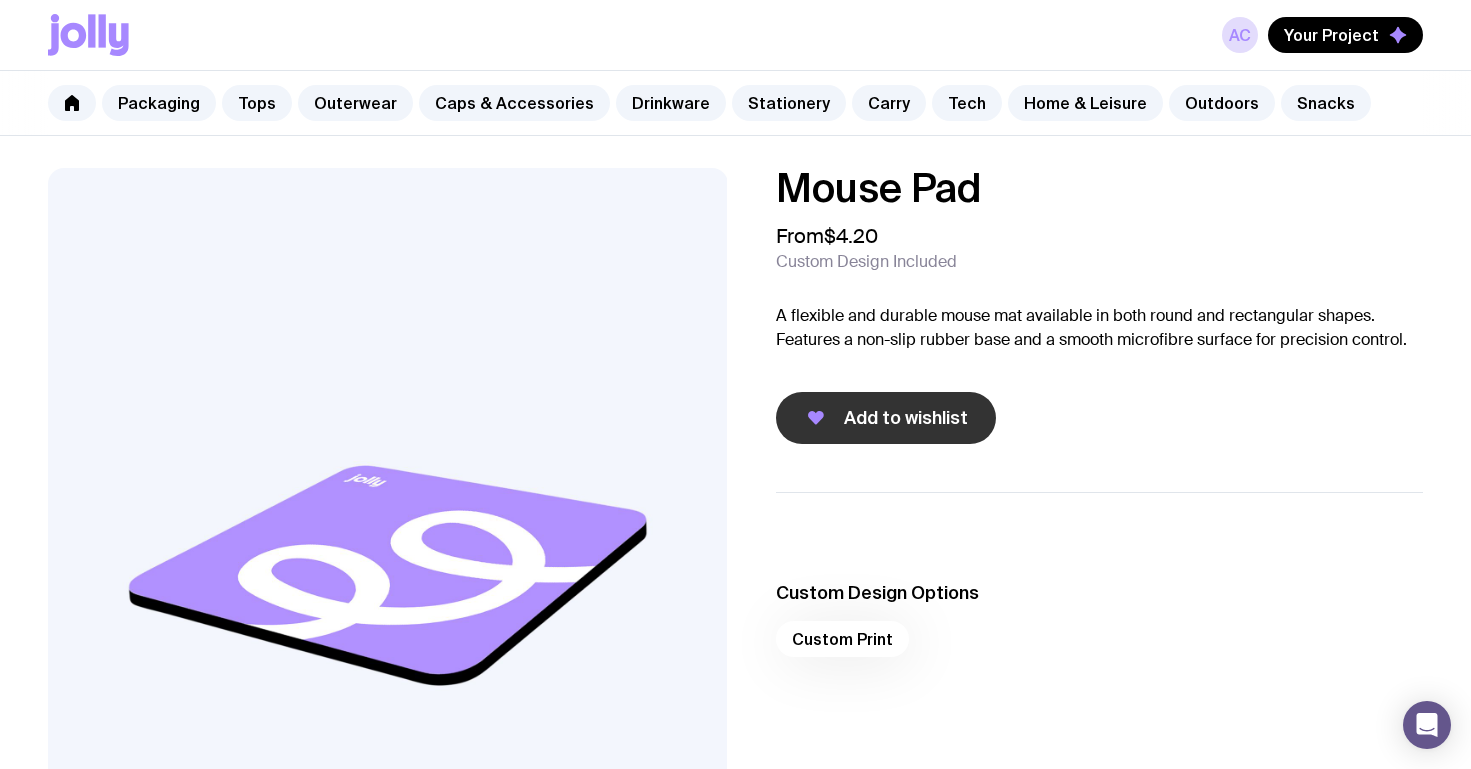 click on "Add to wishlist" 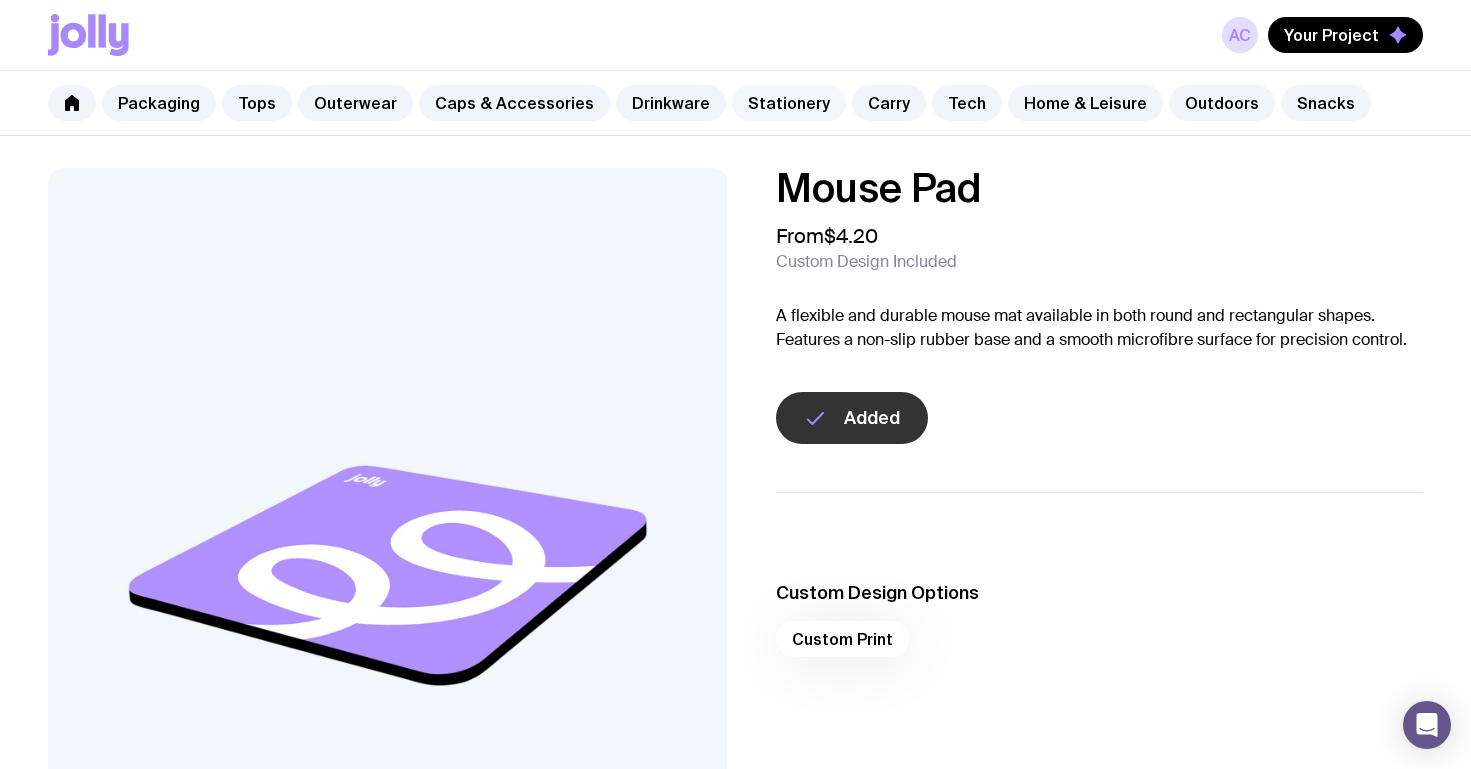 click on "Stationery" at bounding box center [789, 103] 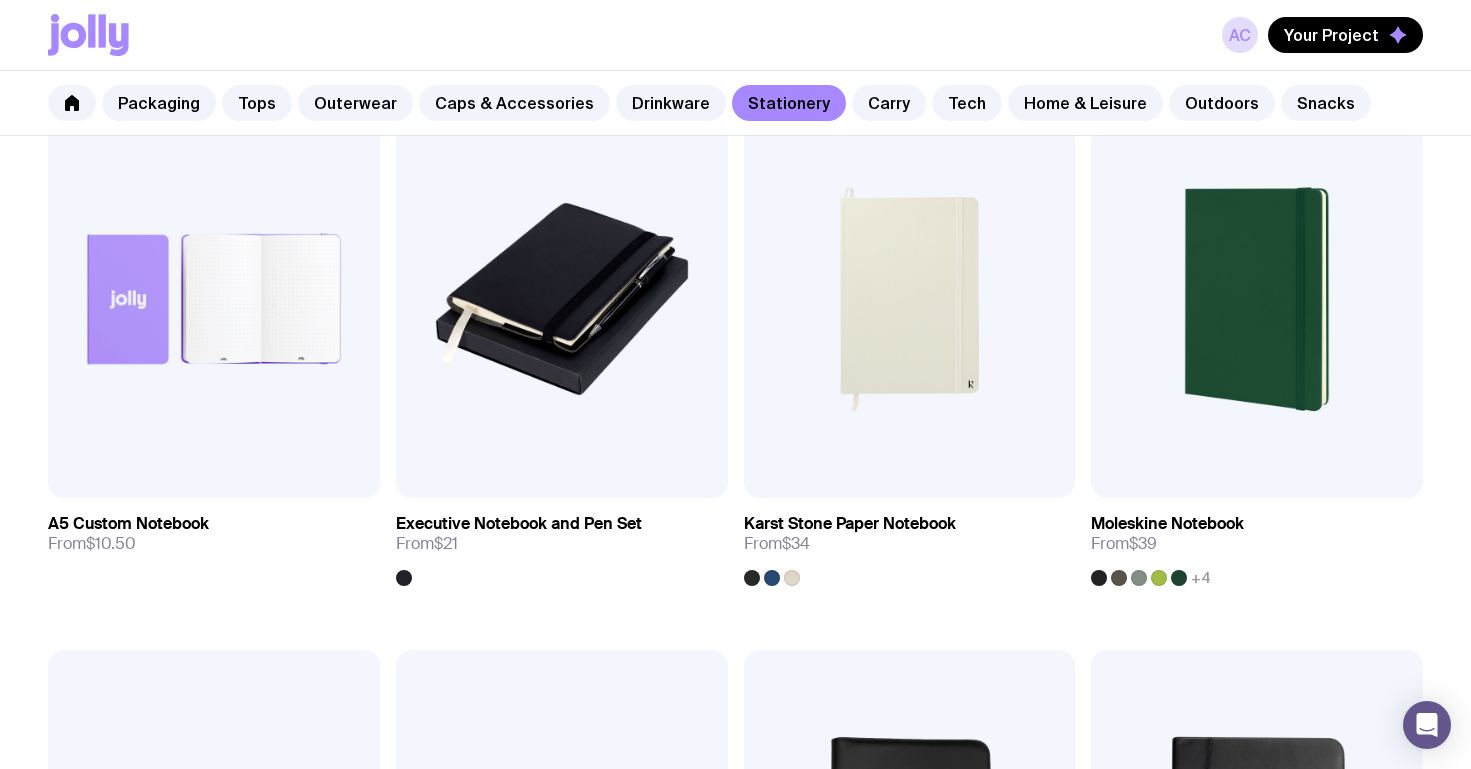 scroll, scrollTop: 2078, scrollLeft: 0, axis: vertical 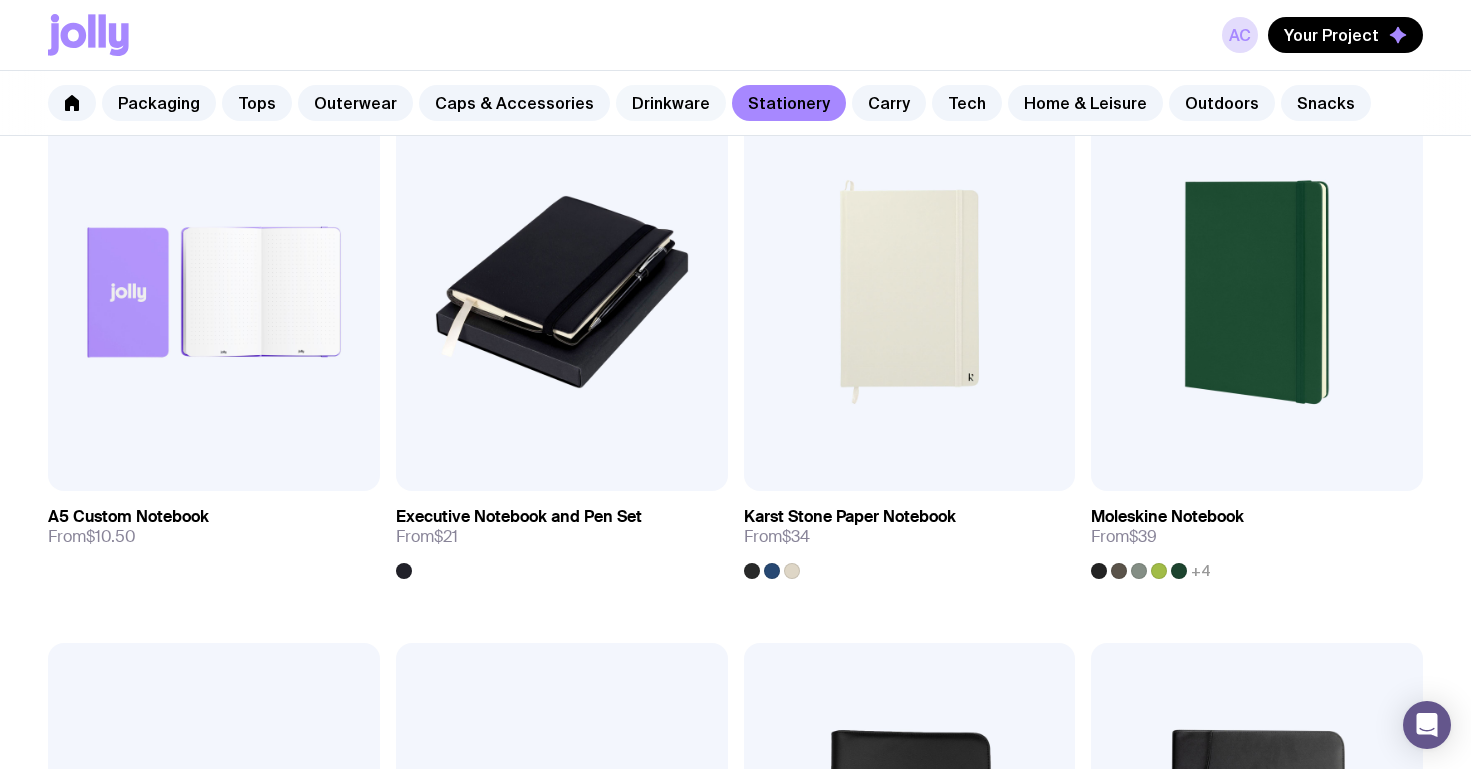 click on "Drinkware" at bounding box center [671, 103] 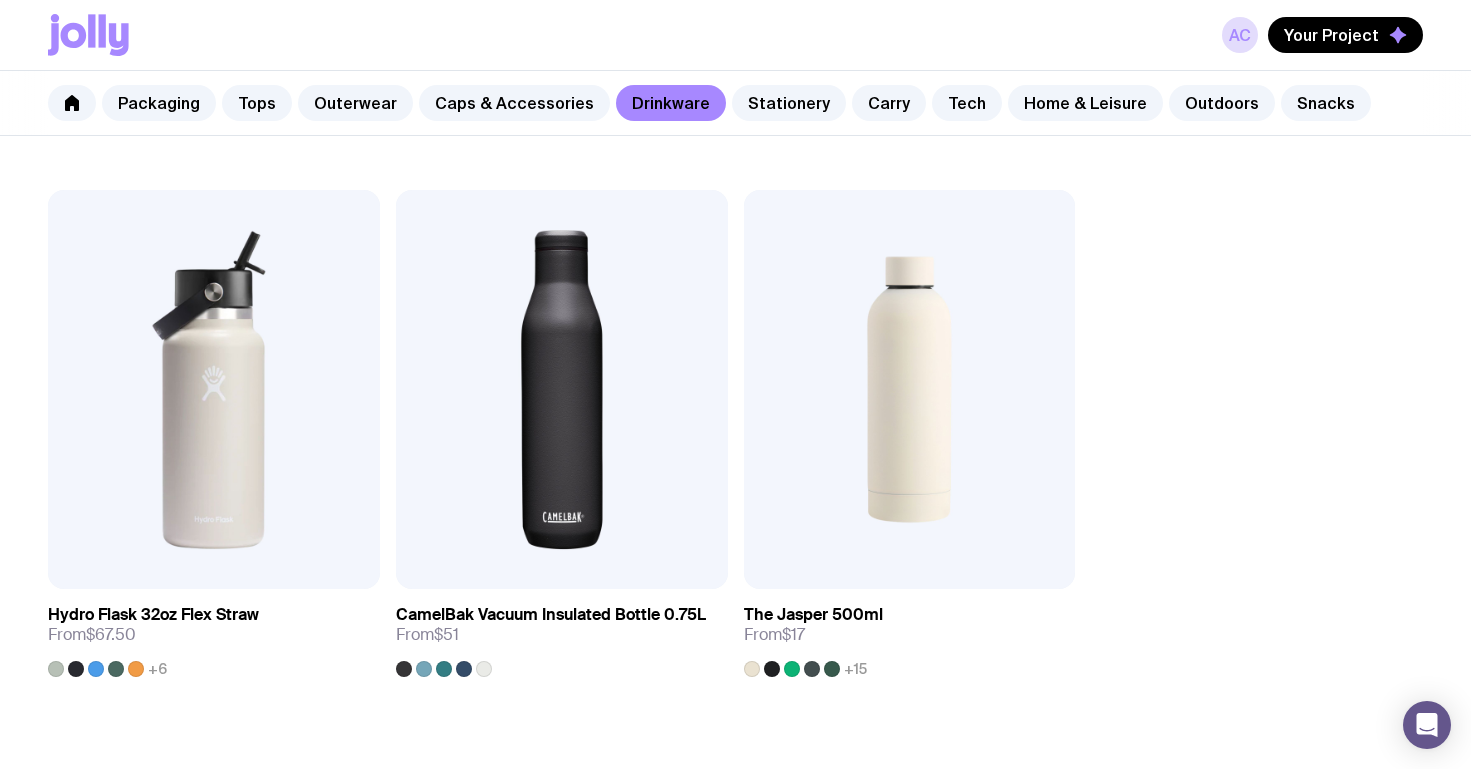scroll, scrollTop: 3165, scrollLeft: 0, axis: vertical 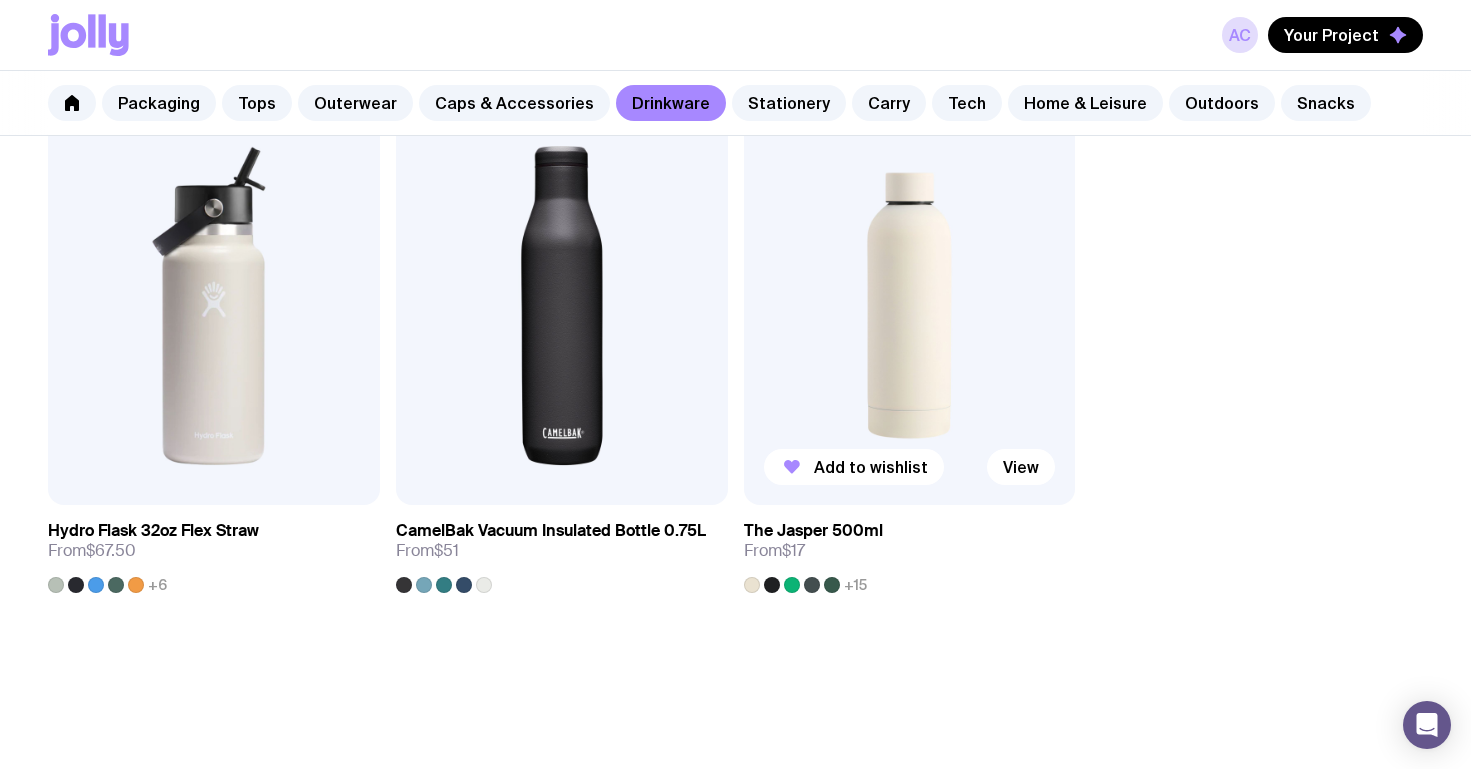 click at bounding box center [910, 305] 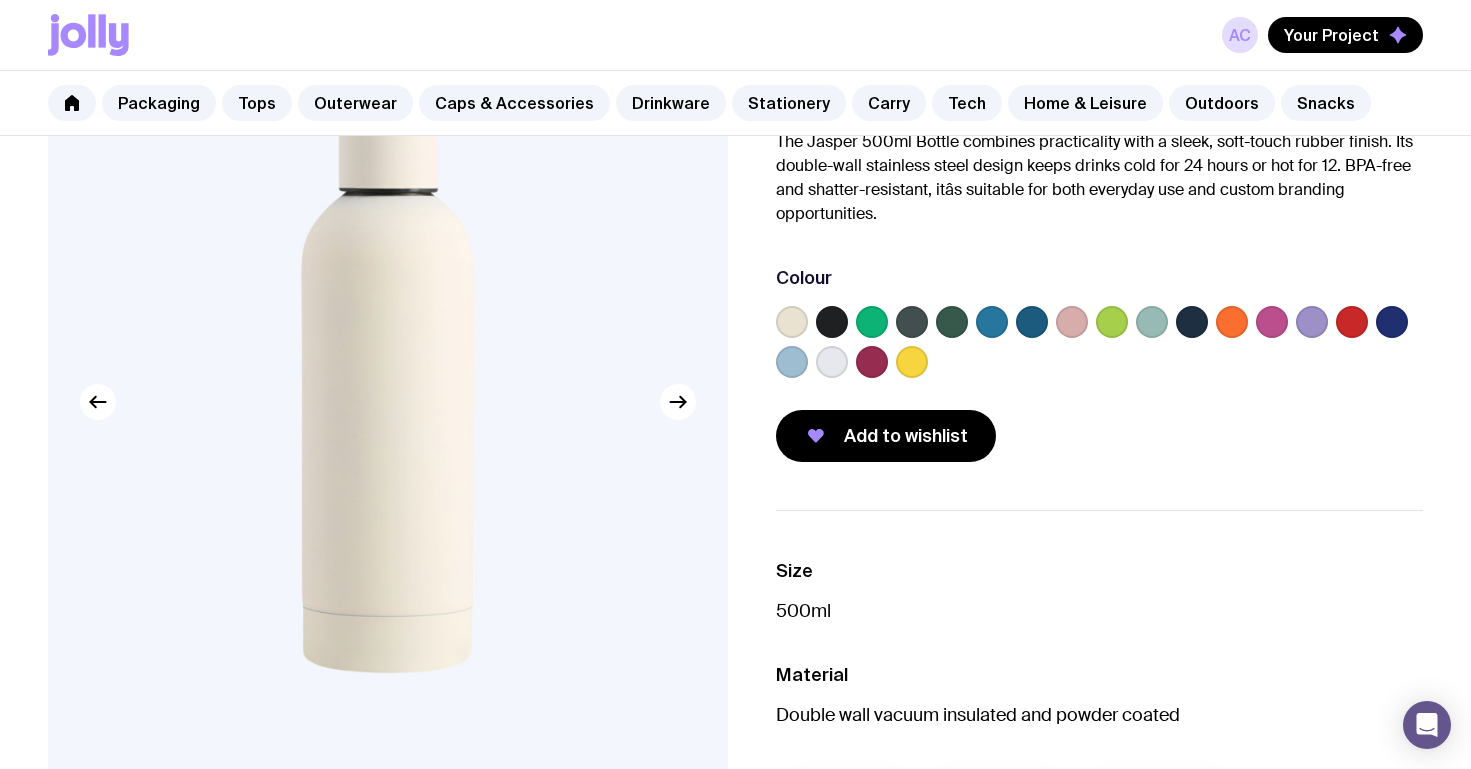 scroll, scrollTop: 152, scrollLeft: 0, axis: vertical 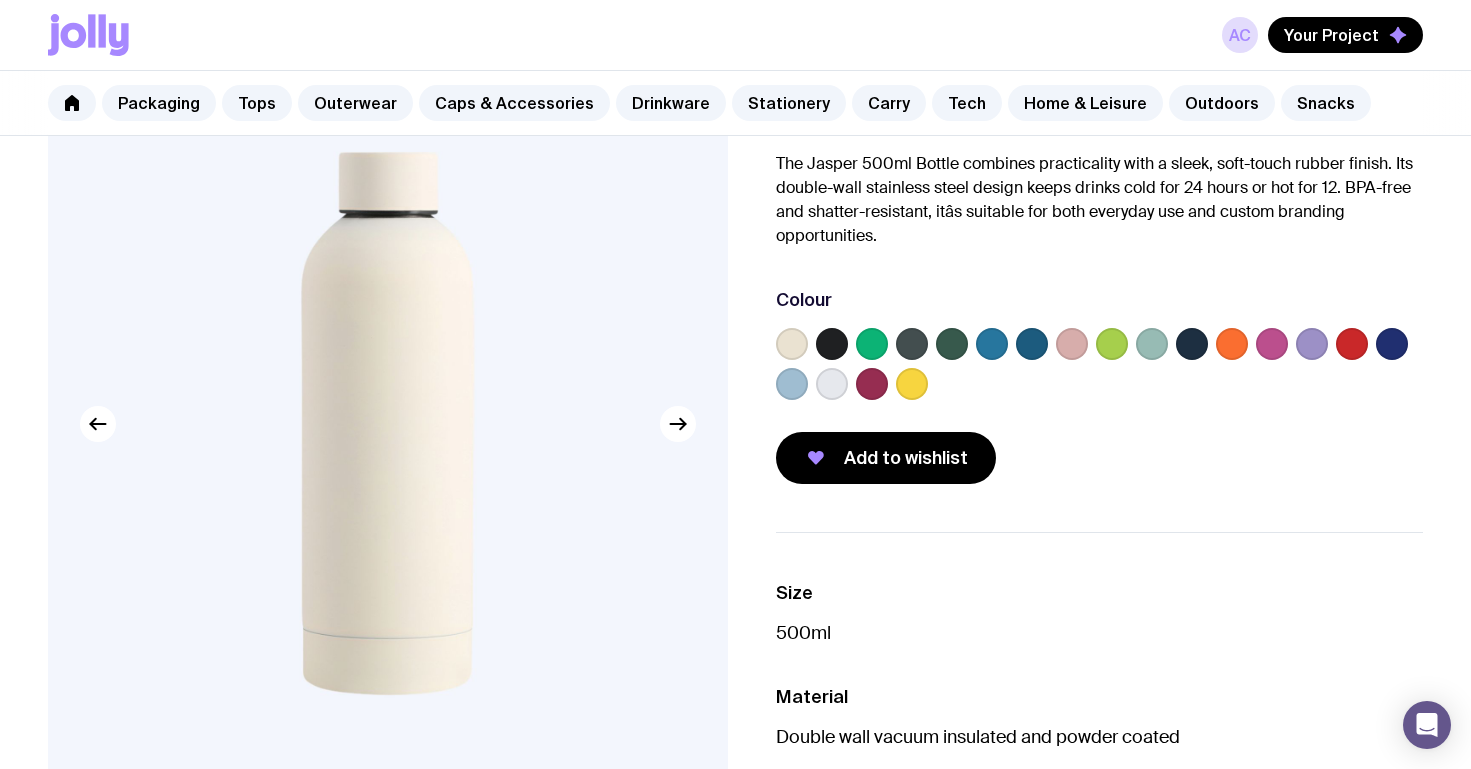 click 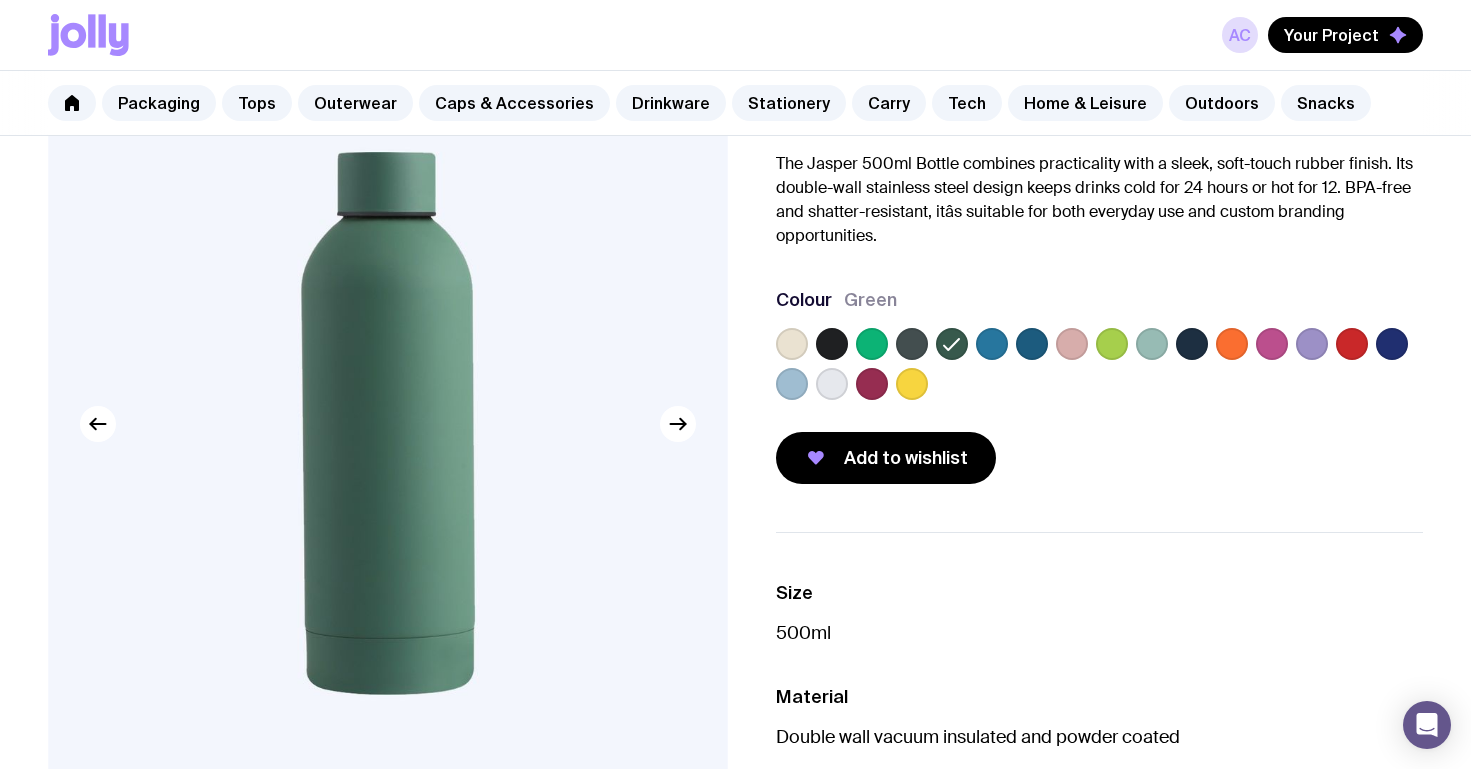scroll, scrollTop: 101, scrollLeft: 0, axis: vertical 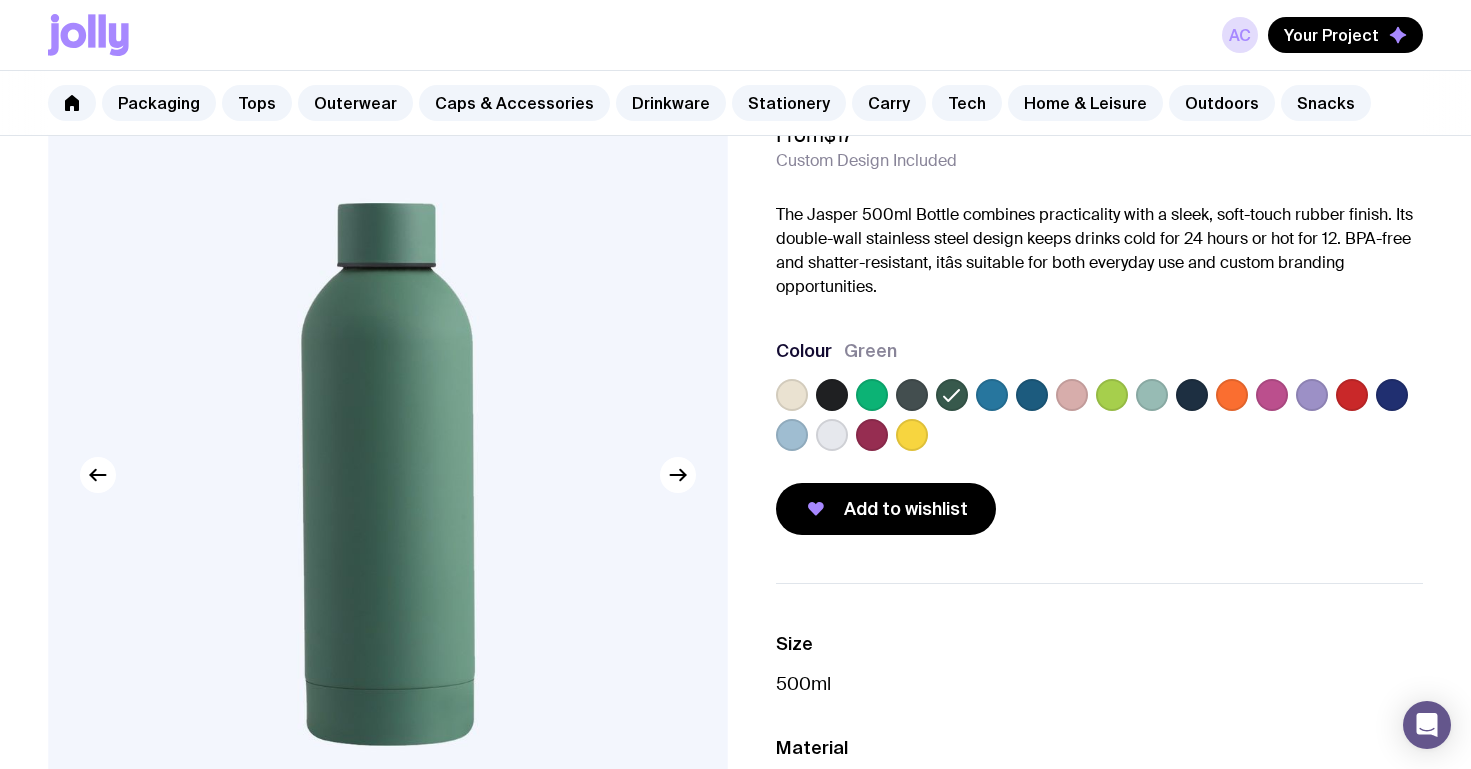 click 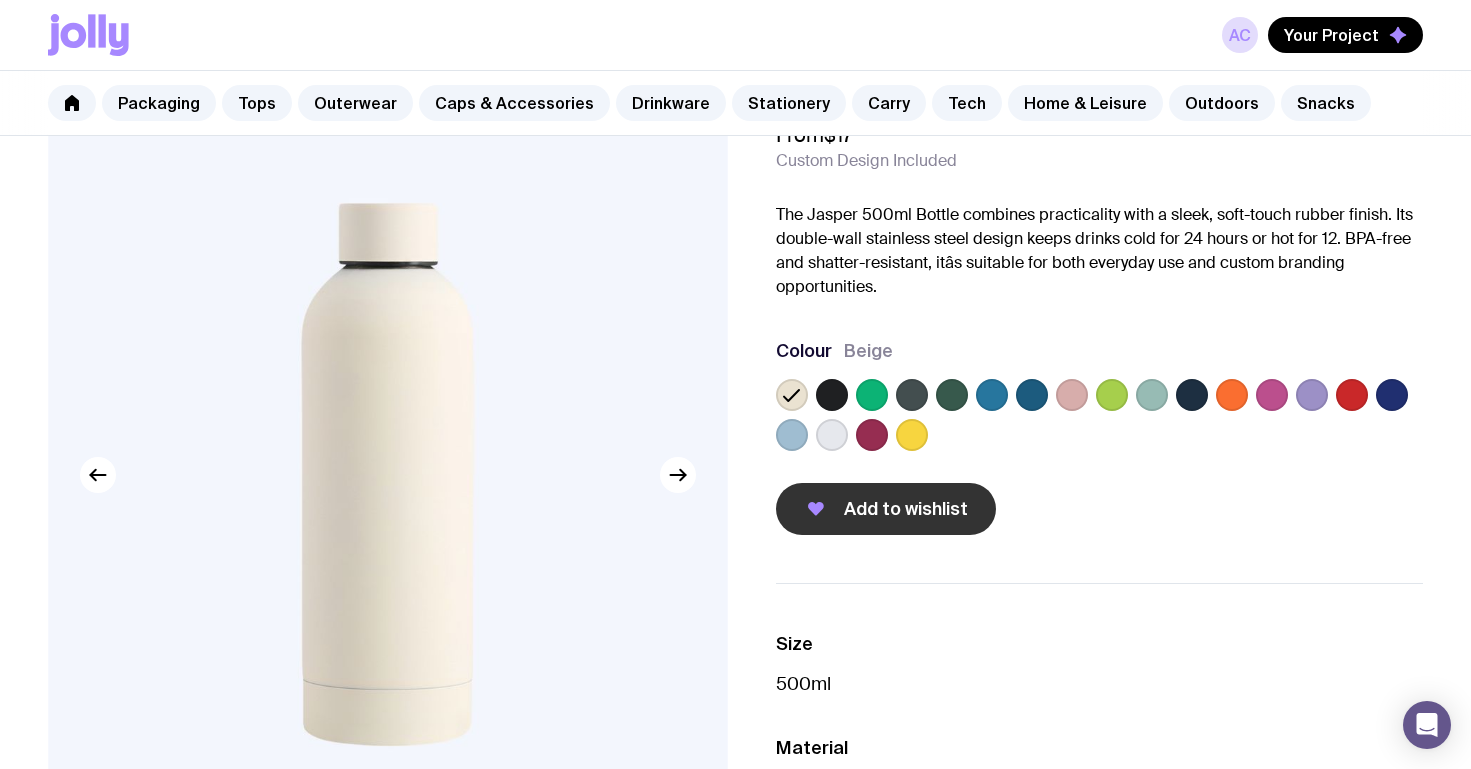 click on "Add to wishlist" at bounding box center [886, 509] 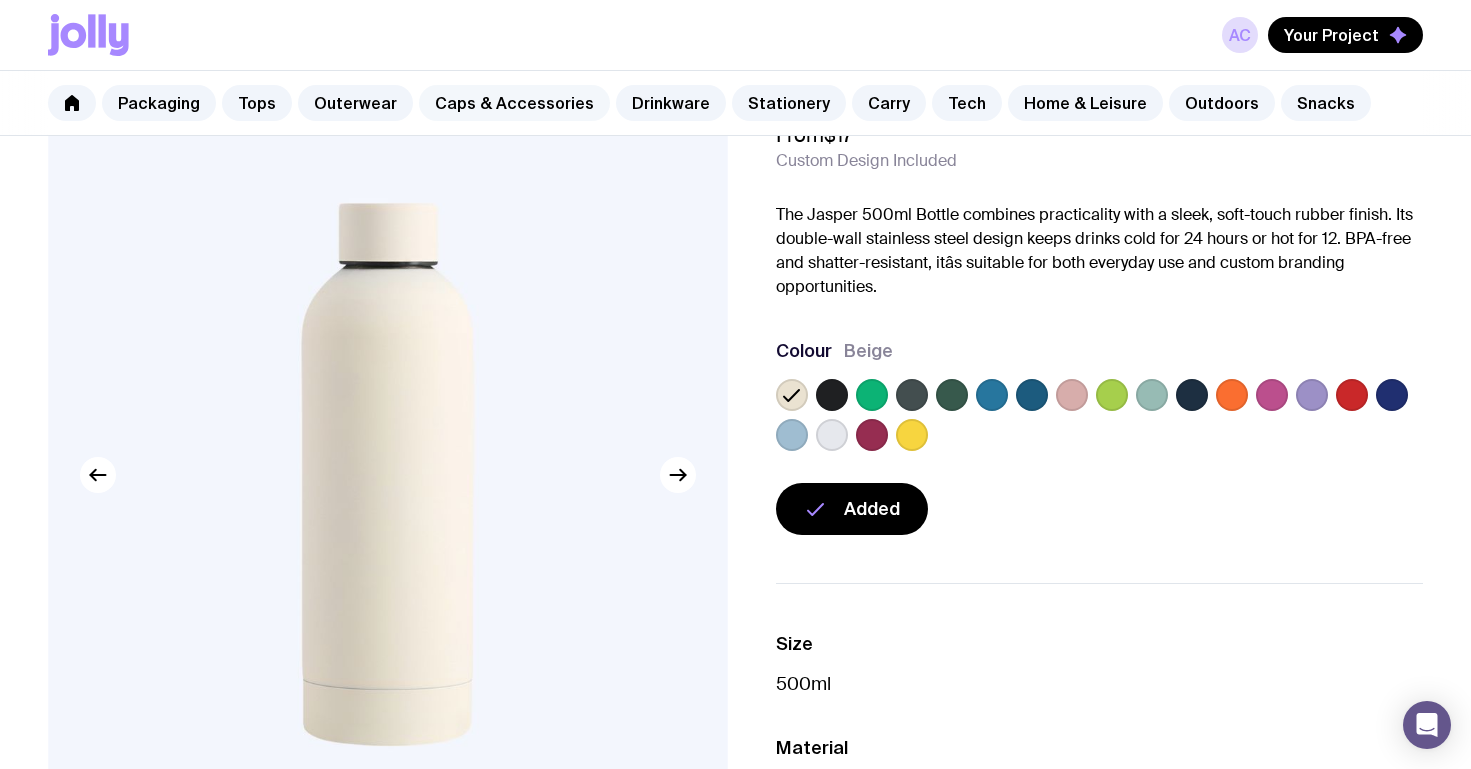 click on "Caps & Accessories" at bounding box center (514, 103) 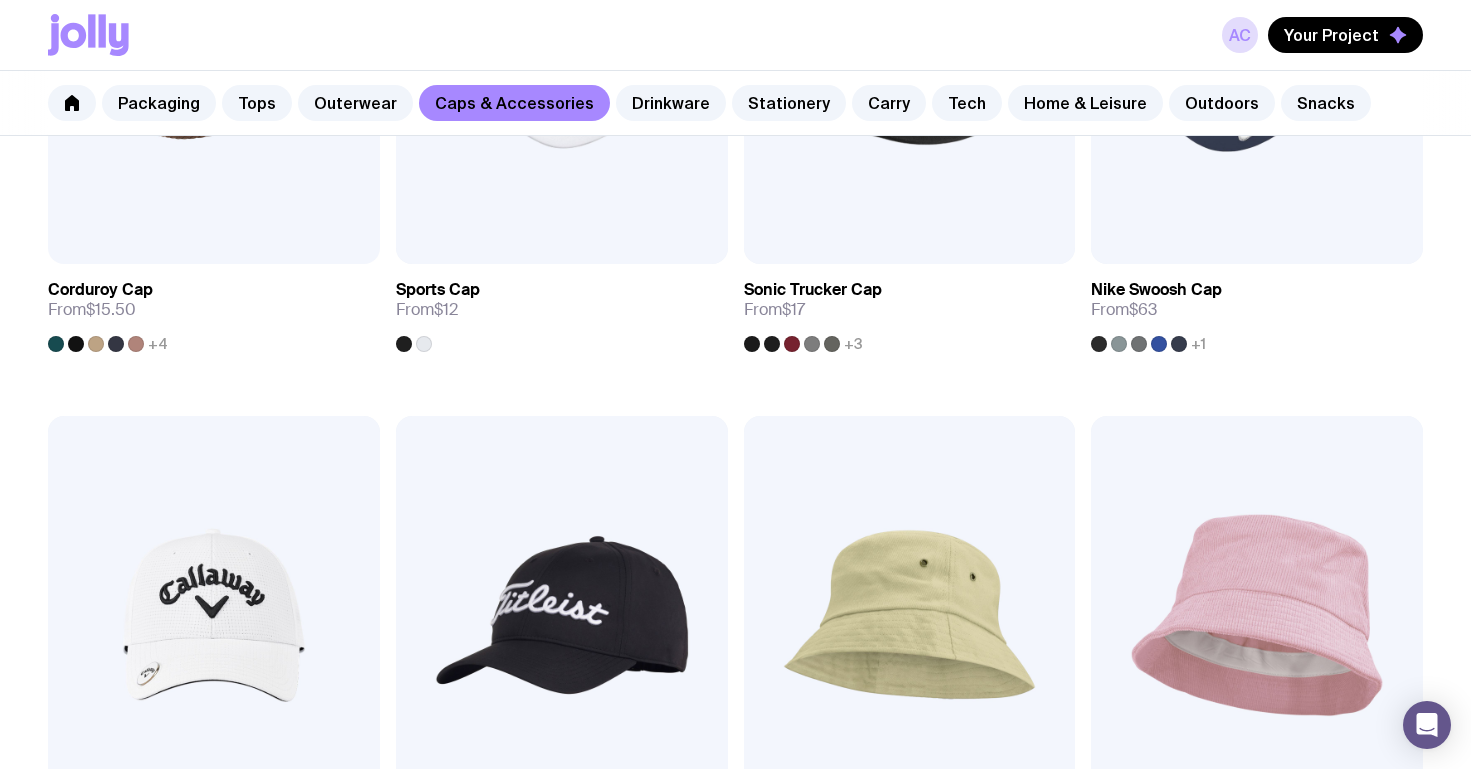 scroll, scrollTop: 0, scrollLeft: 0, axis: both 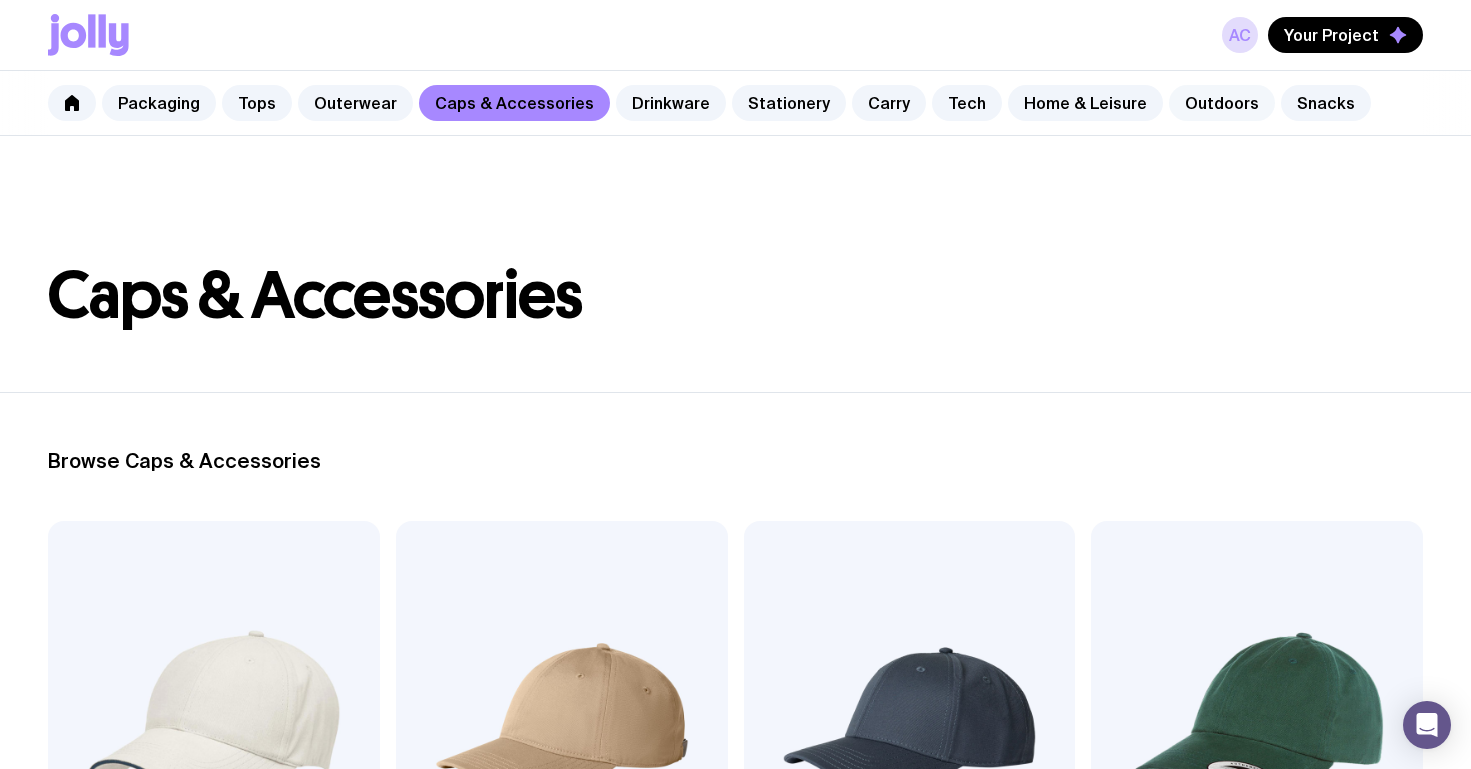 click on "Outdoors" at bounding box center (1222, 103) 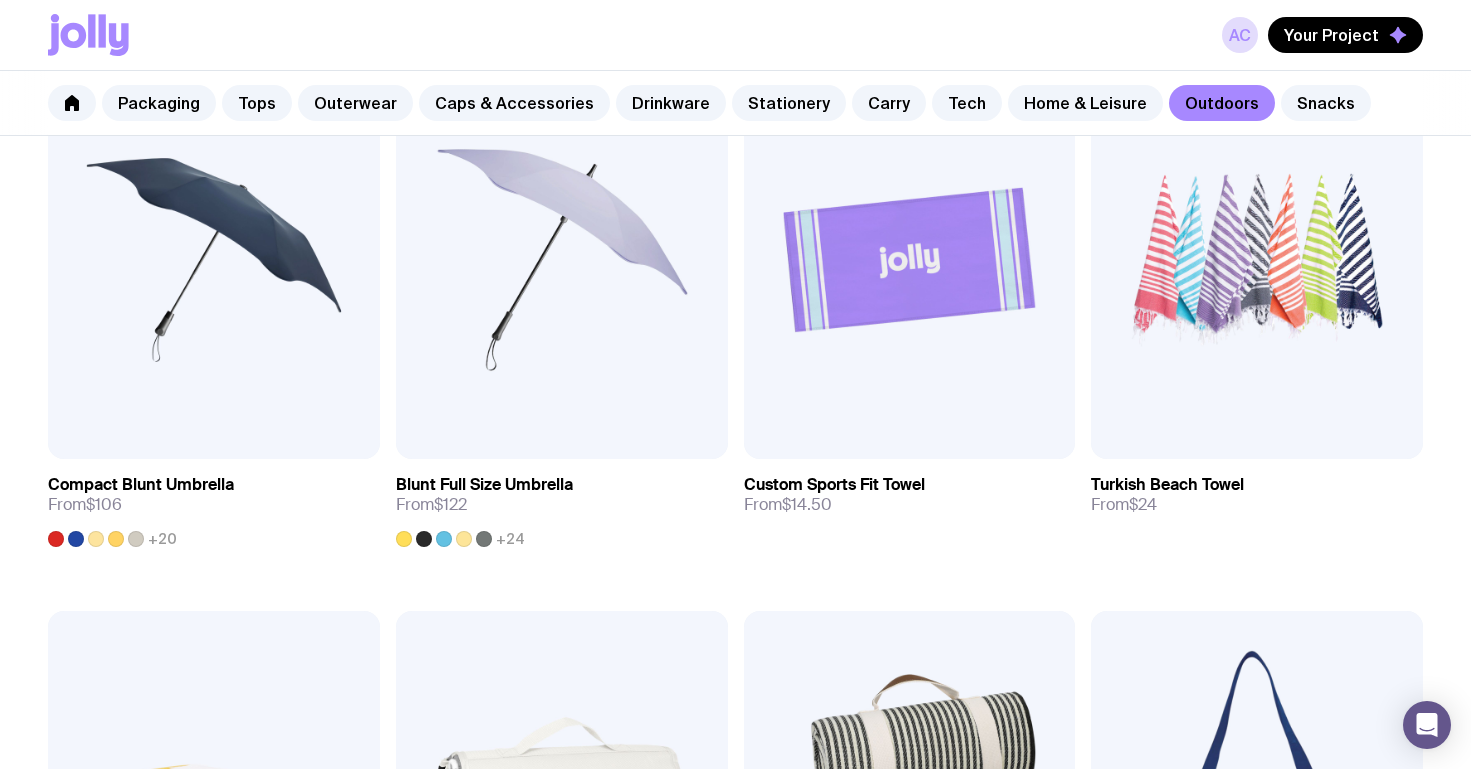 scroll, scrollTop: 0, scrollLeft: 0, axis: both 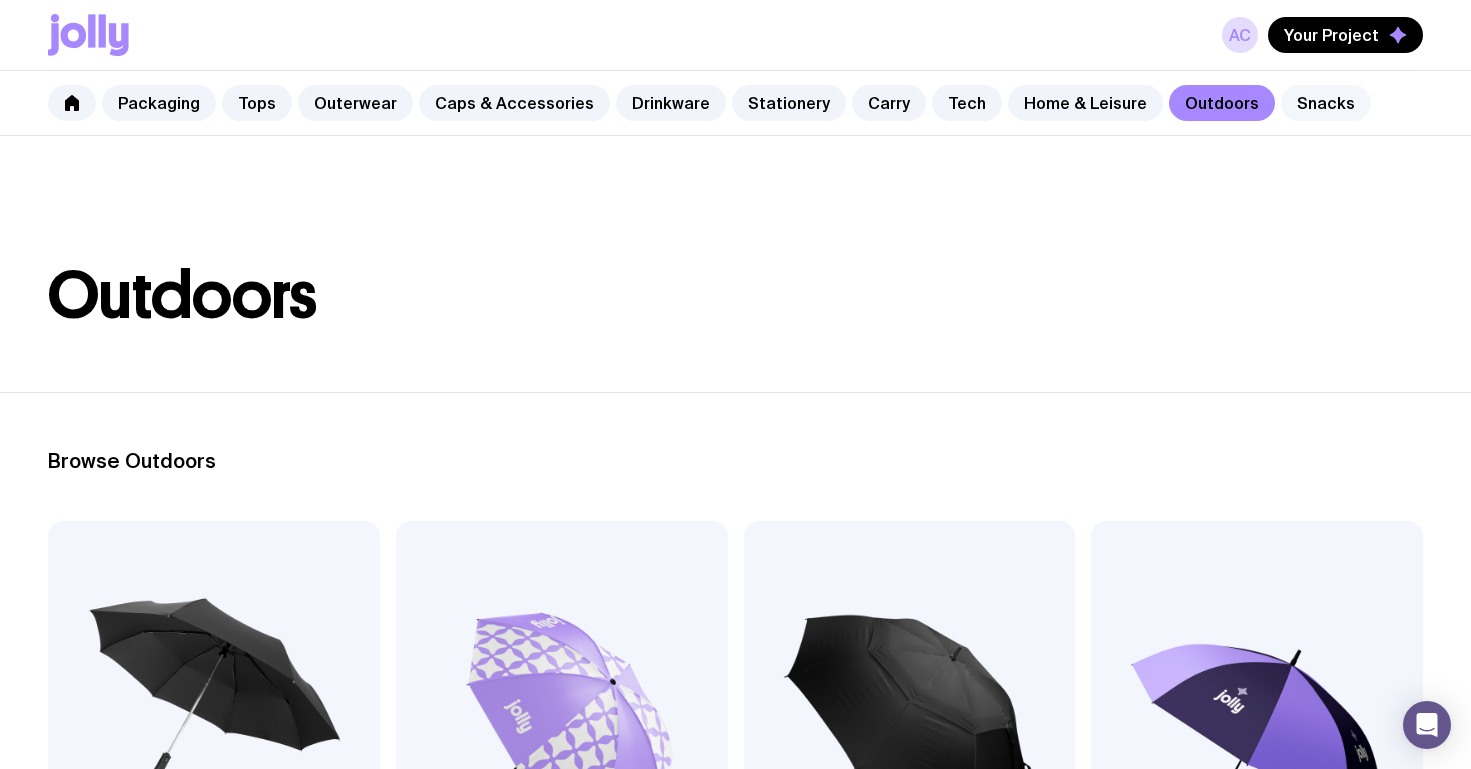 click on "Snacks" at bounding box center [1326, 103] 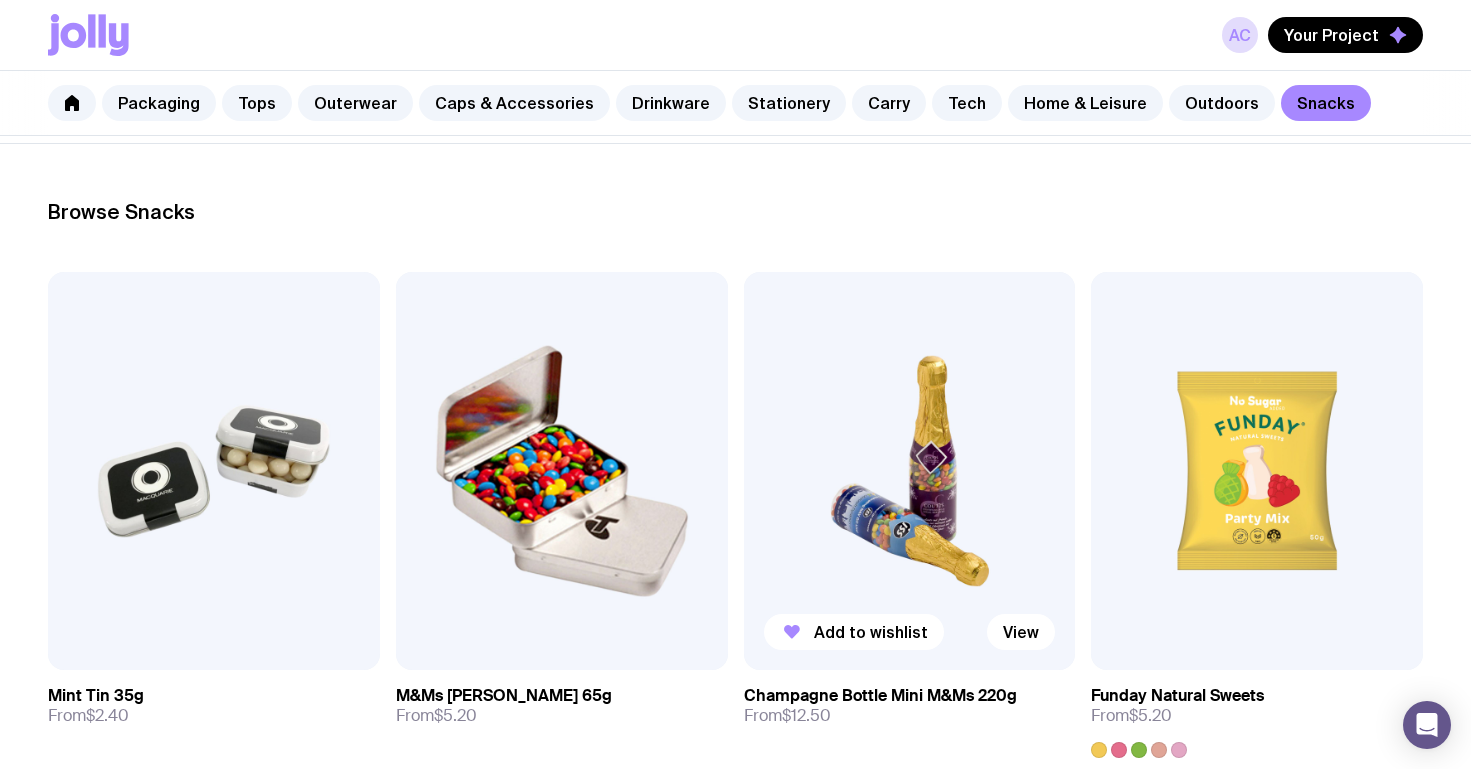 scroll, scrollTop: 0, scrollLeft: 0, axis: both 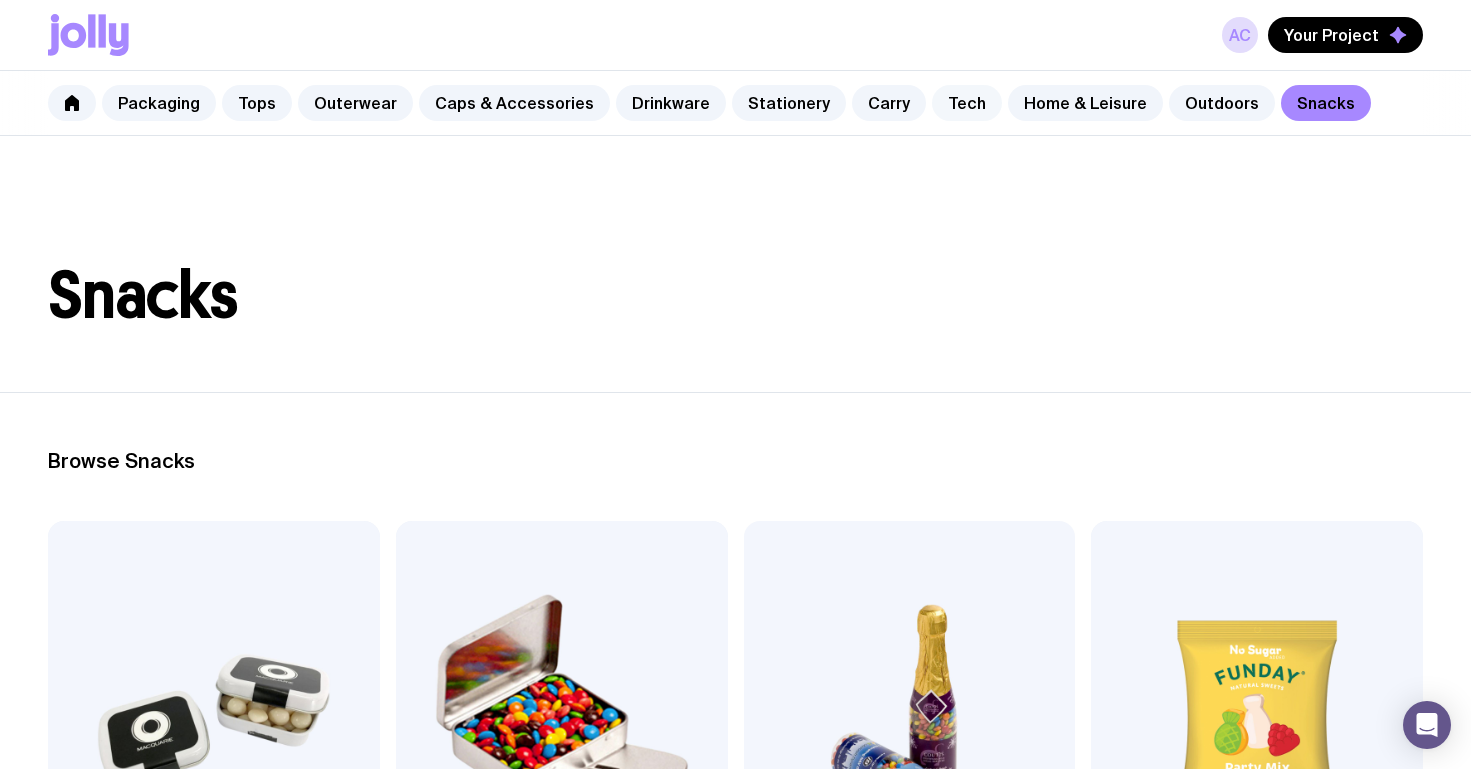 click on "Tech" at bounding box center (967, 103) 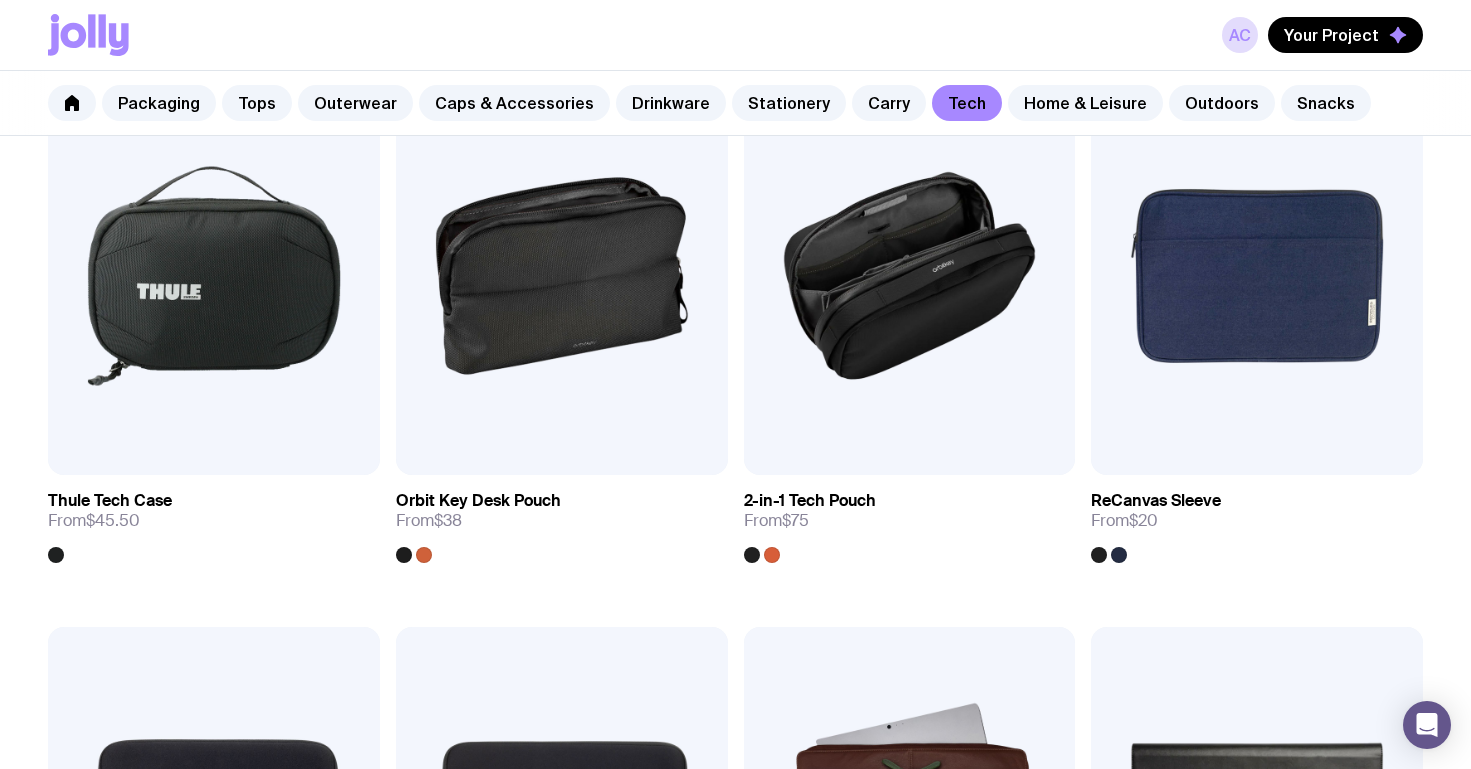 scroll, scrollTop: 3220, scrollLeft: 0, axis: vertical 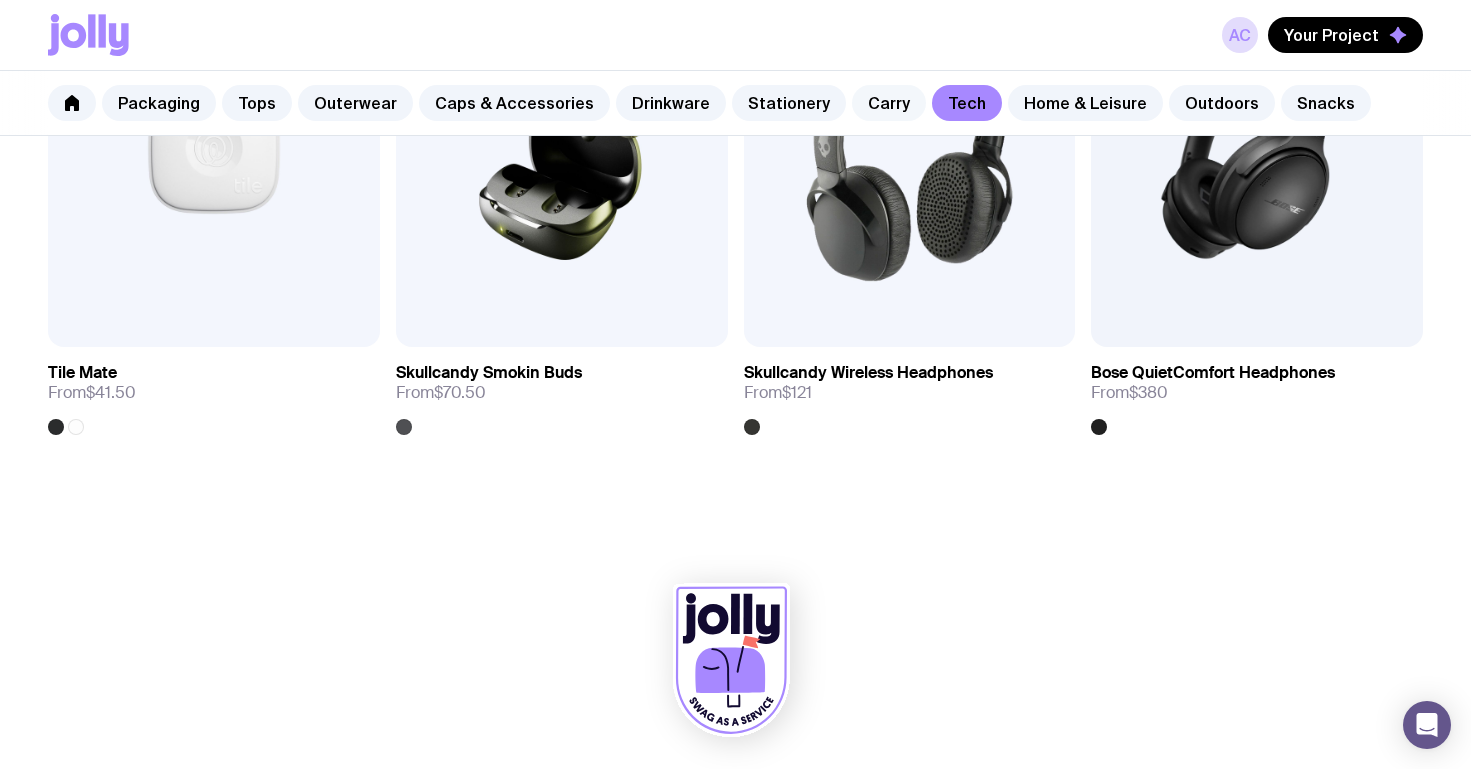 click on "Carry" at bounding box center (889, 103) 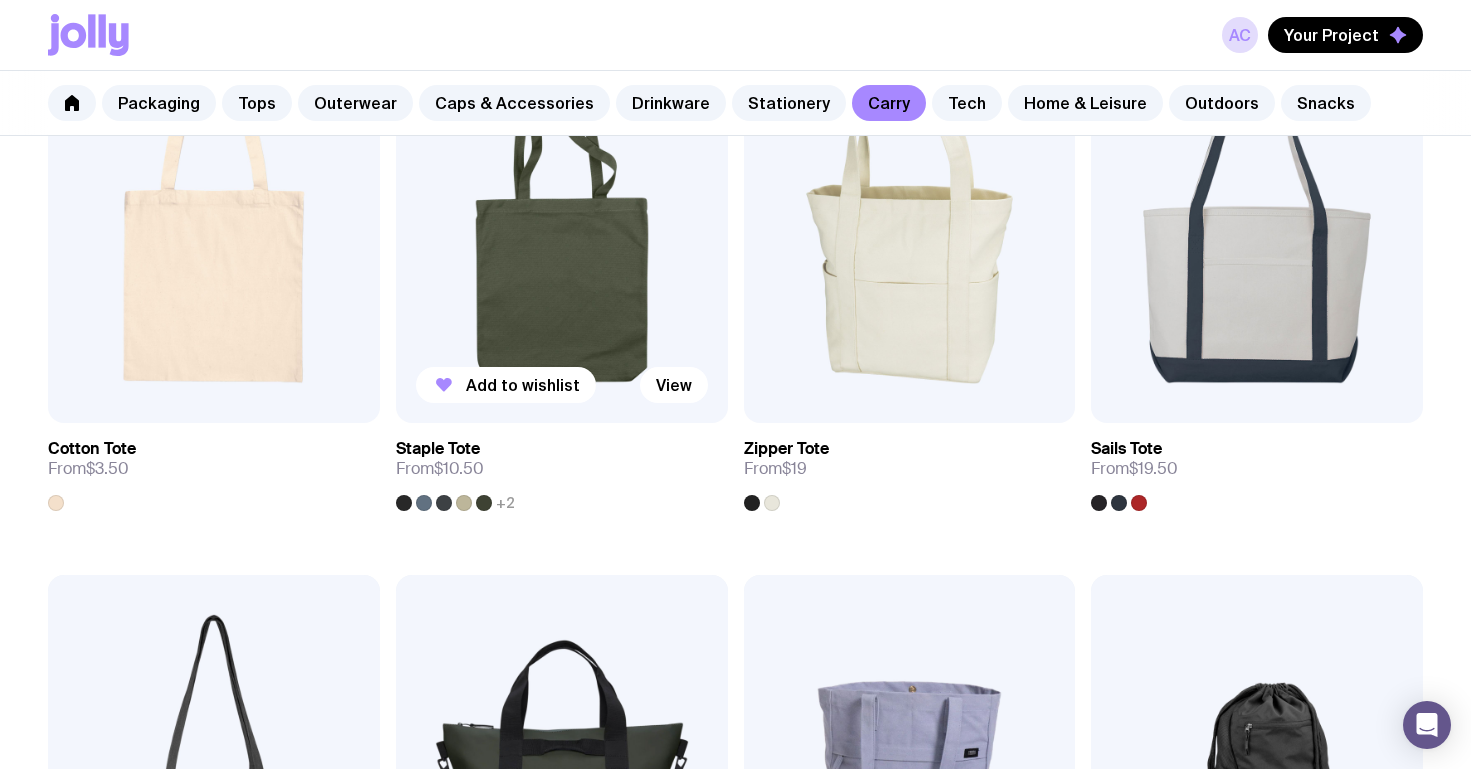 scroll, scrollTop: 502, scrollLeft: 0, axis: vertical 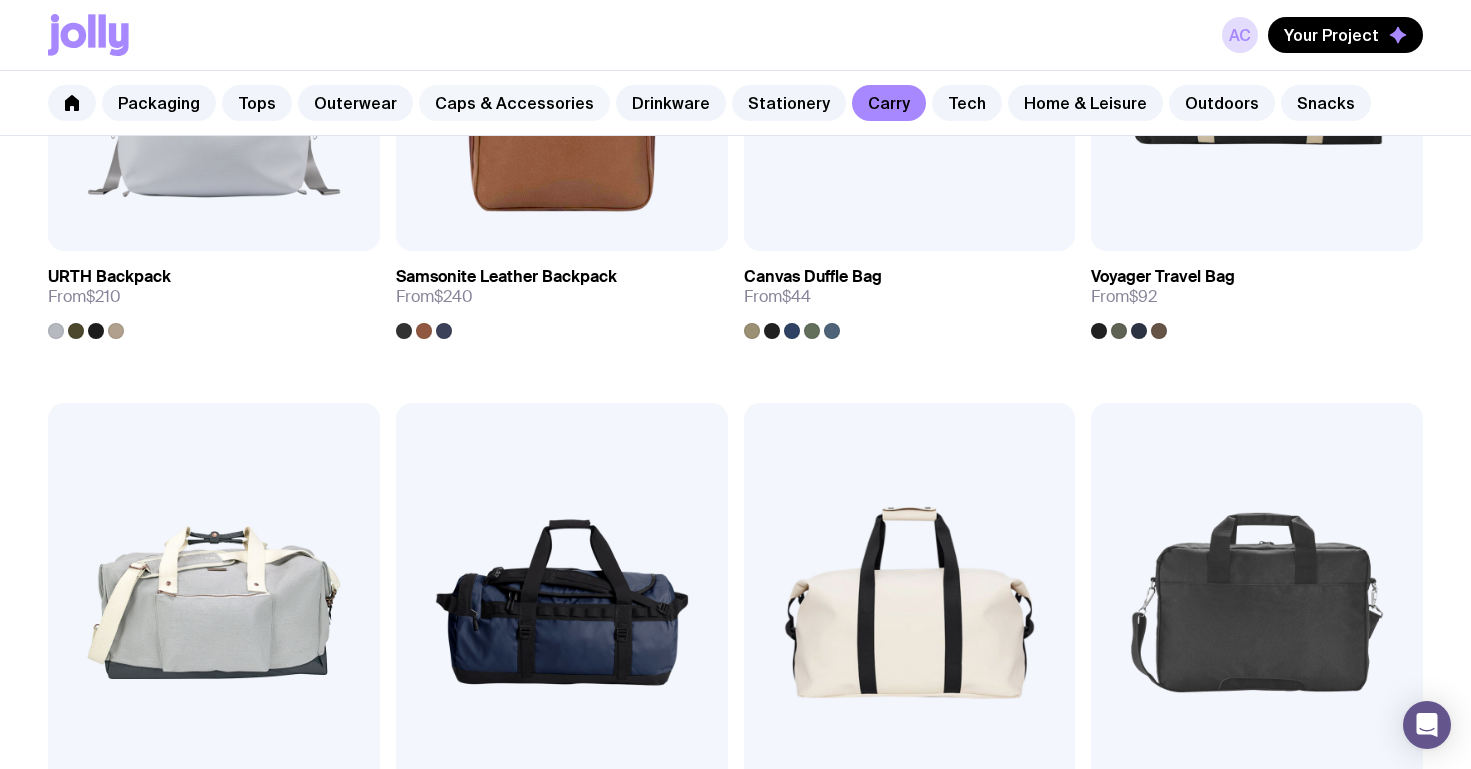 click on "Caps & Accessories" at bounding box center [514, 103] 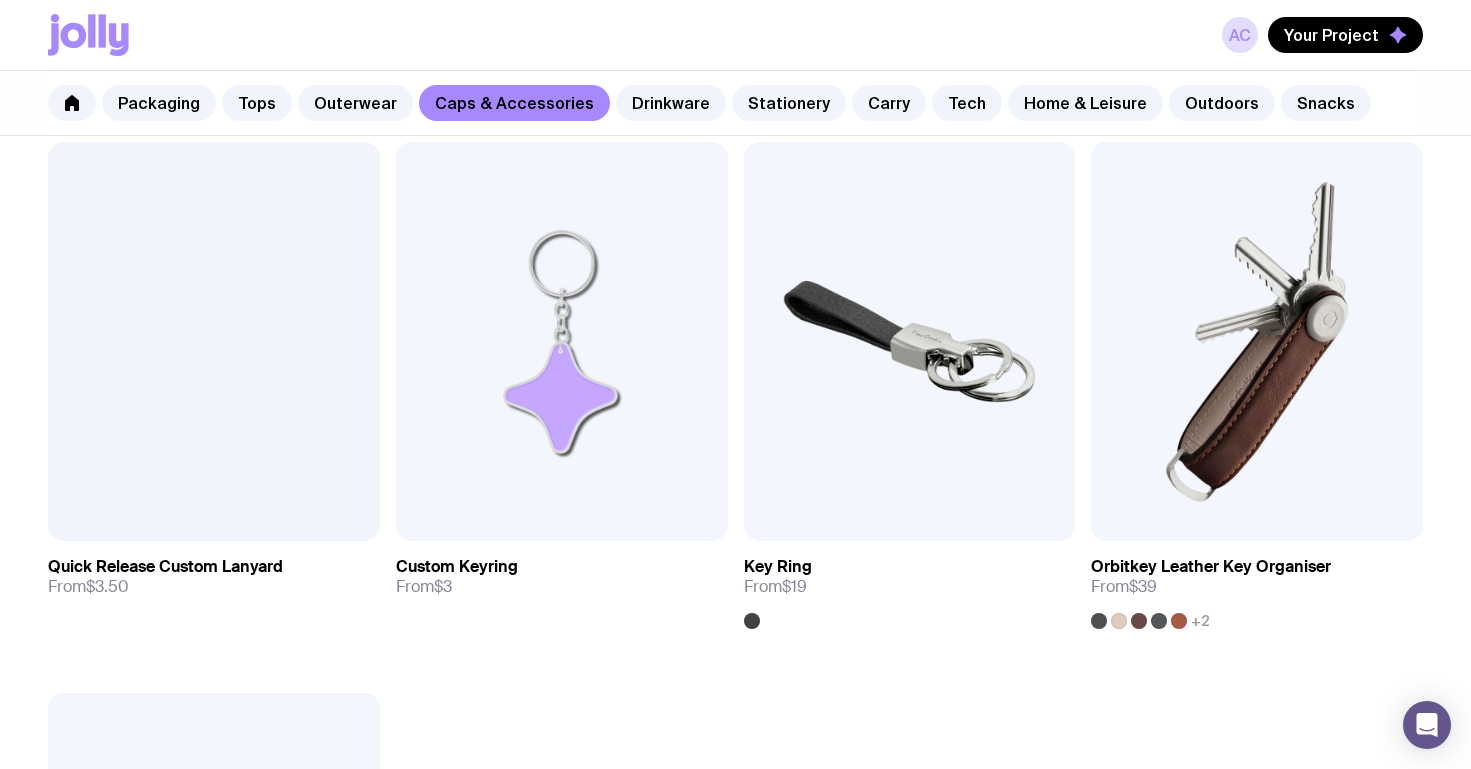 scroll, scrollTop: 3119, scrollLeft: 0, axis: vertical 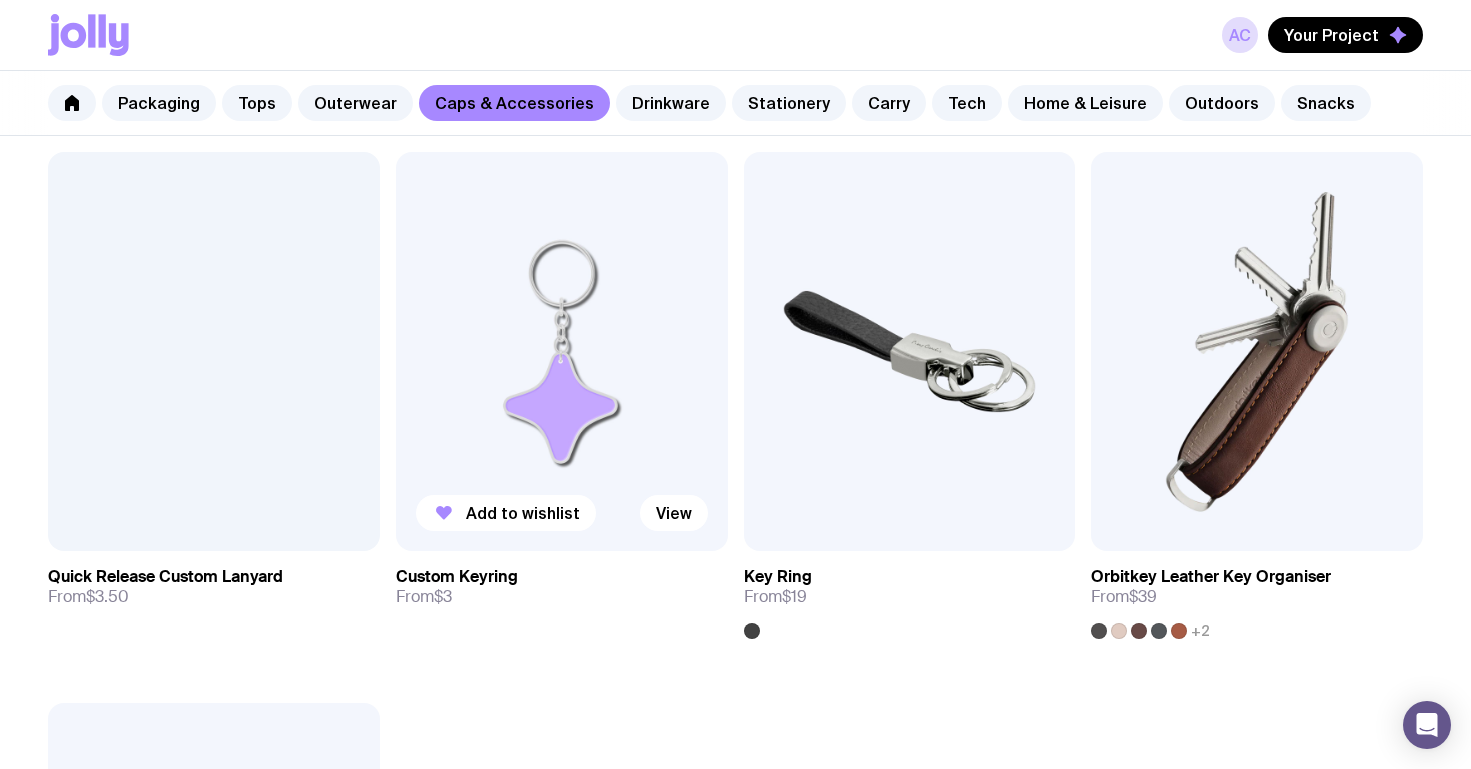 click at bounding box center [562, 351] 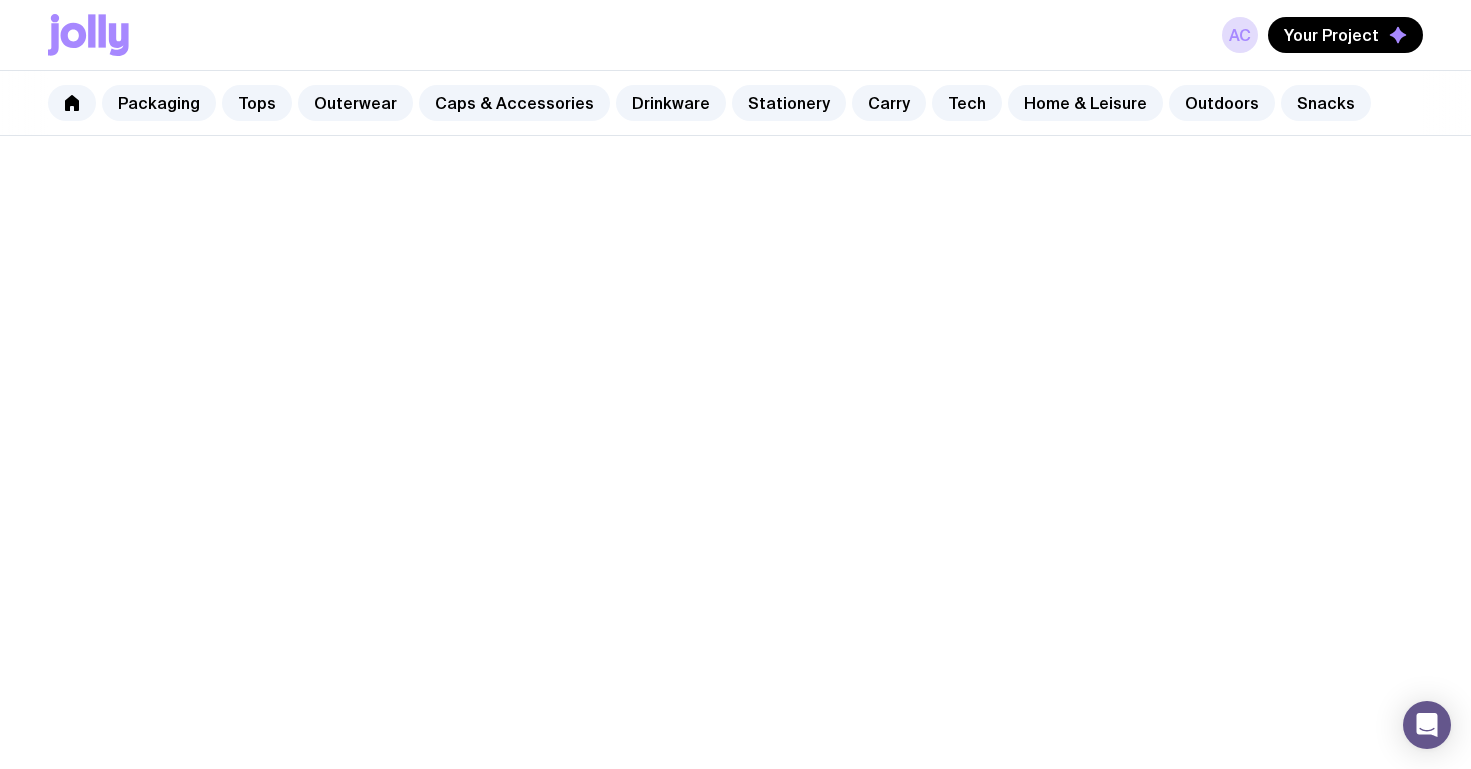 scroll, scrollTop: 0, scrollLeft: 0, axis: both 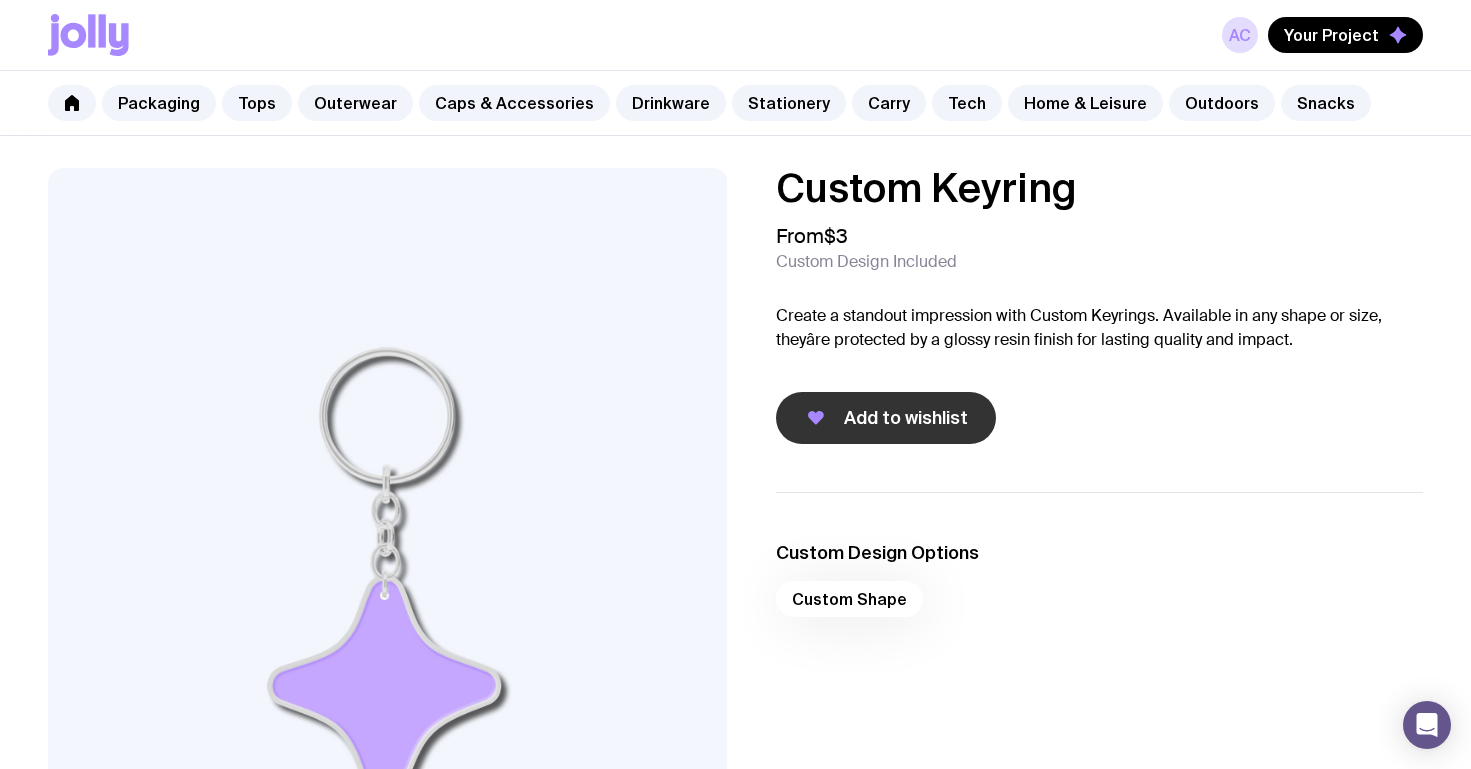 click on "Add to wishlist" at bounding box center [886, 418] 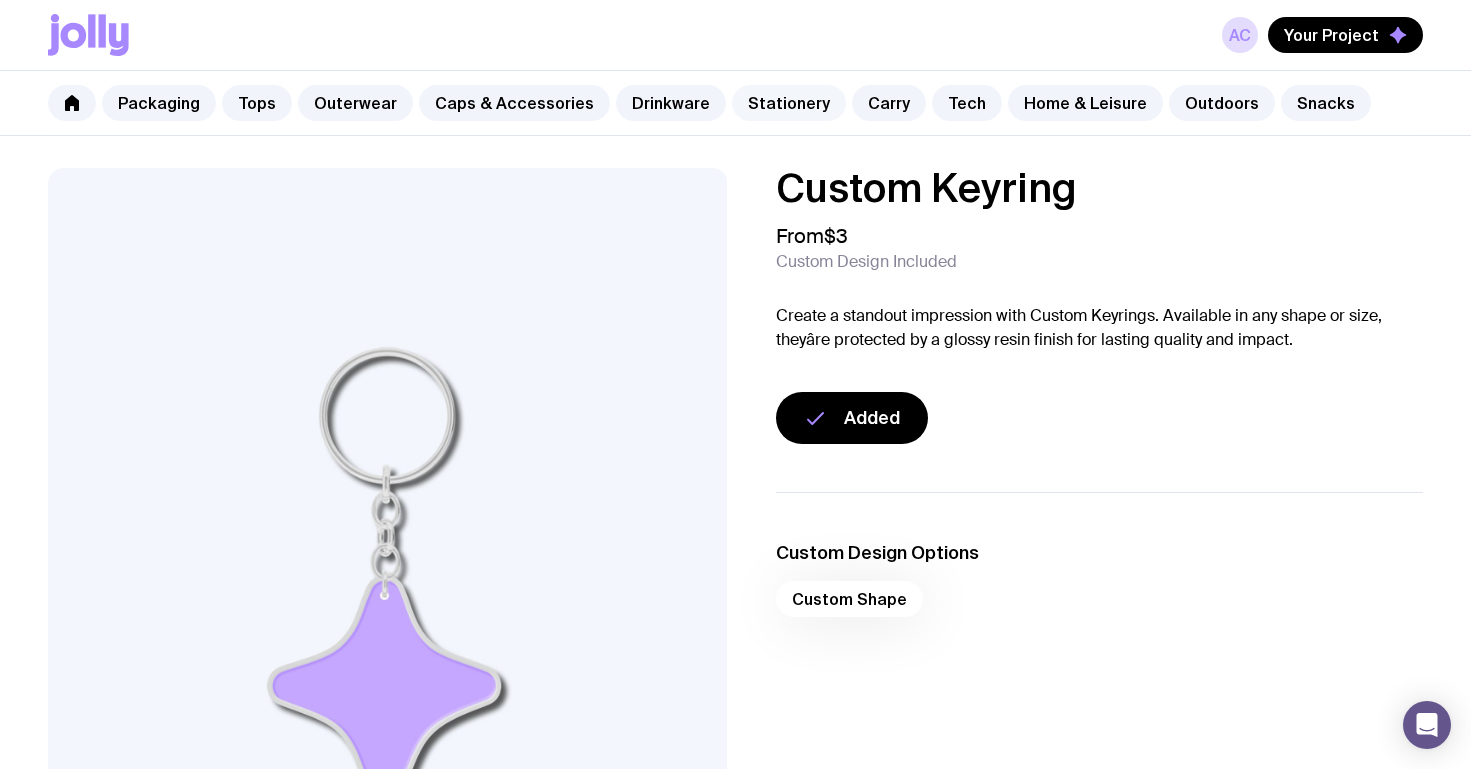 click on "Stationery" at bounding box center [789, 103] 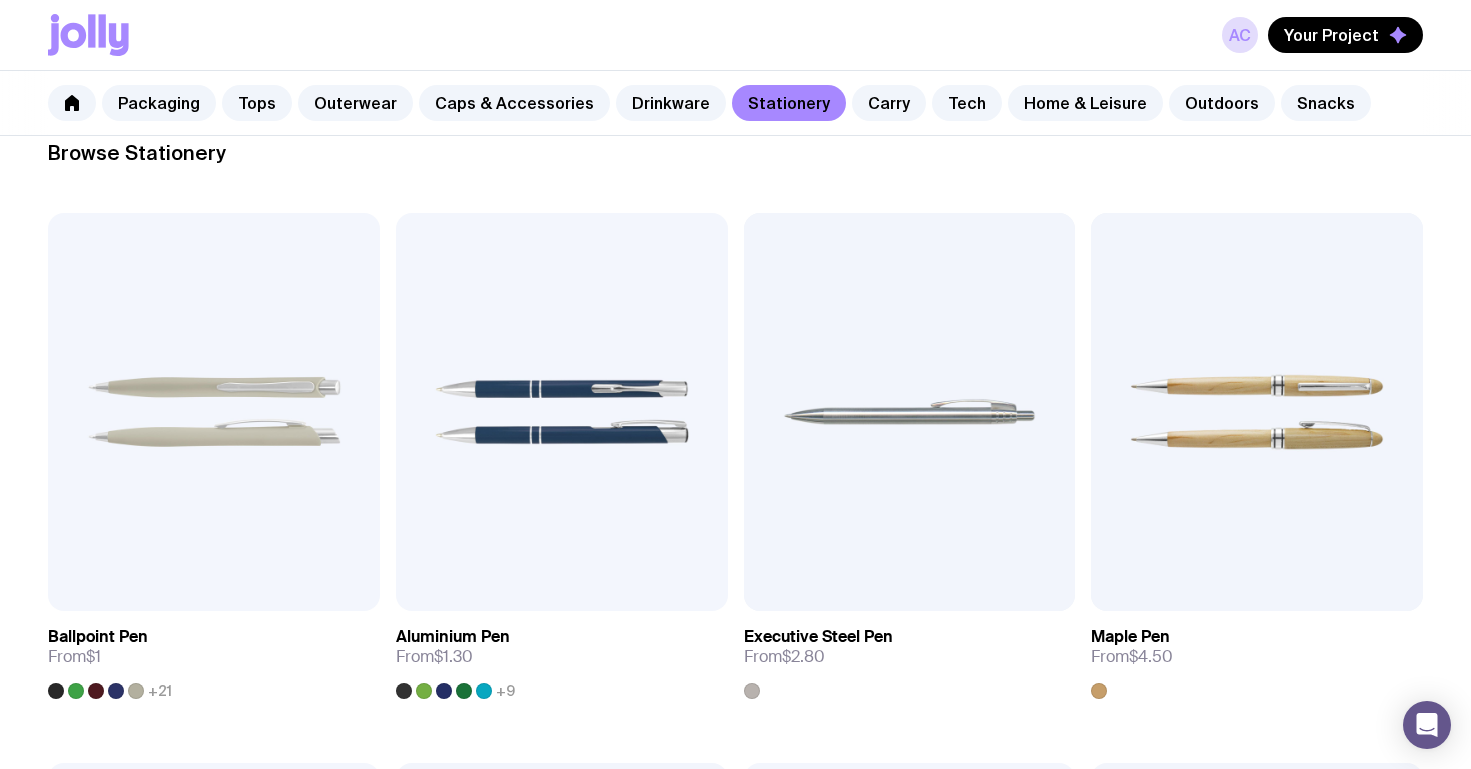 scroll, scrollTop: 0, scrollLeft: 0, axis: both 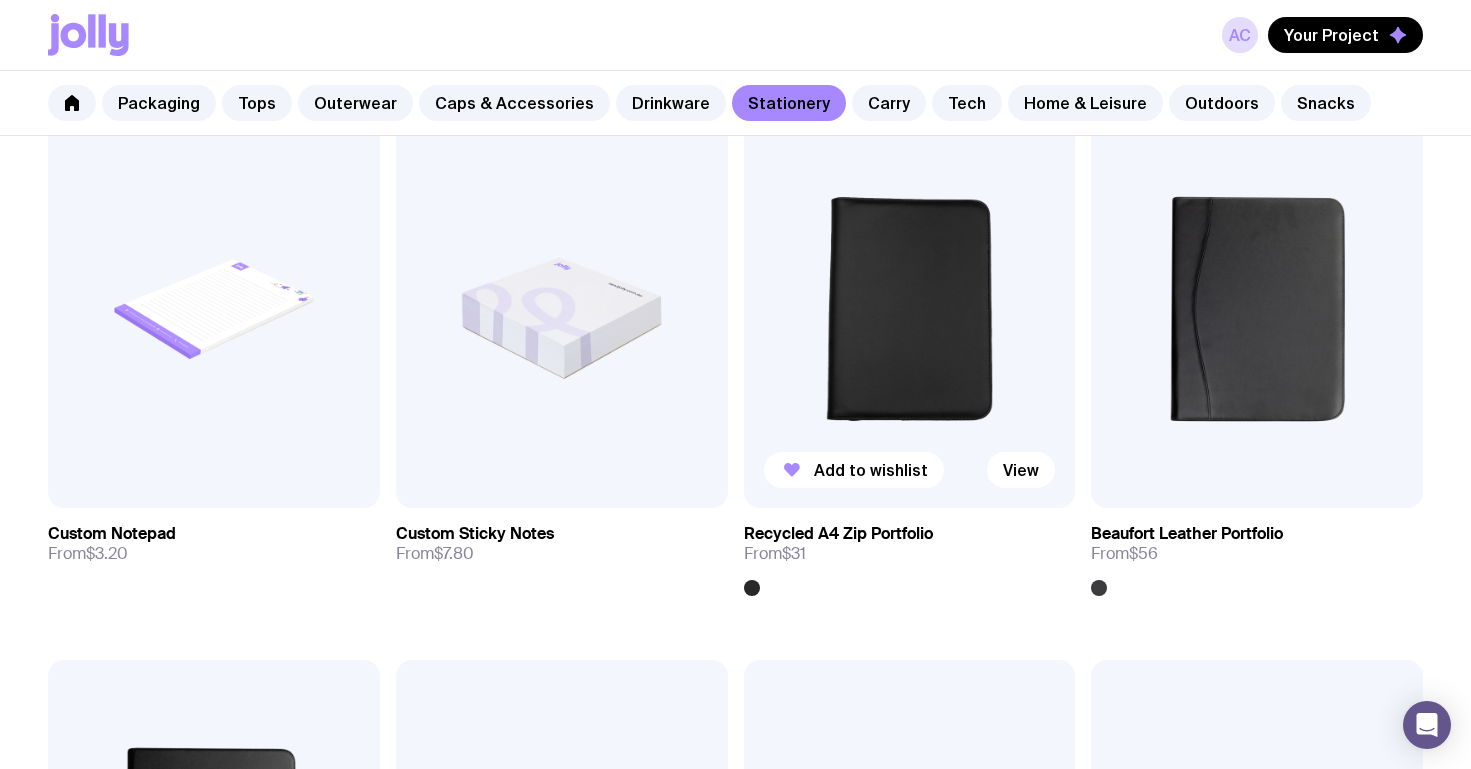 click at bounding box center [910, 309] 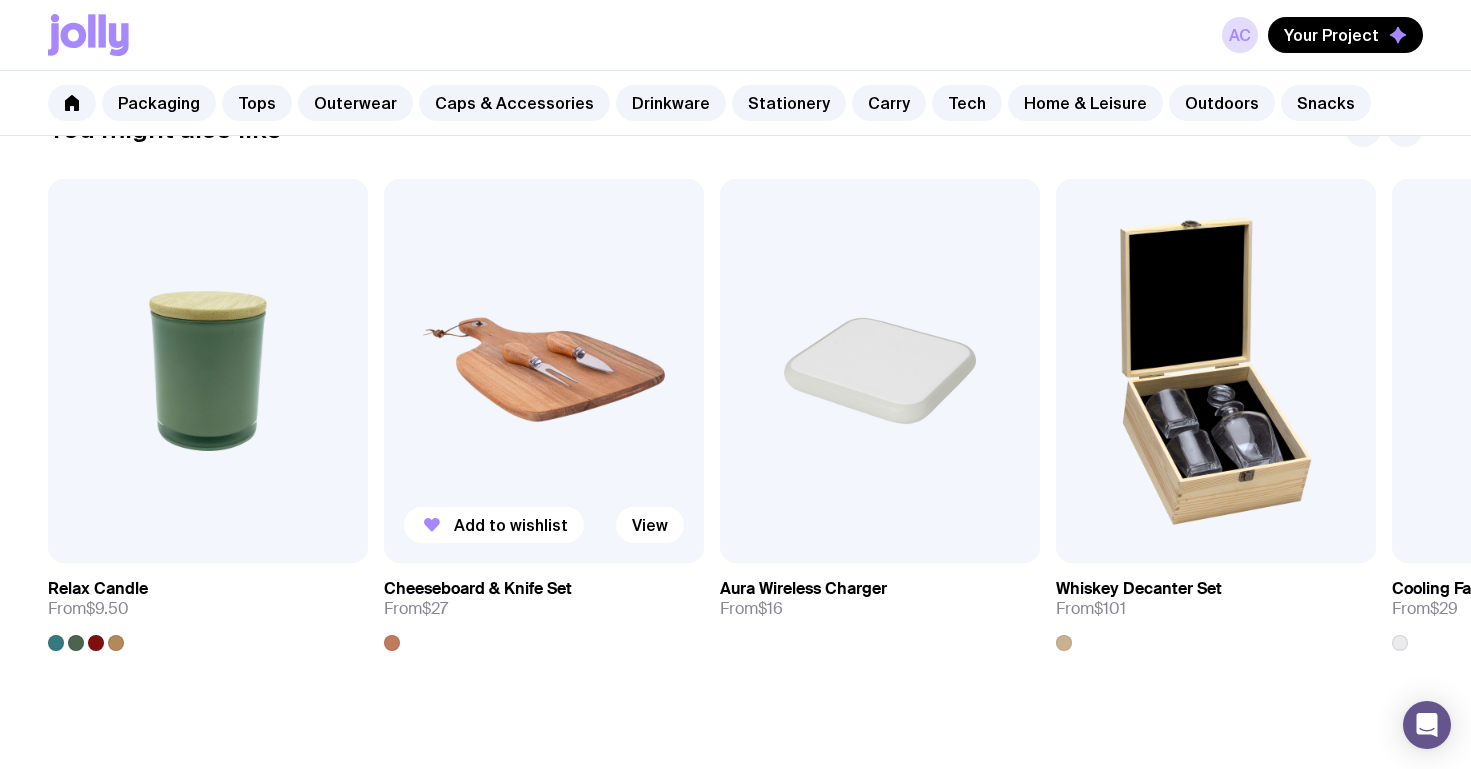 scroll, scrollTop: 0, scrollLeft: 0, axis: both 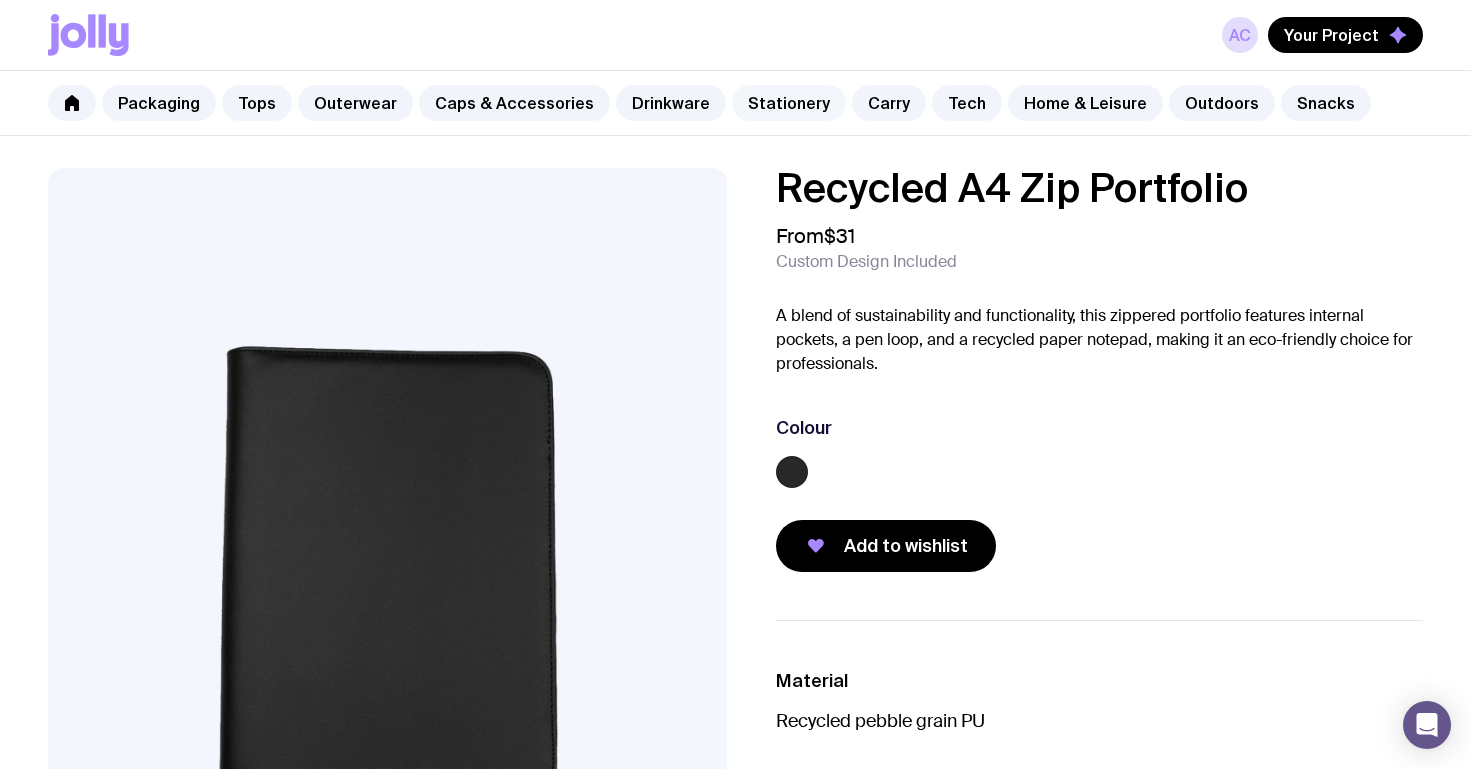 click on "Stationery" at bounding box center (789, 103) 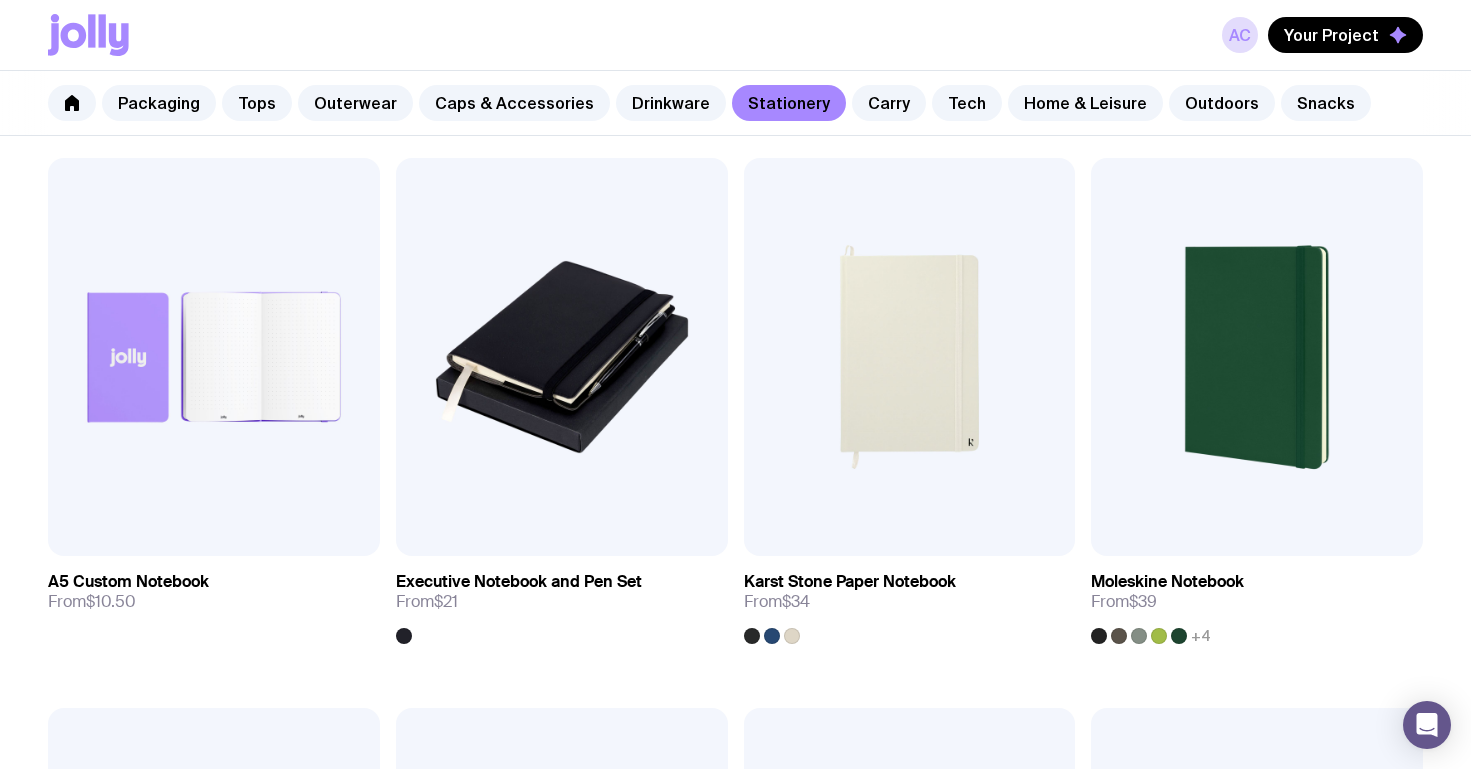 scroll, scrollTop: 2007, scrollLeft: 0, axis: vertical 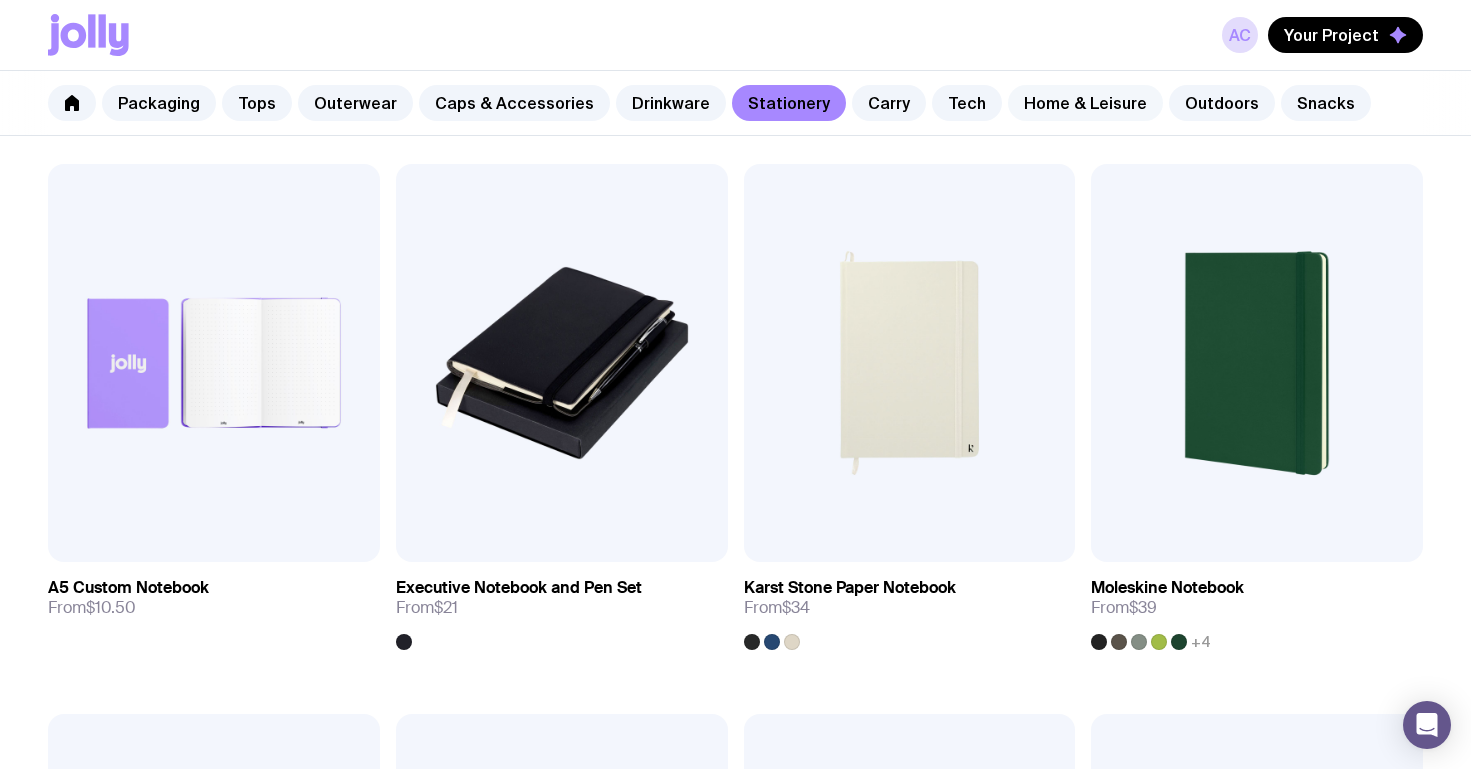 click on "Home & Leisure" at bounding box center [1085, 103] 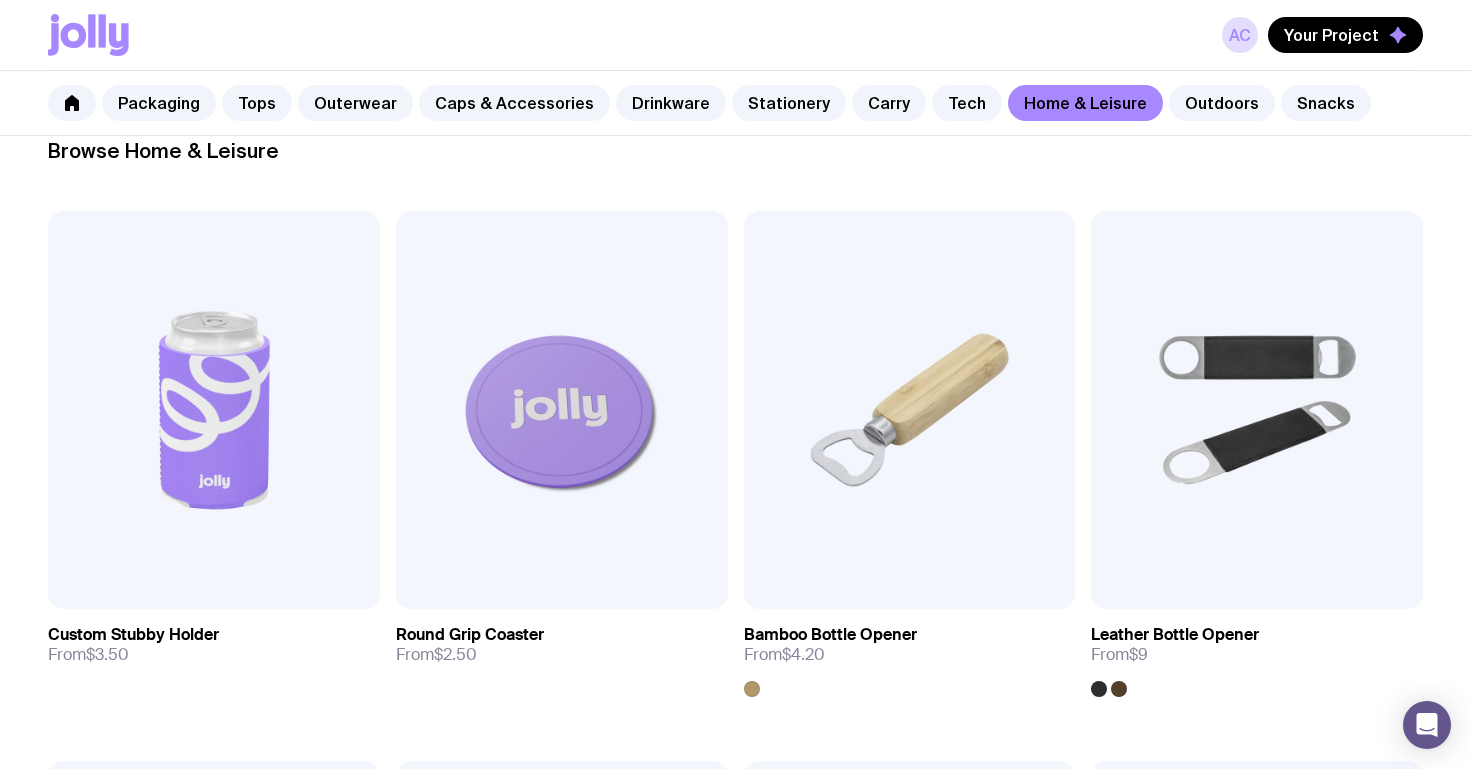 scroll, scrollTop: 0, scrollLeft: 0, axis: both 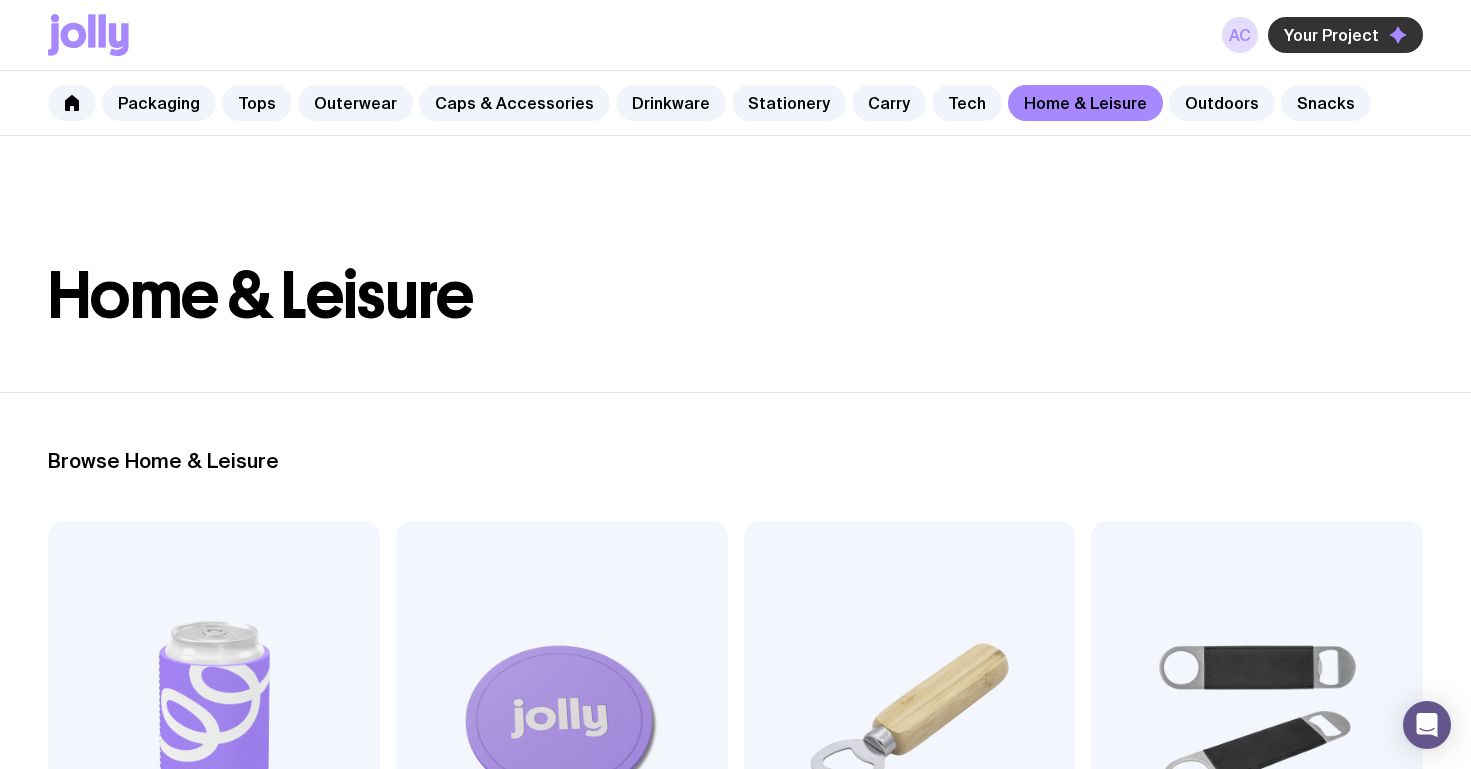 click on "Your Project" at bounding box center [1331, 35] 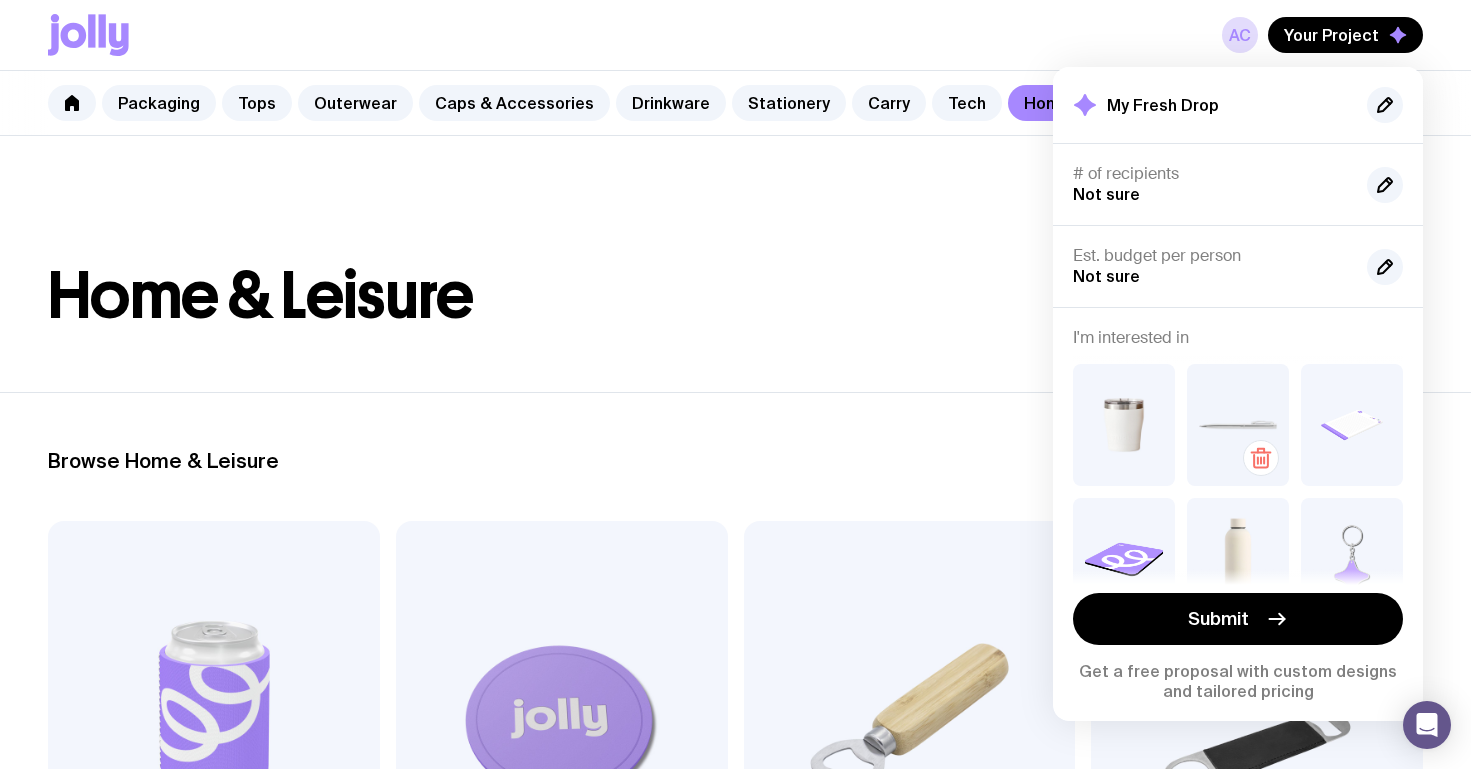 scroll, scrollTop: 51, scrollLeft: 0, axis: vertical 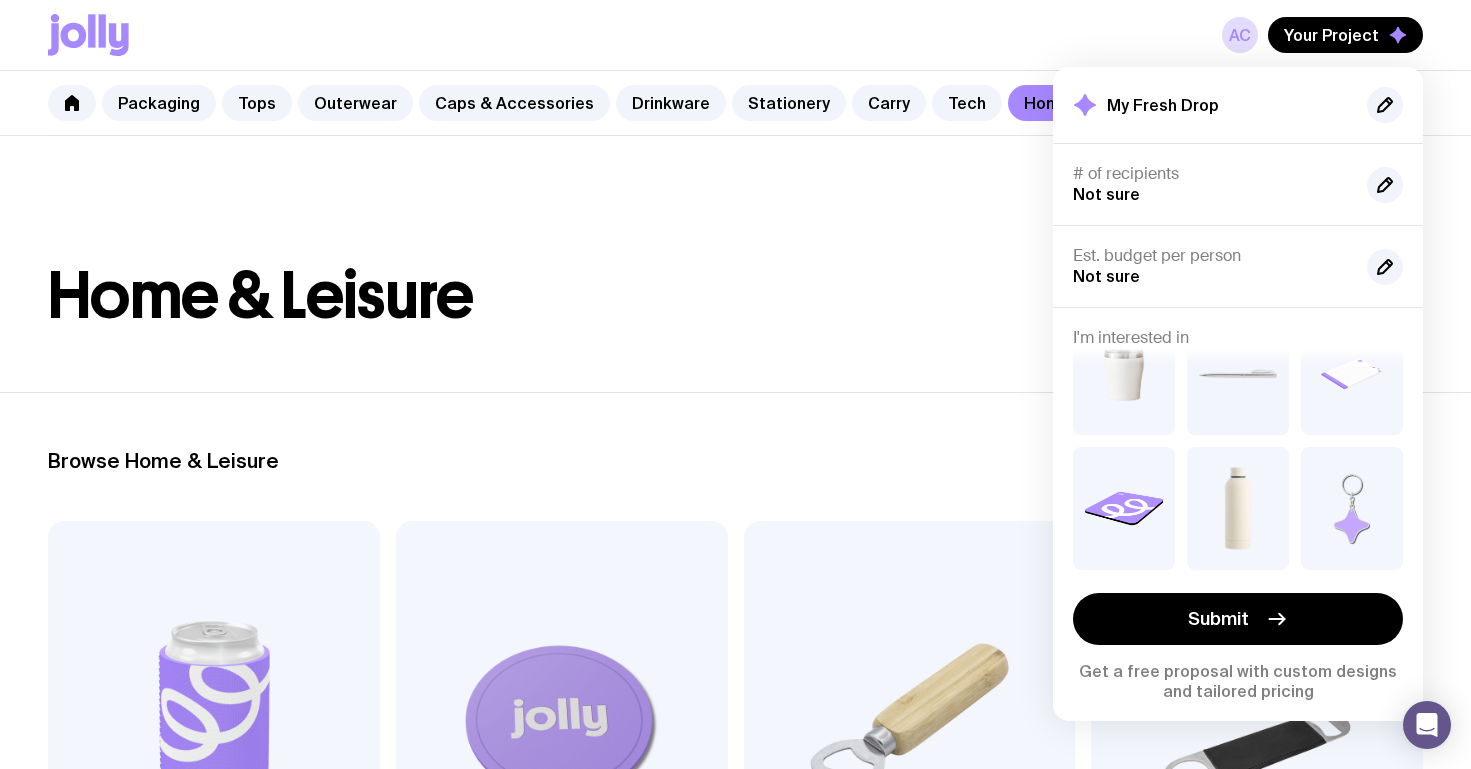 click on "# of recipients Not sure" at bounding box center (1212, 184) 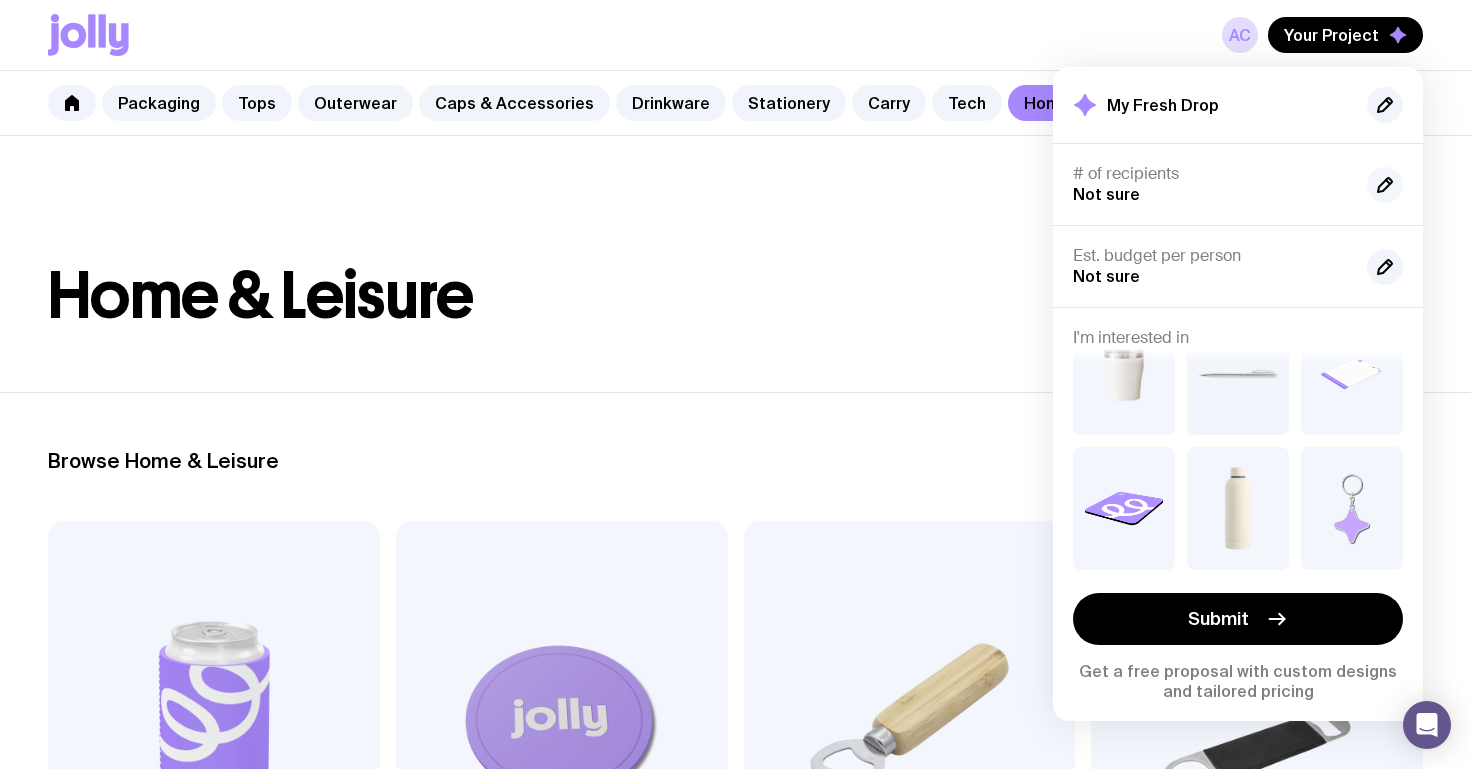 click 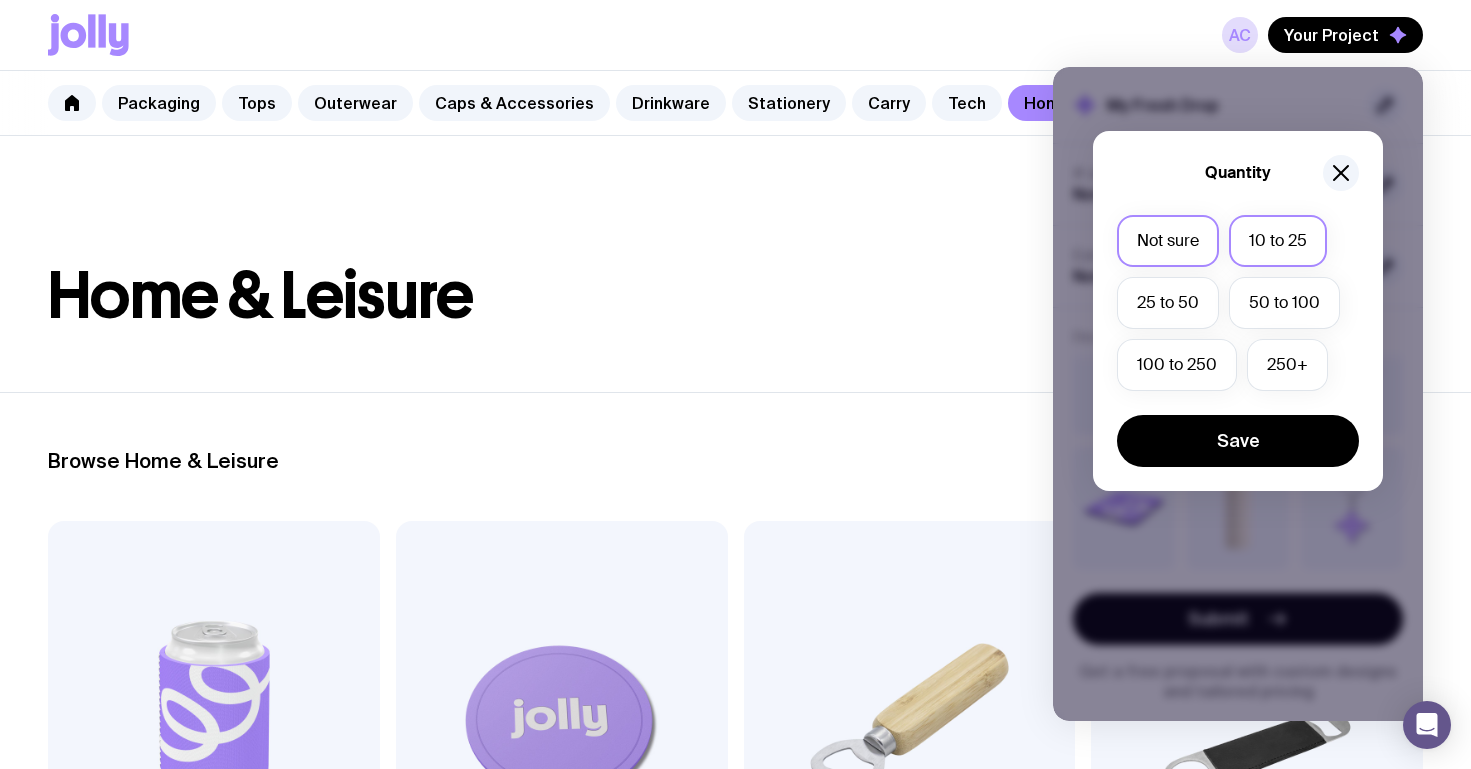 click on "10 to 25" 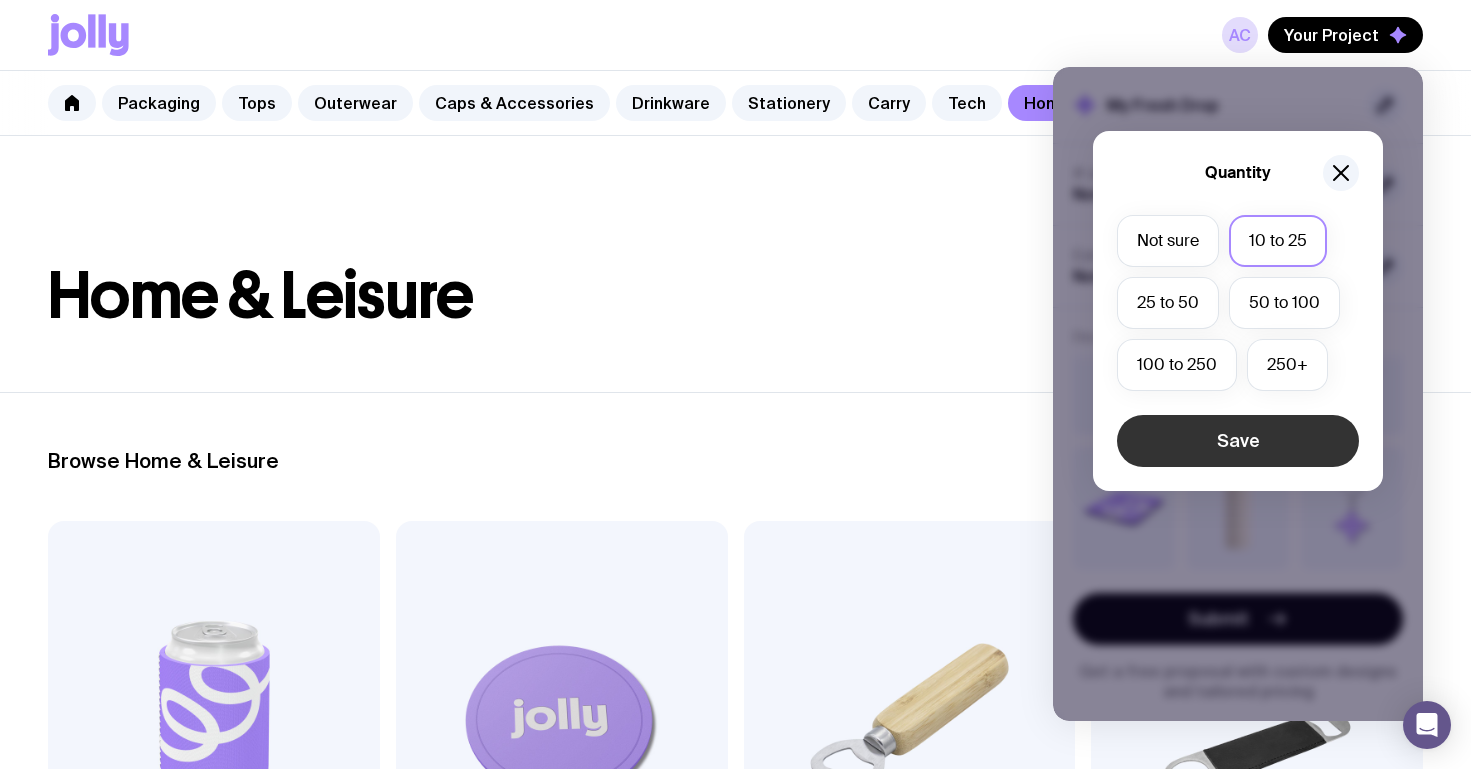 click on "Save" 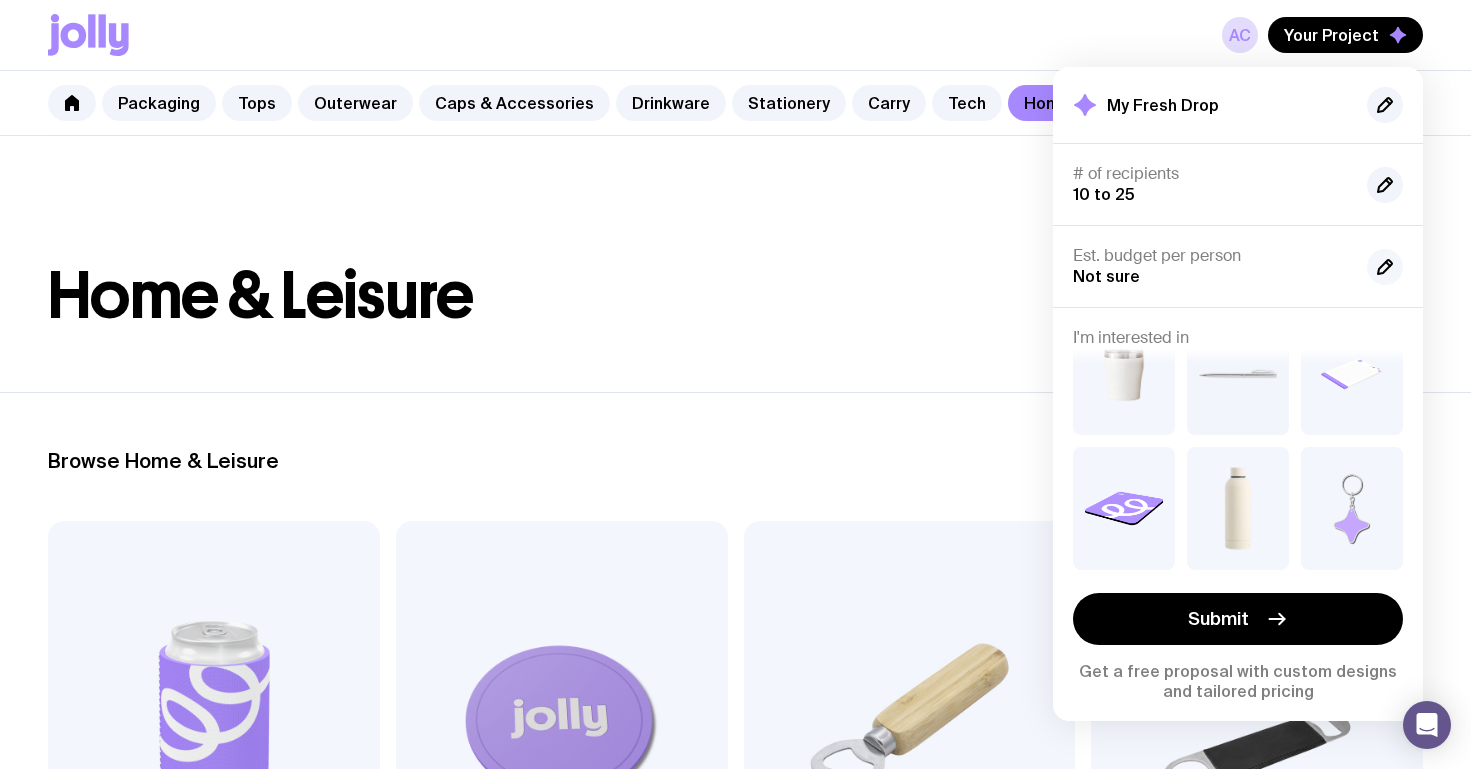 click 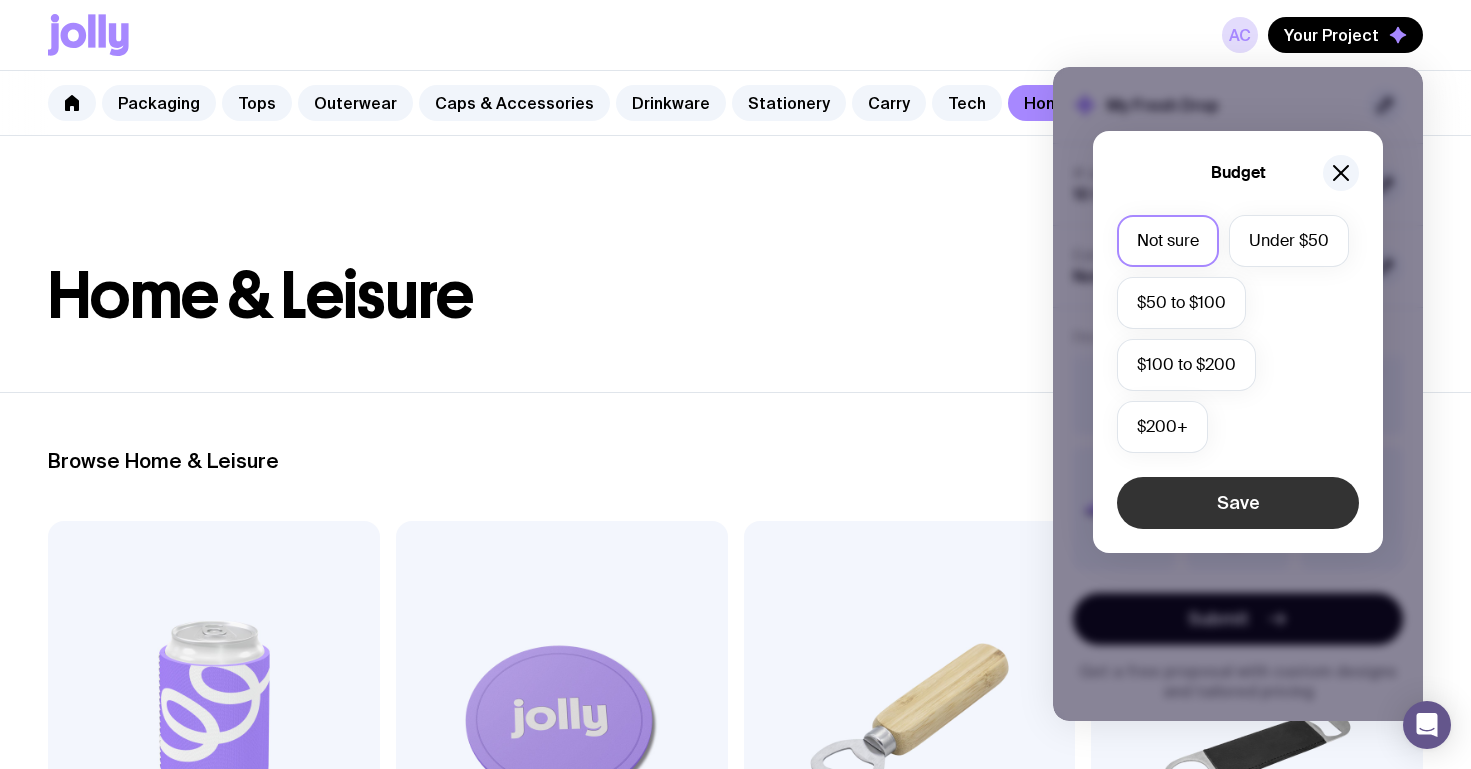 click on "Save" 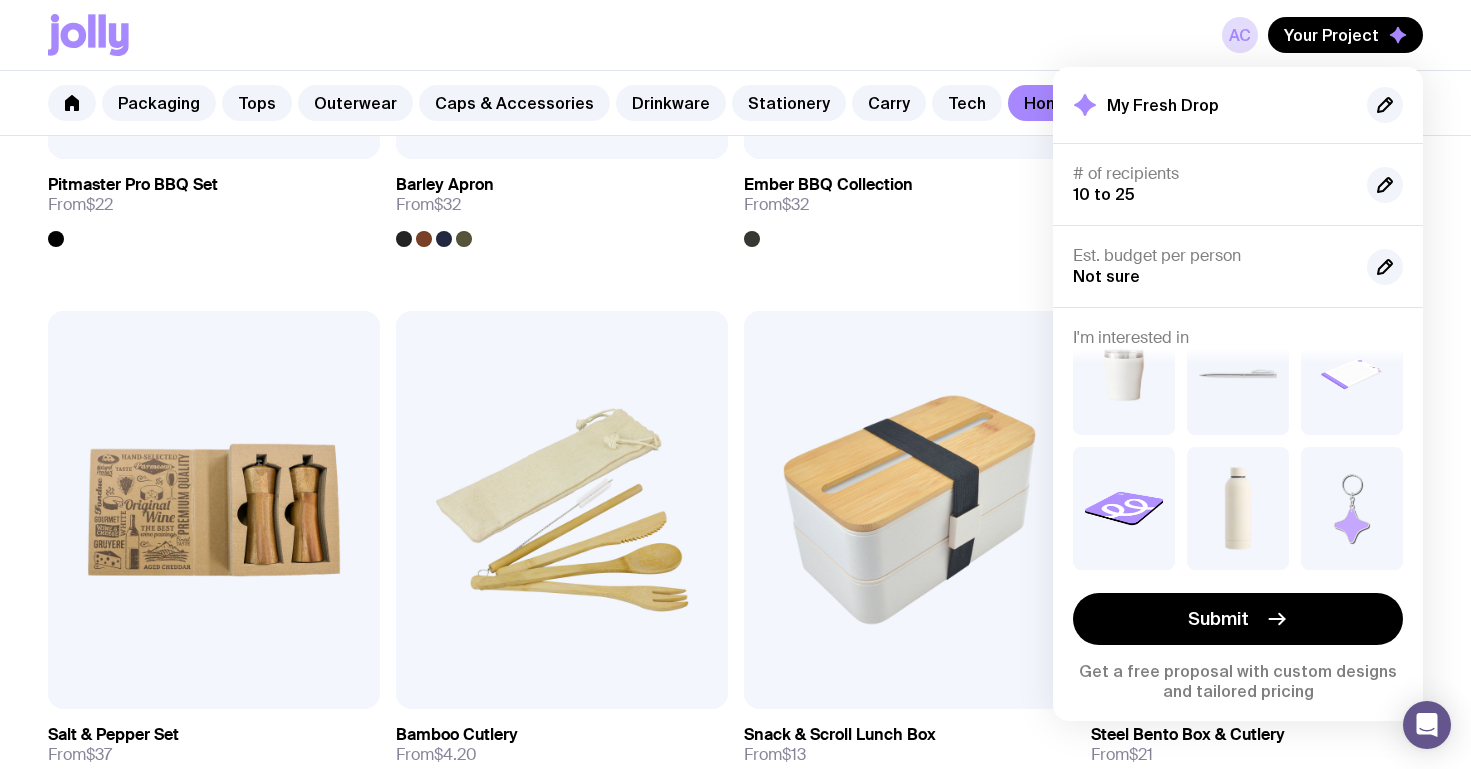 scroll, scrollTop: 1894, scrollLeft: 0, axis: vertical 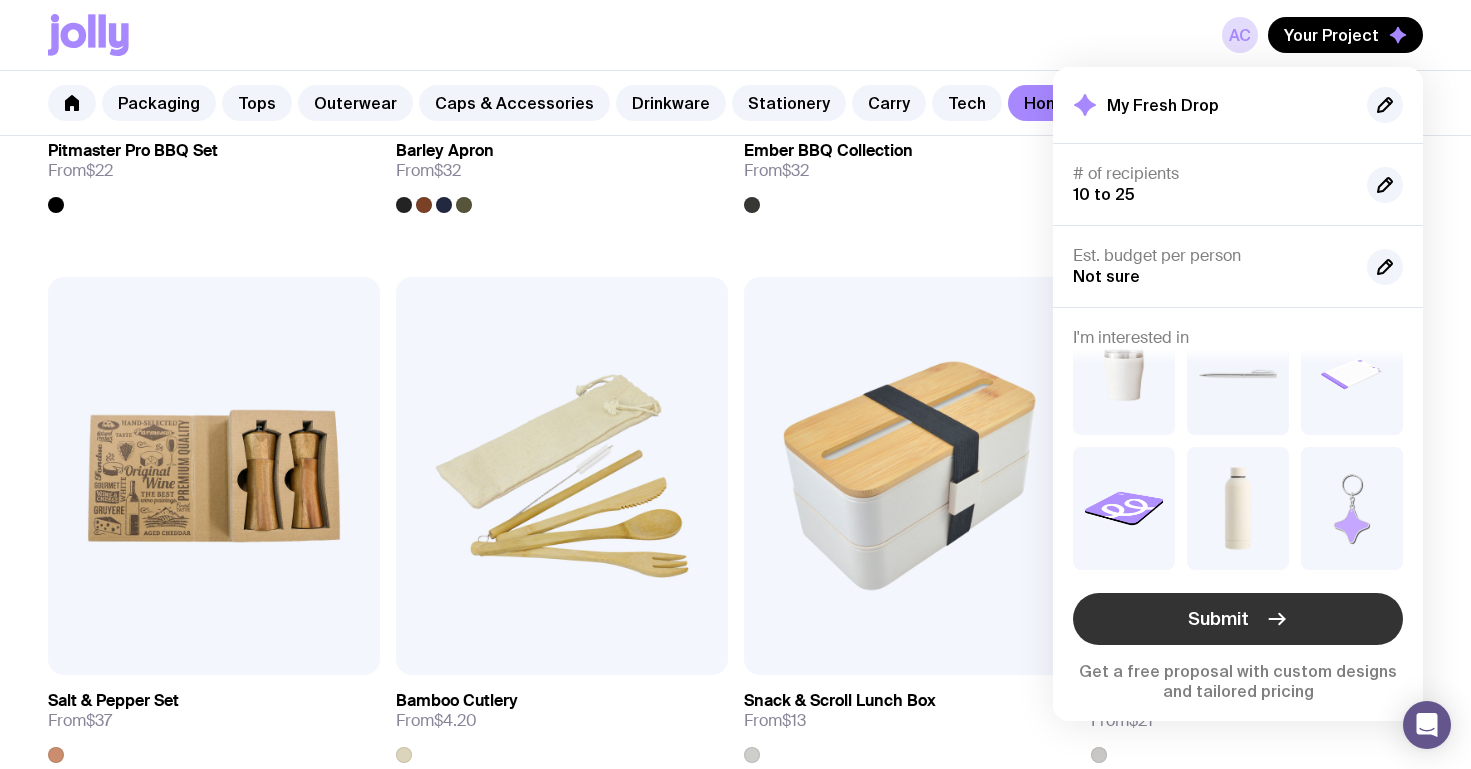 click on "Submit" at bounding box center (1238, 619) 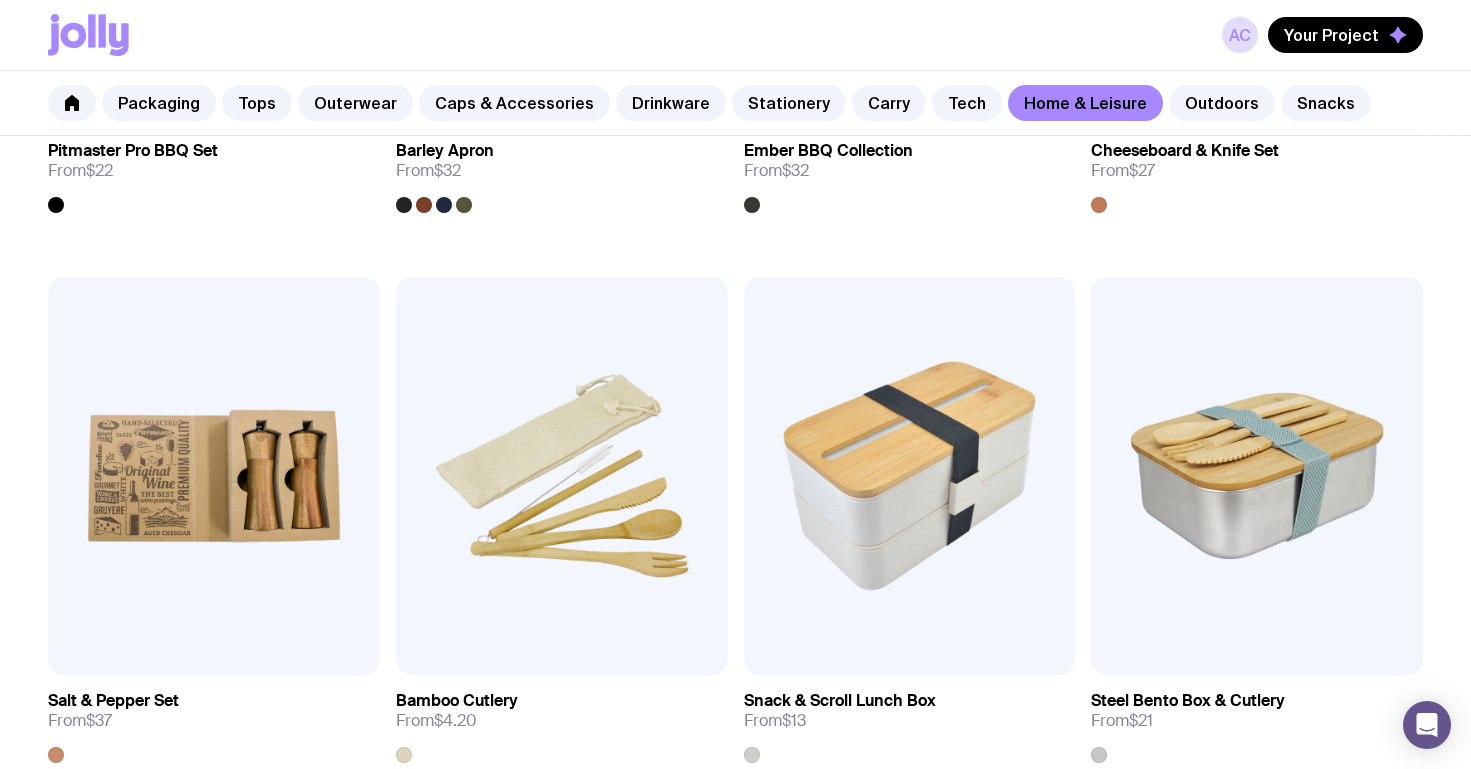scroll, scrollTop: 0, scrollLeft: 0, axis: both 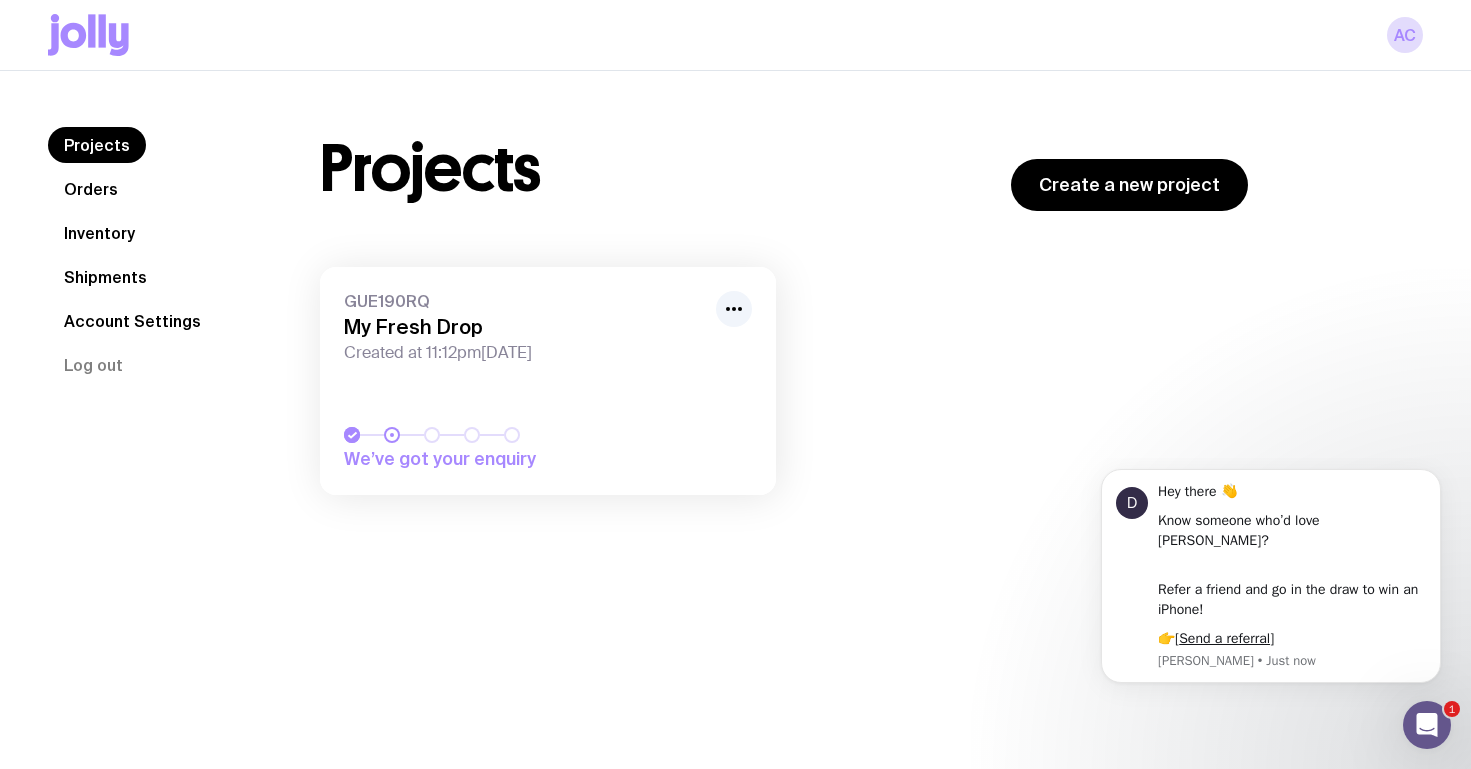 click on "We’ve got your enquiry" at bounding box center [484, 459] 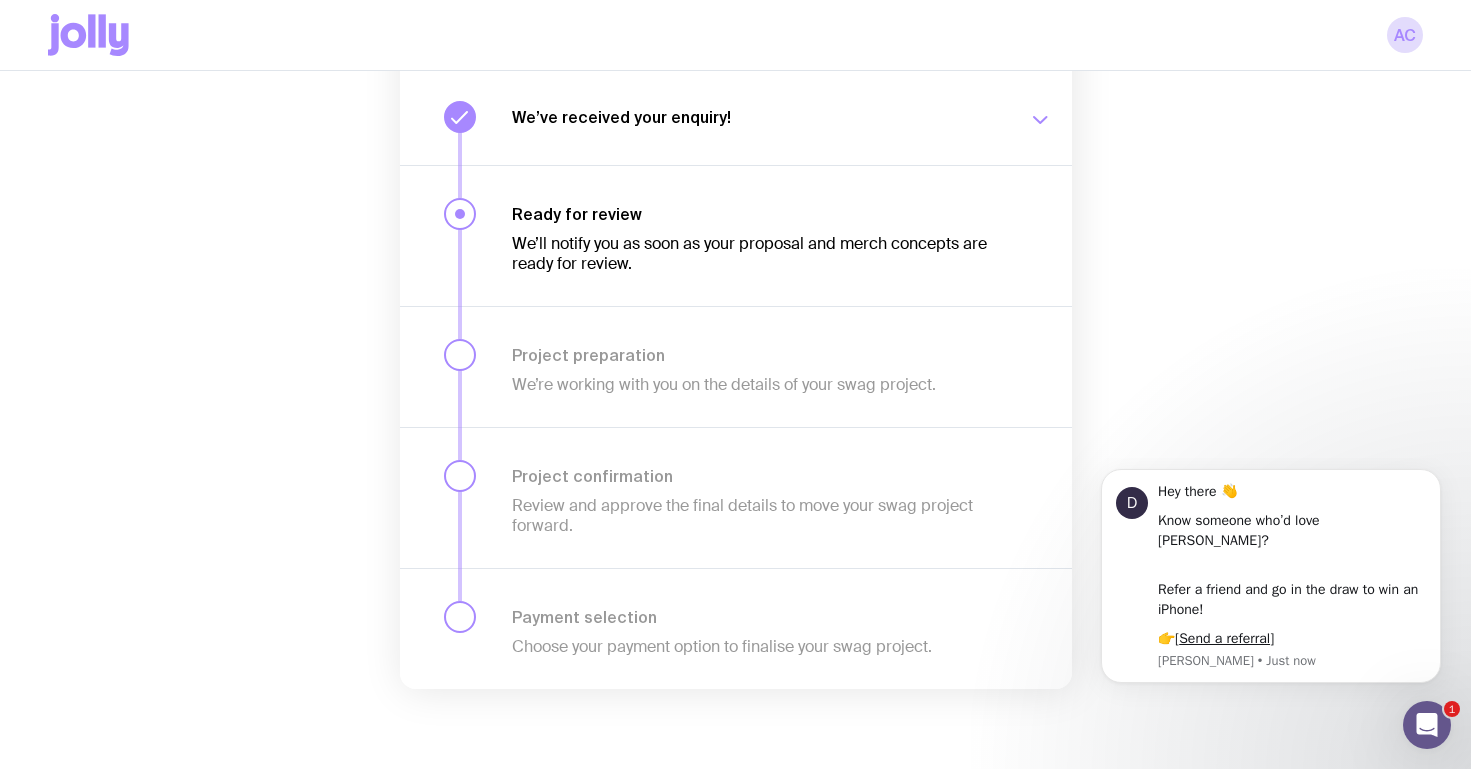 scroll, scrollTop: 0, scrollLeft: 0, axis: both 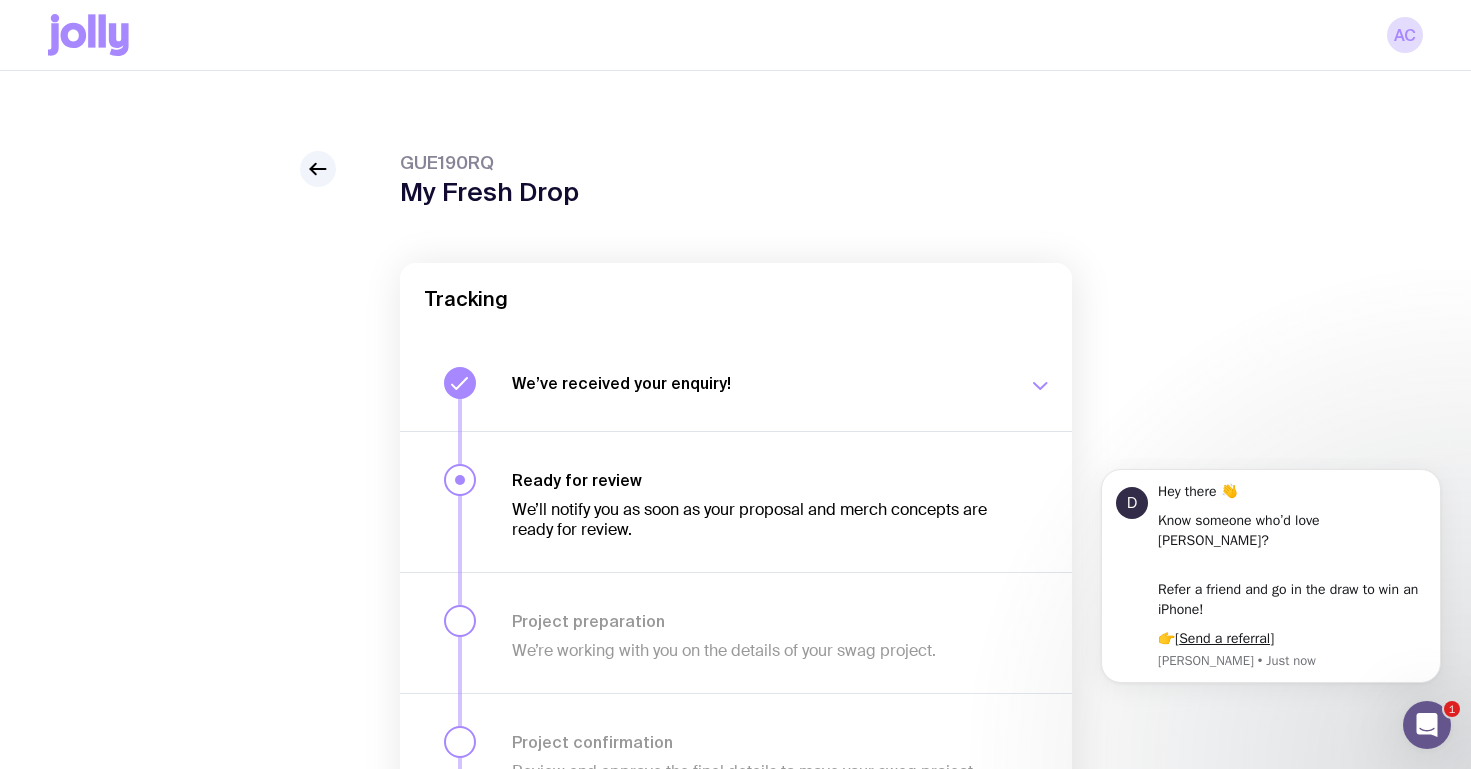 click 